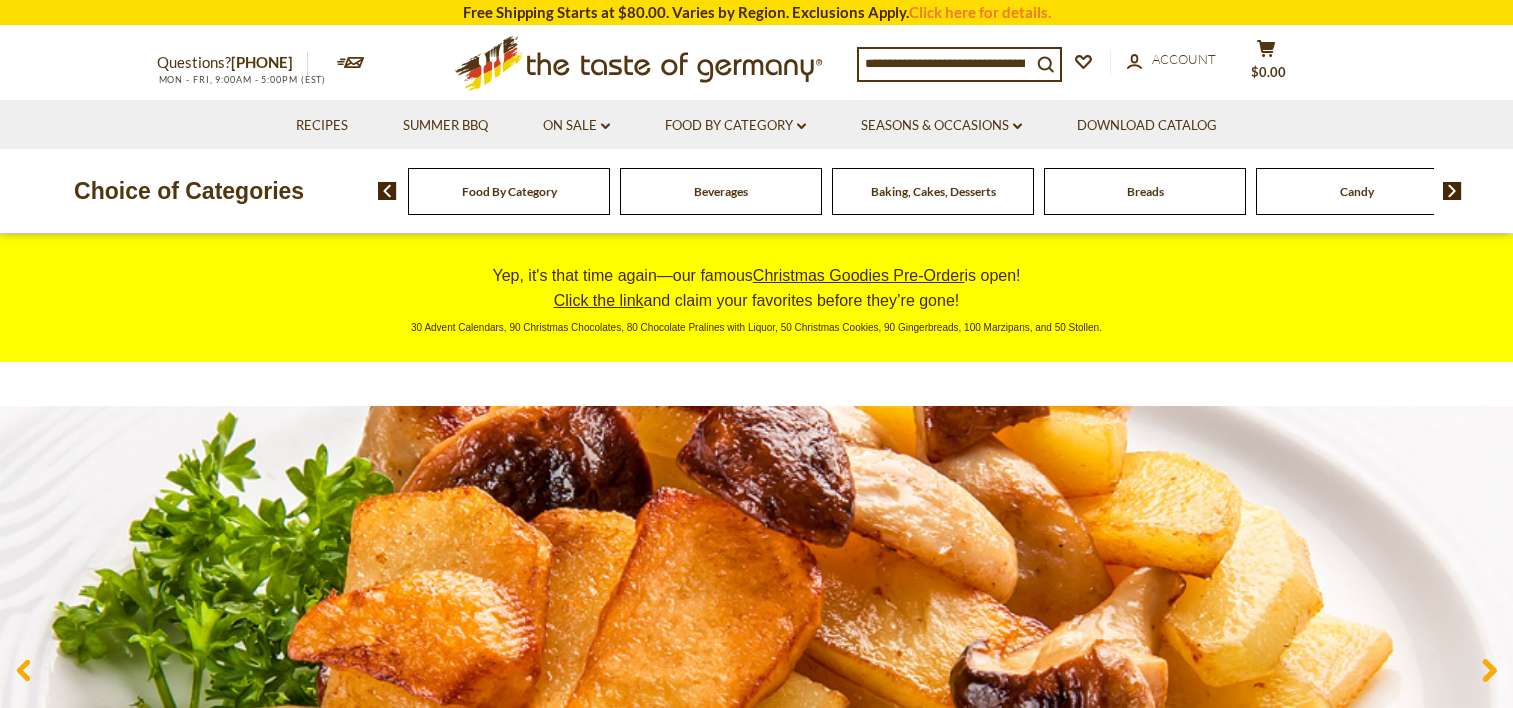 scroll, scrollTop: 0, scrollLeft: 0, axis: both 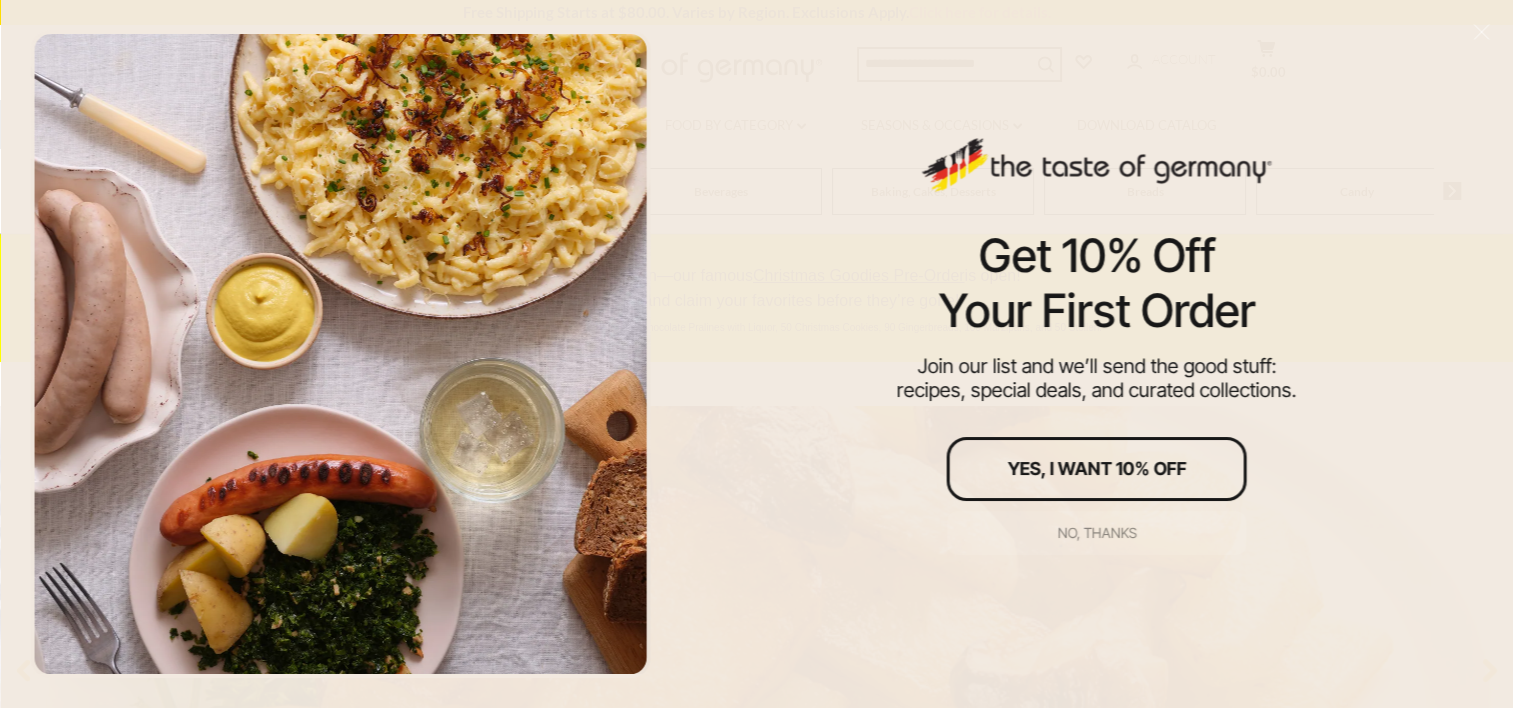 click on "No, thanks" at bounding box center [1097, 533] 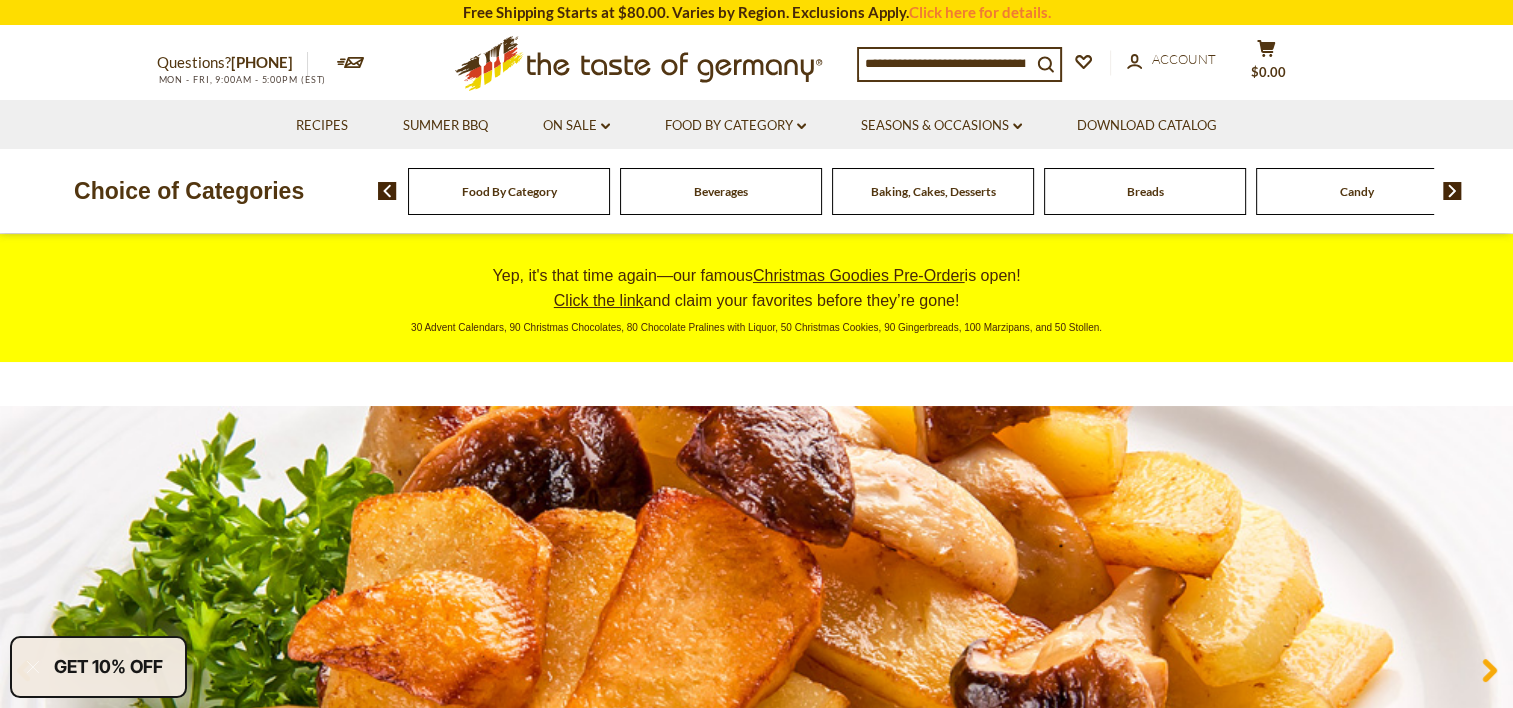 click on "Food By Category" at bounding box center [509, 191] 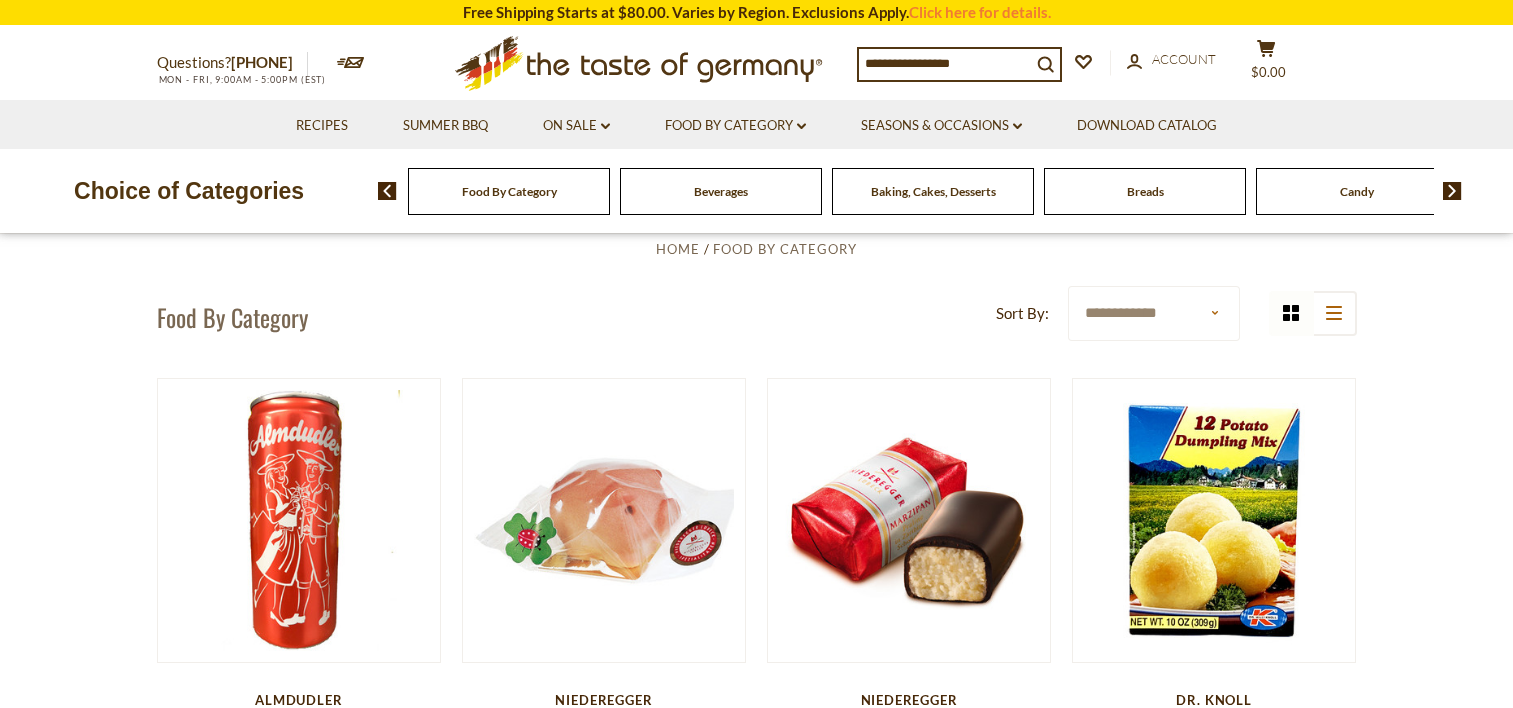 scroll, scrollTop: 0, scrollLeft: 0, axis: both 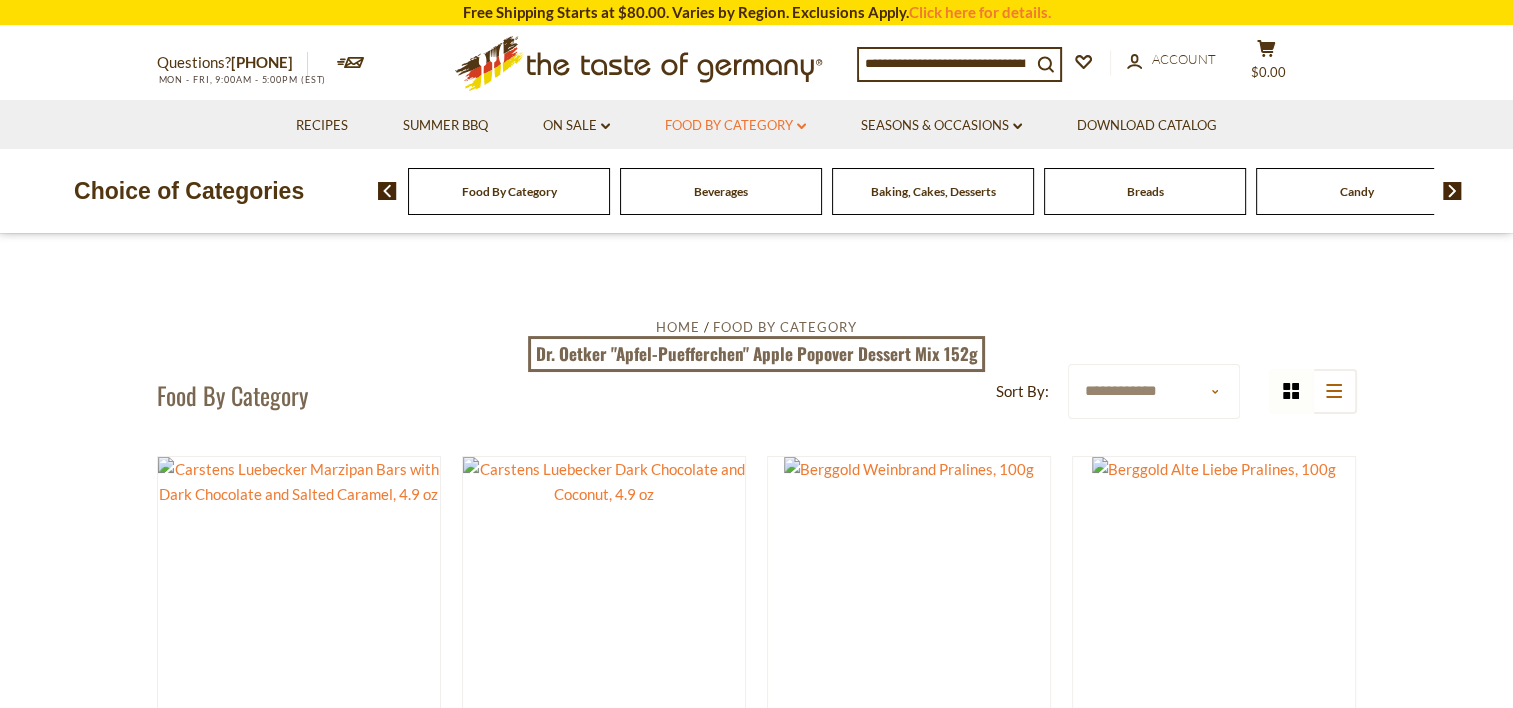 click on "Food By Category
dropdown_arrow" at bounding box center (735, 126) 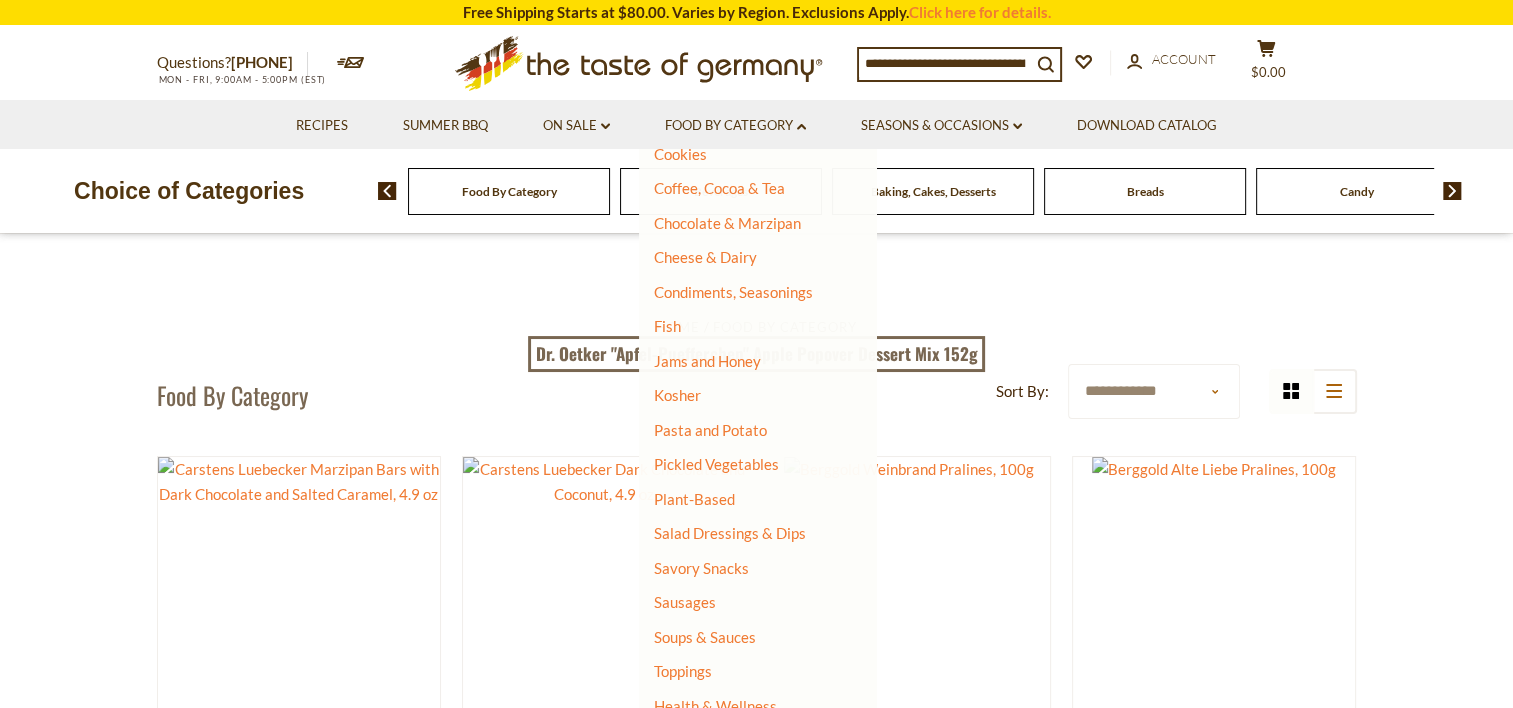 scroll, scrollTop: 370, scrollLeft: 0, axis: vertical 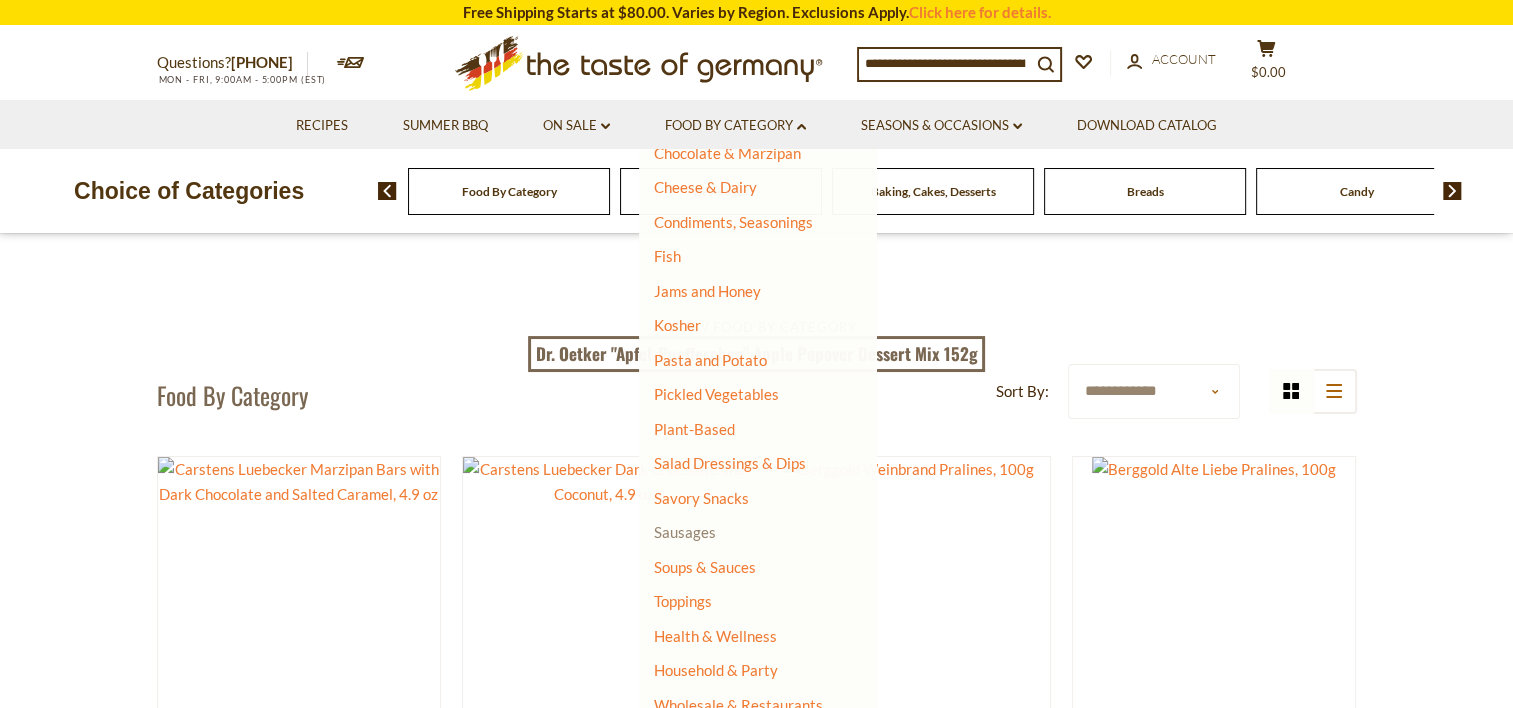 click on "Sausages" at bounding box center [685, 532] 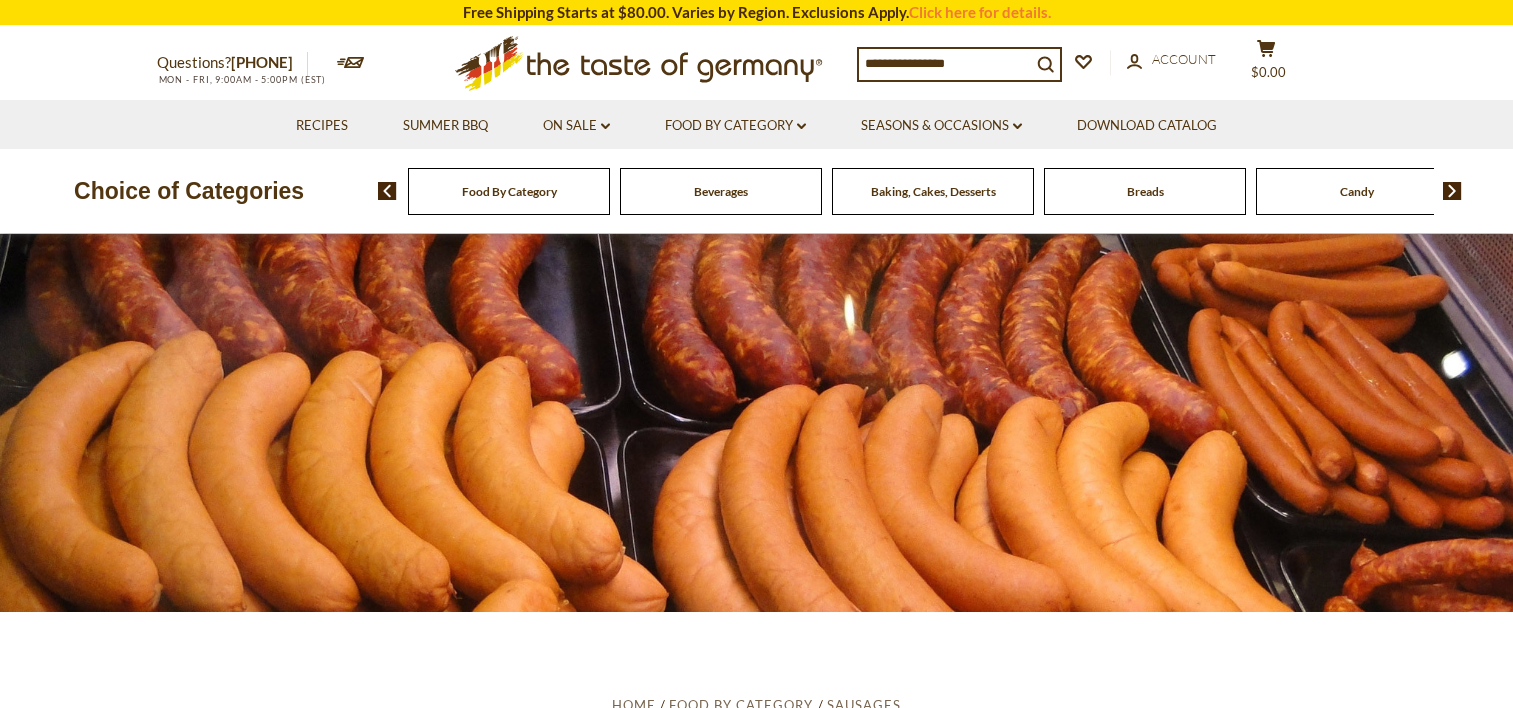 scroll, scrollTop: 600, scrollLeft: 0, axis: vertical 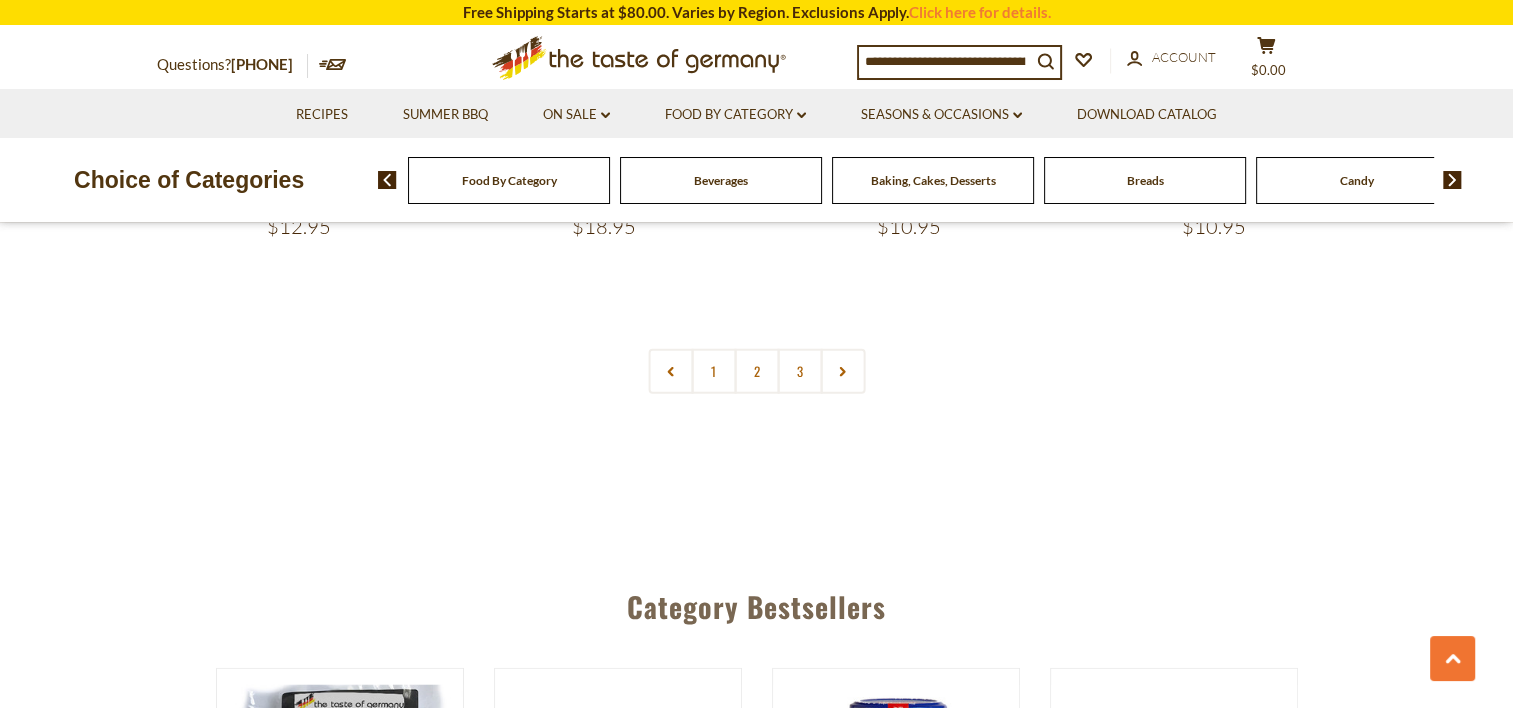 click on "2" at bounding box center (756, 371) 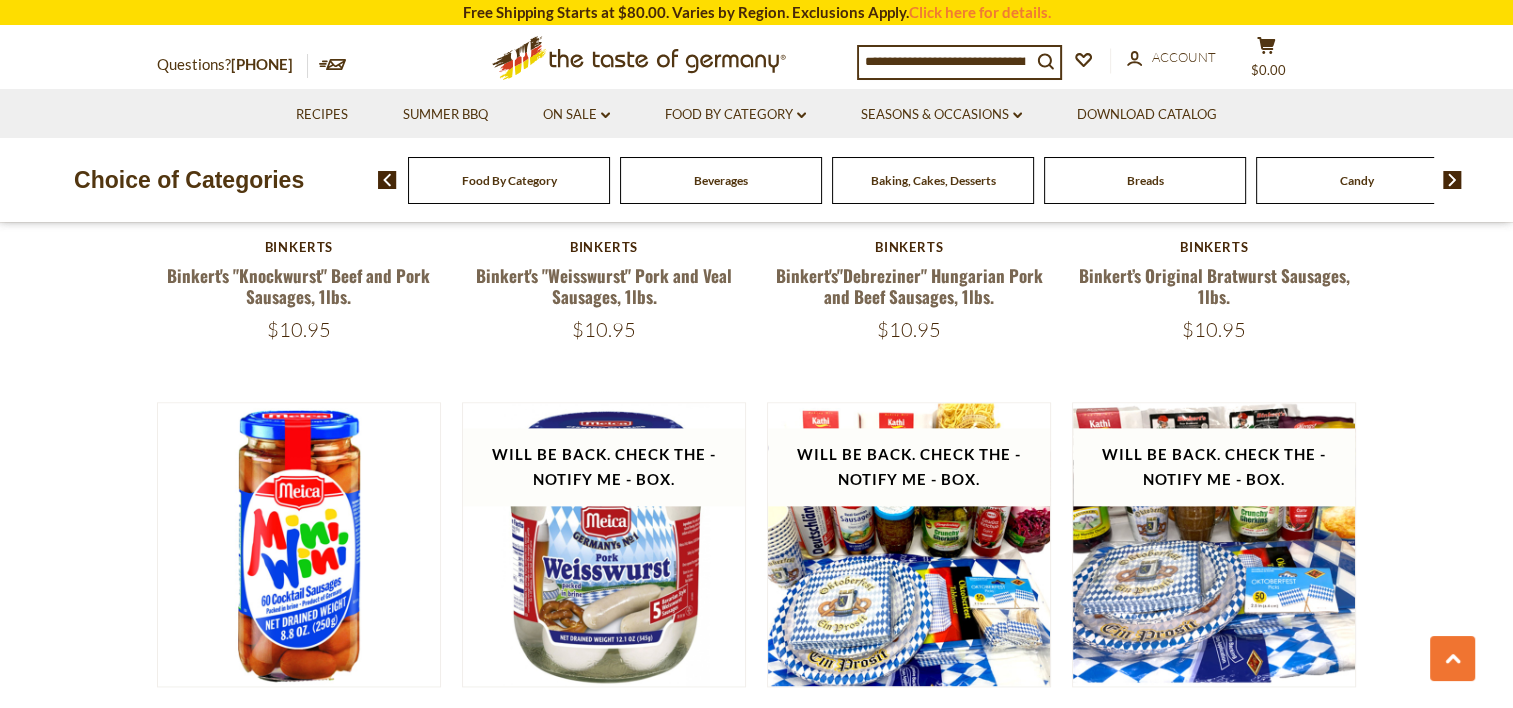 scroll, scrollTop: 2842, scrollLeft: 0, axis: vertical 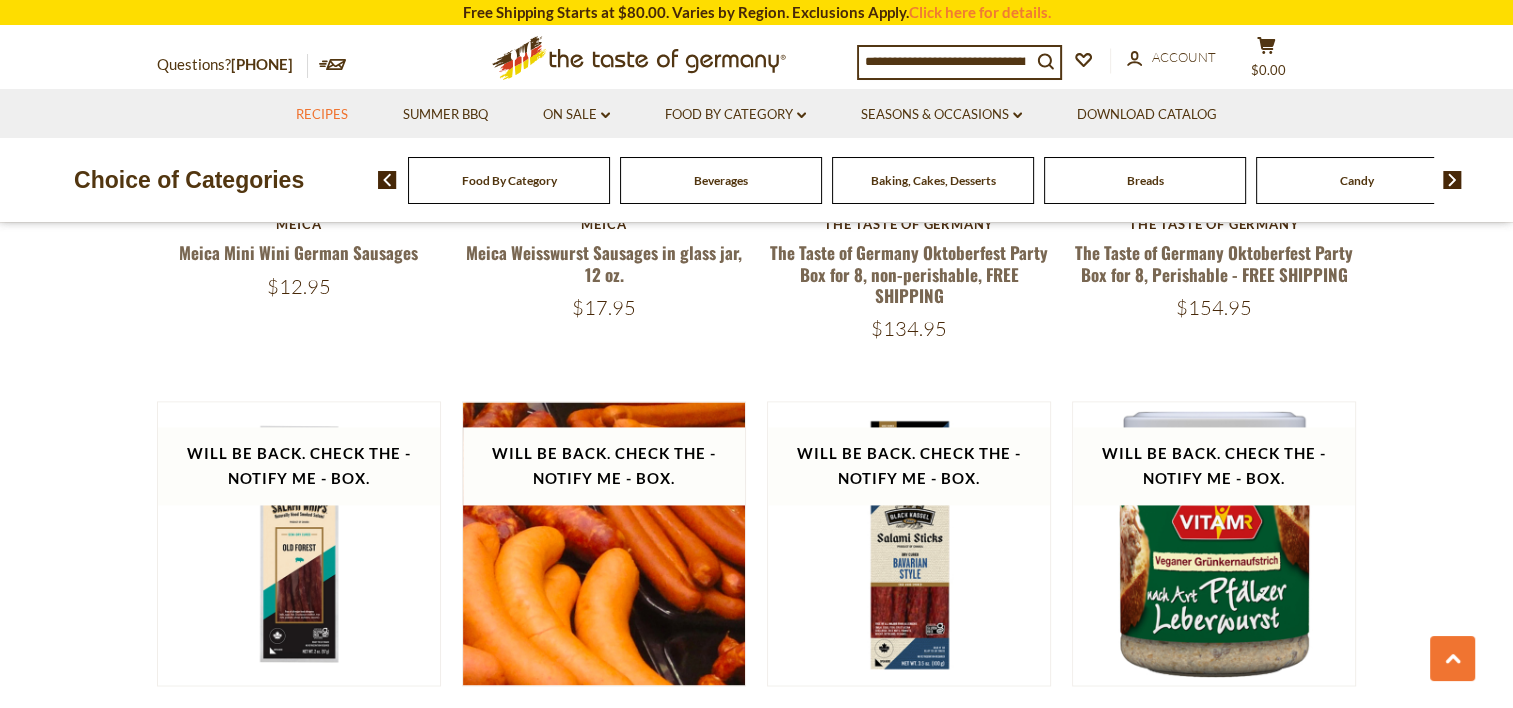 click on "Recipes" at bounding box center [322, 115] 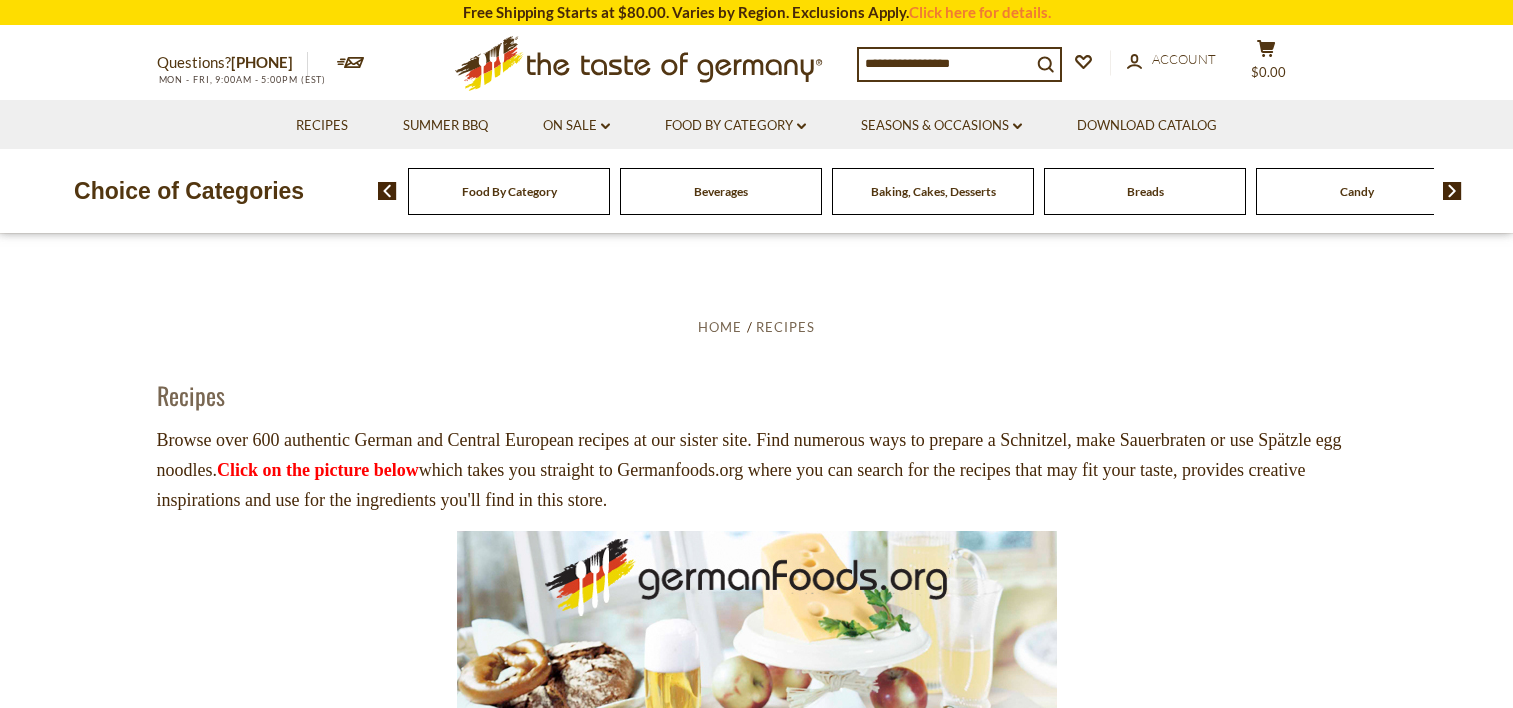 scroll, scrollTop: 0, scrollLeft: 0, axis: both 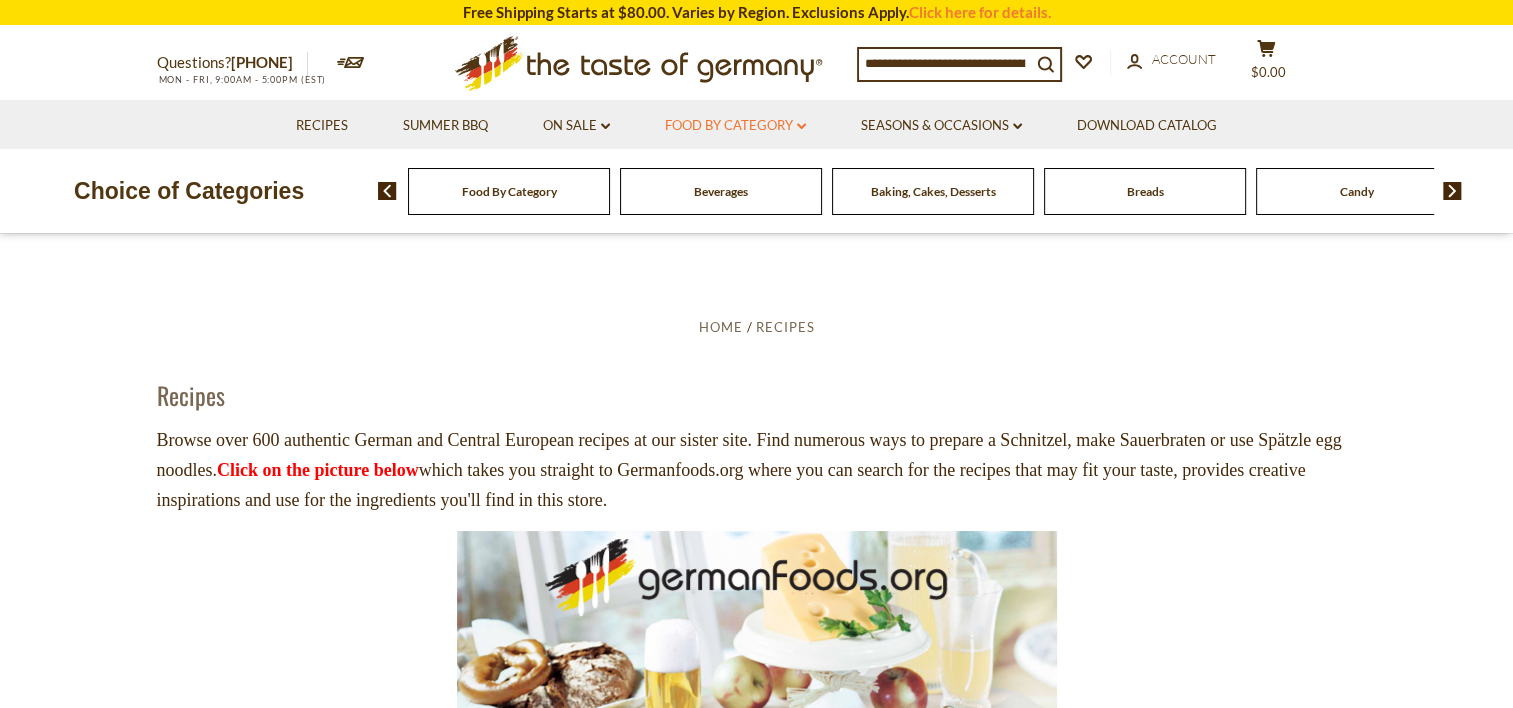 click on "Food By Category
dropdown_arrow" at bounding box center (735, 126) 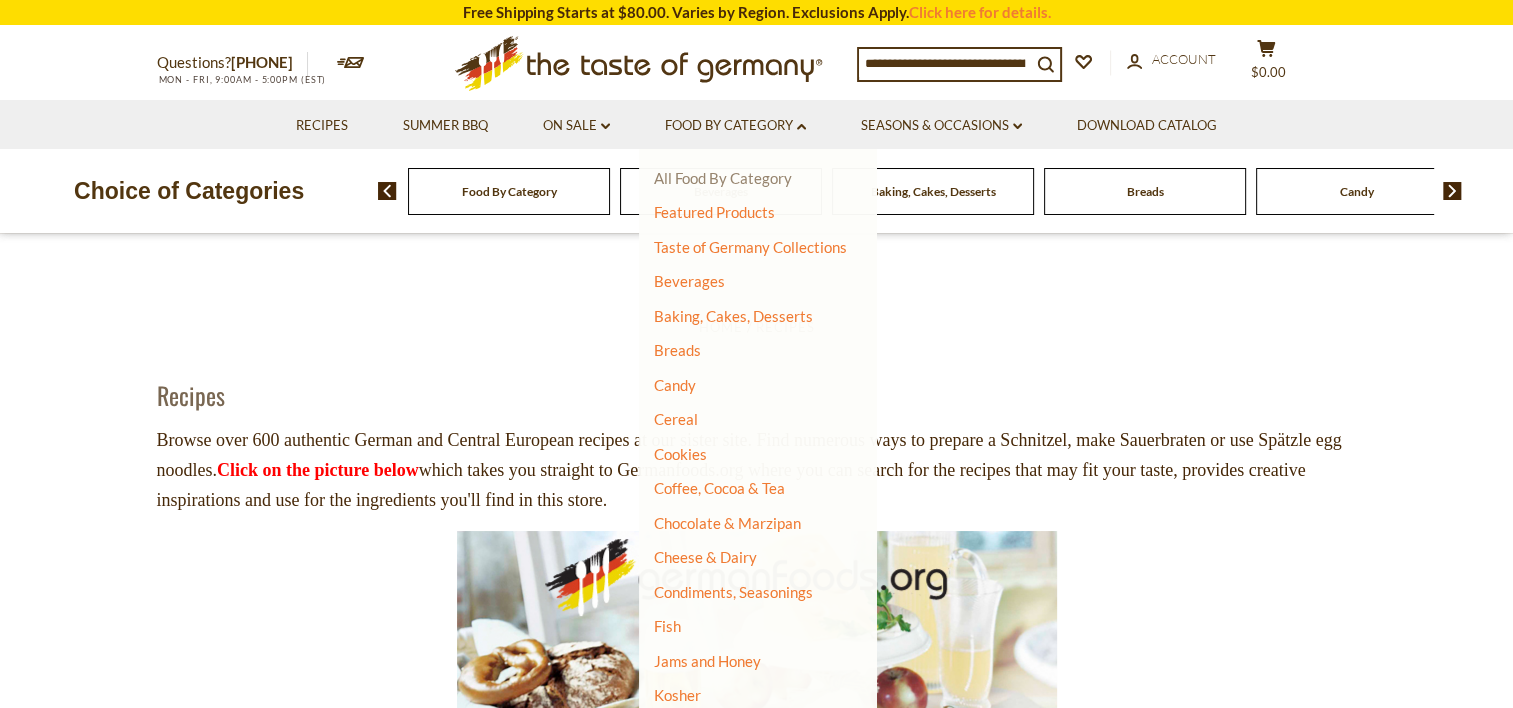 click on "All Food By Category" at bounding box center [723, 178] 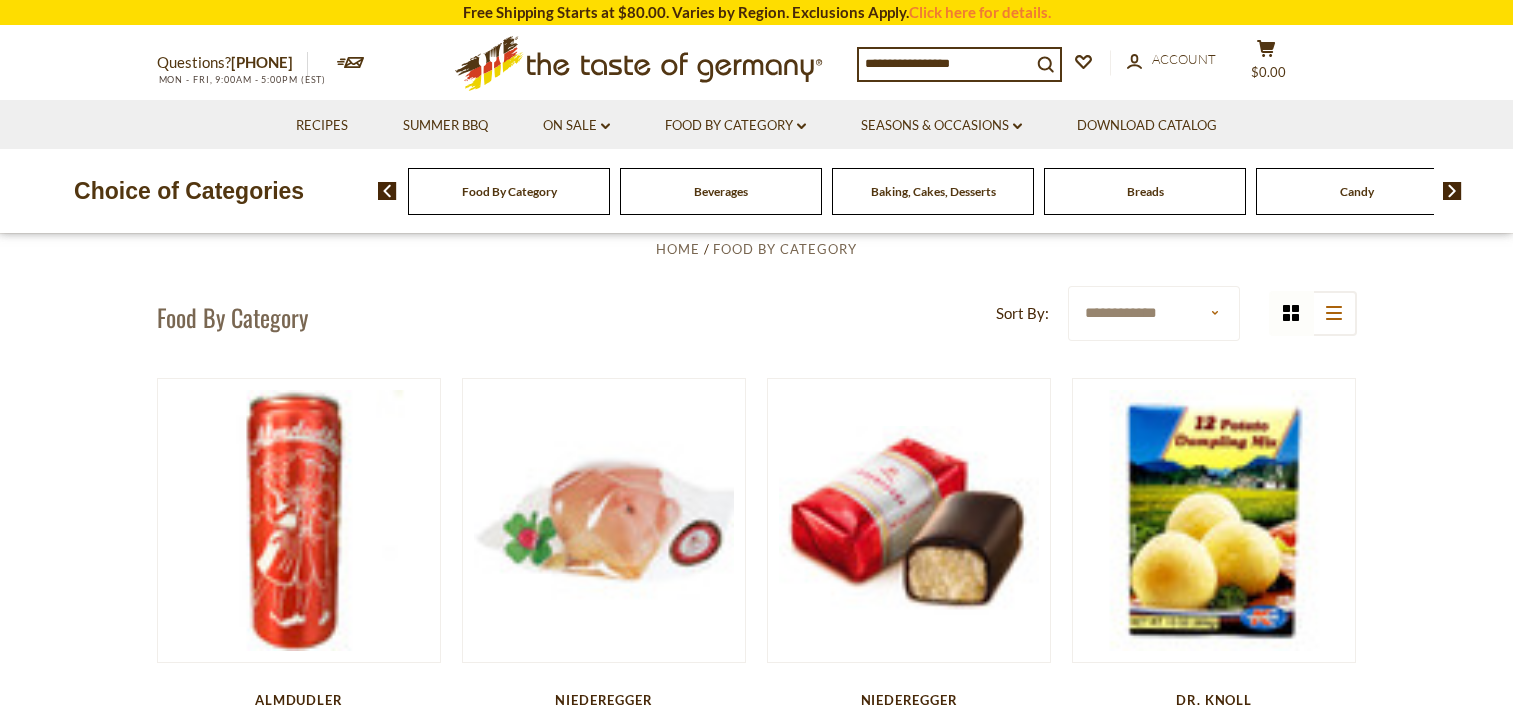 scroll, scrollTop: 0, scrollLeft: 0, axis: both 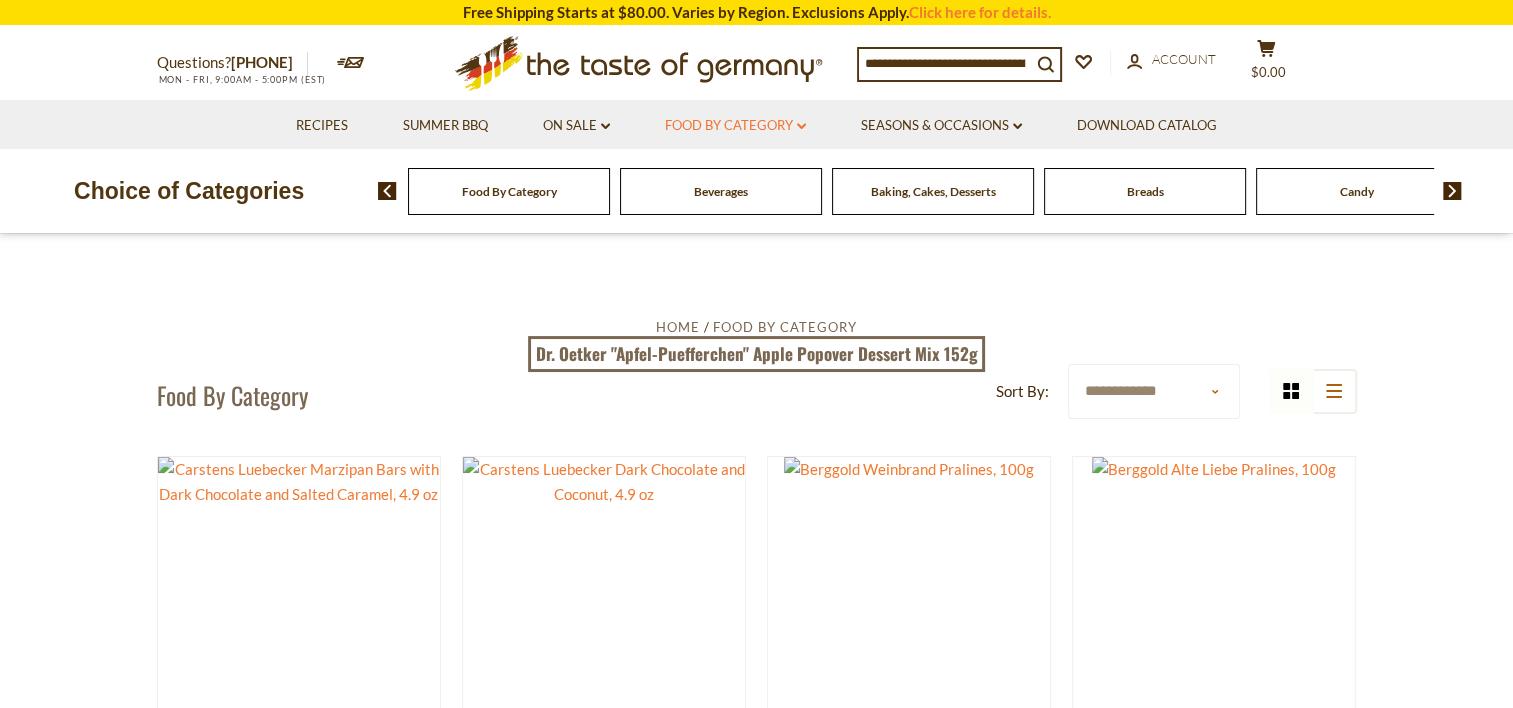click on "Food By Category
dropdown_arrow" at bounding box center [735, 126] 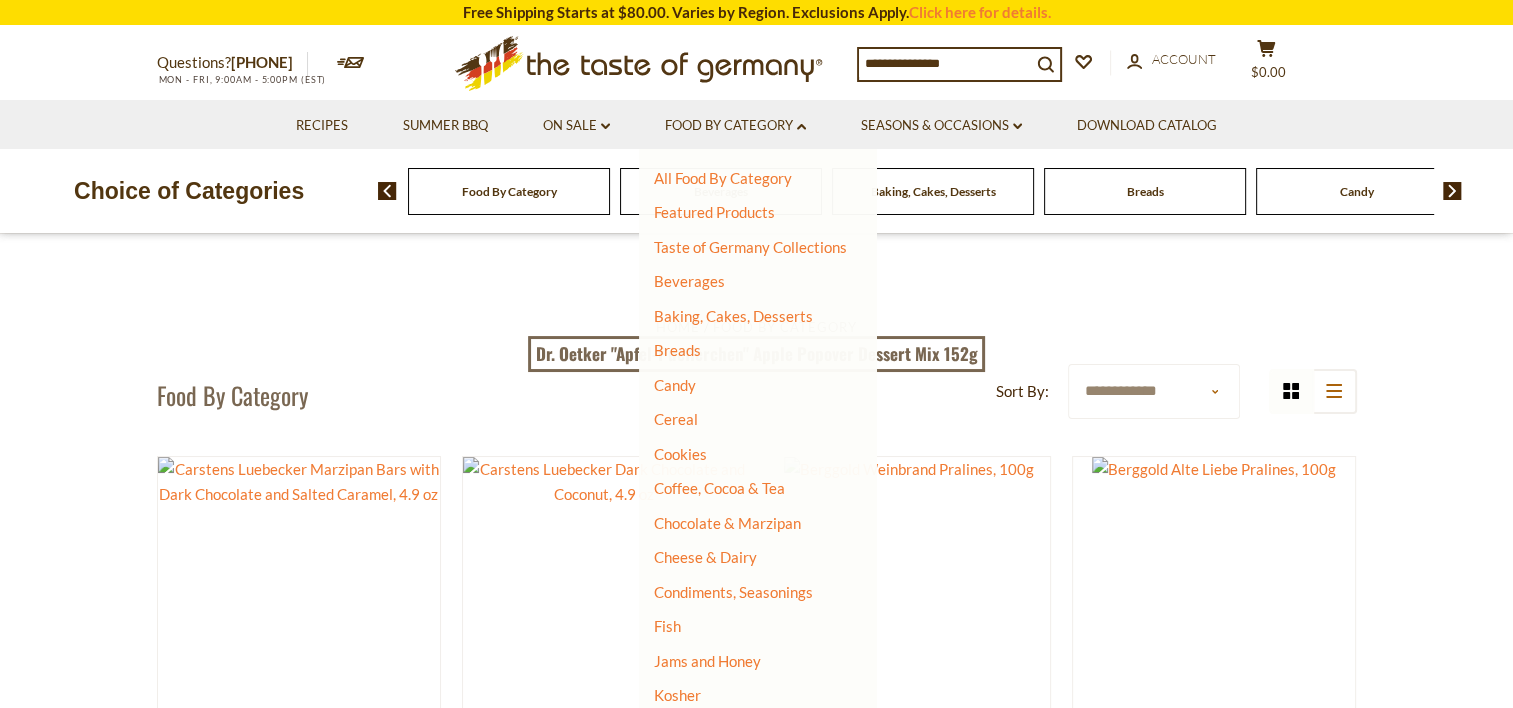 drag, startPoint x: 690, startPoint y: 318, endPoint x: 481, endPoint y: 334, distance: 209.61154 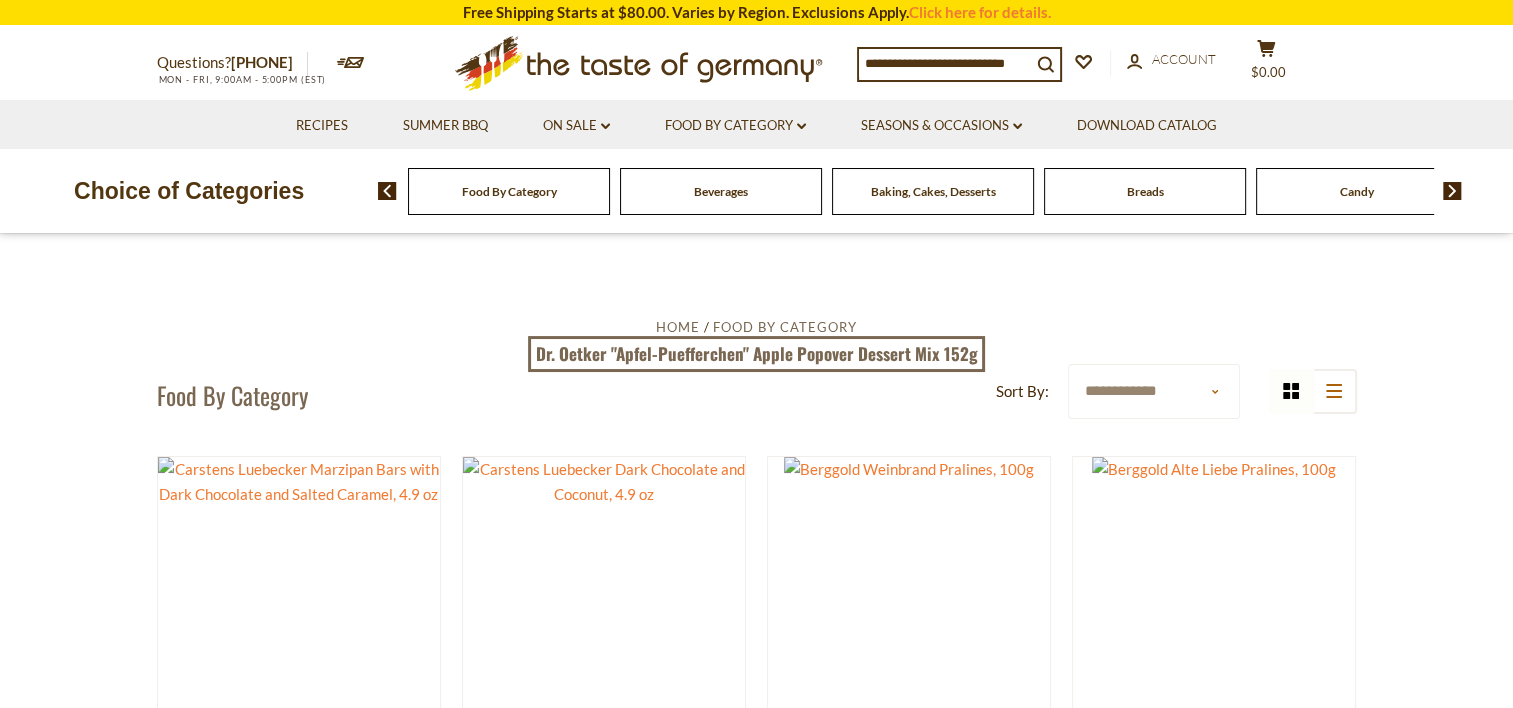click on "Beverages" at bounding box center [509, 191] 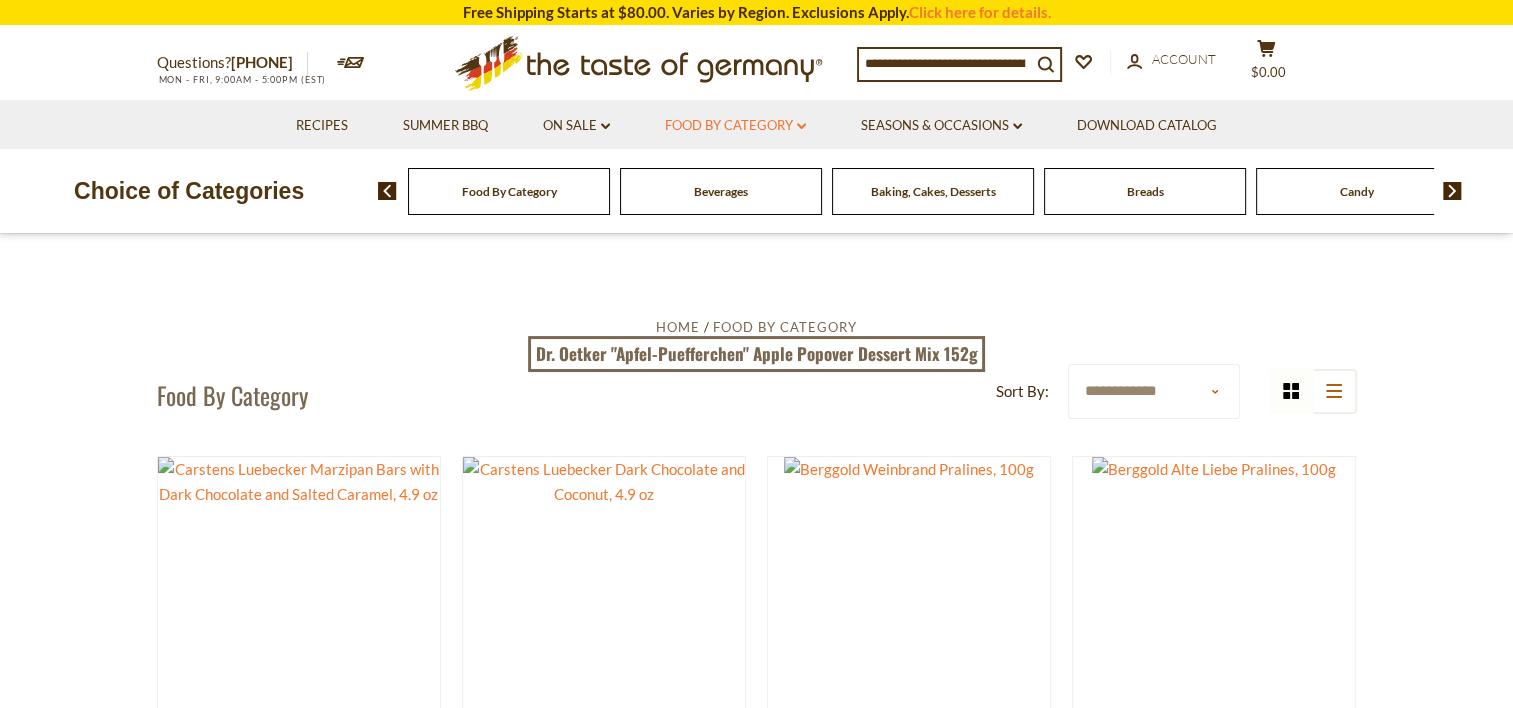 click on "Food By Category
dropdown_arrow" at bounding box center [735, 126] 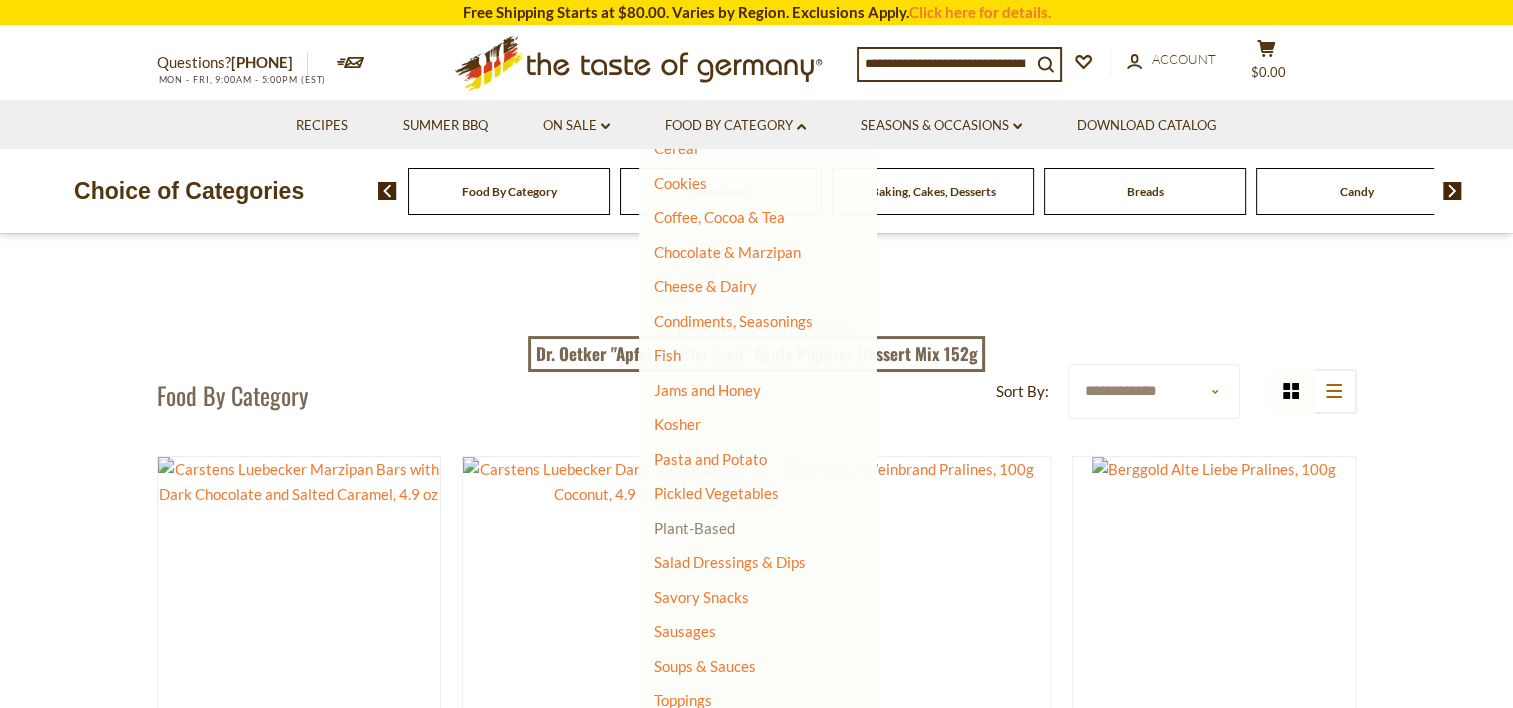 scroll, scrollTop: 370, scrollLeft: 0, axis: vertical 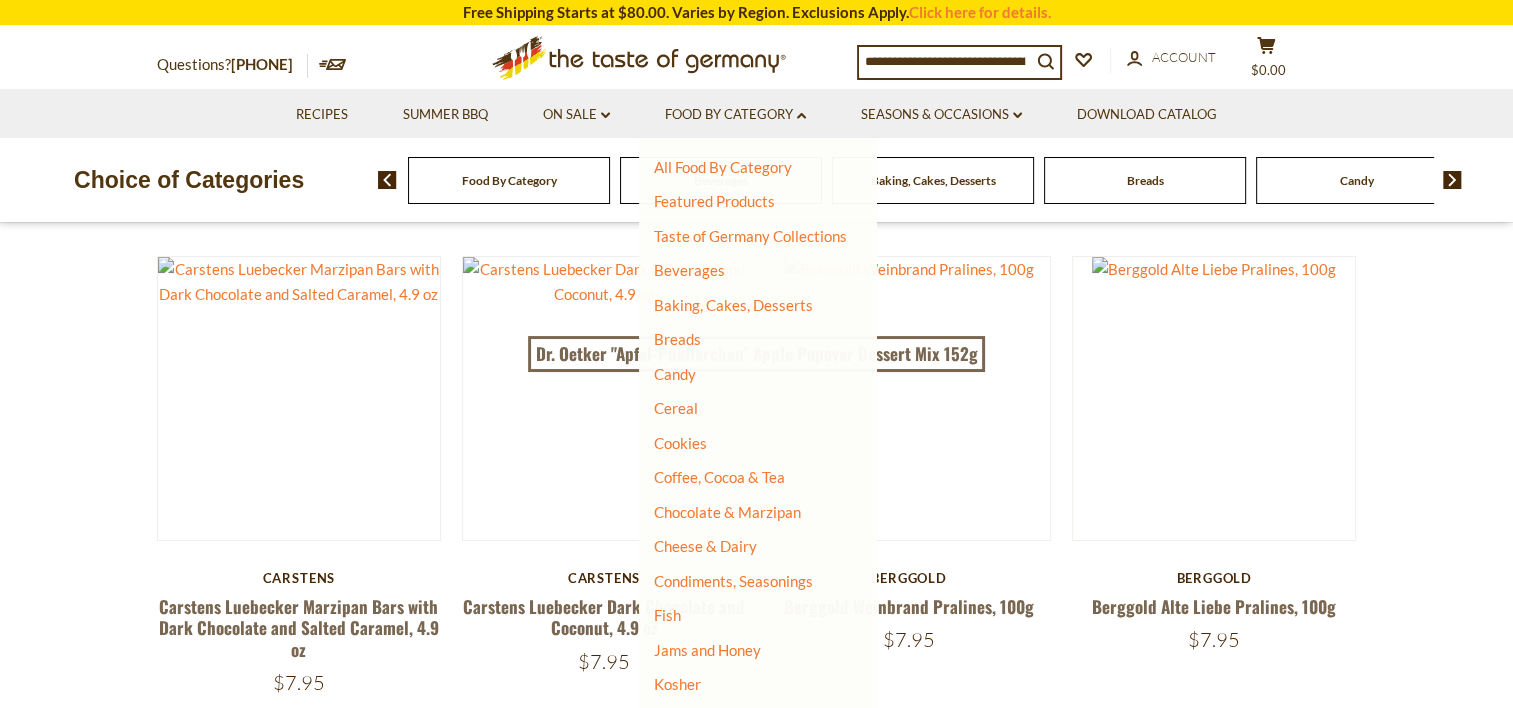 click on "**********" at bounding box center [756, 2456] 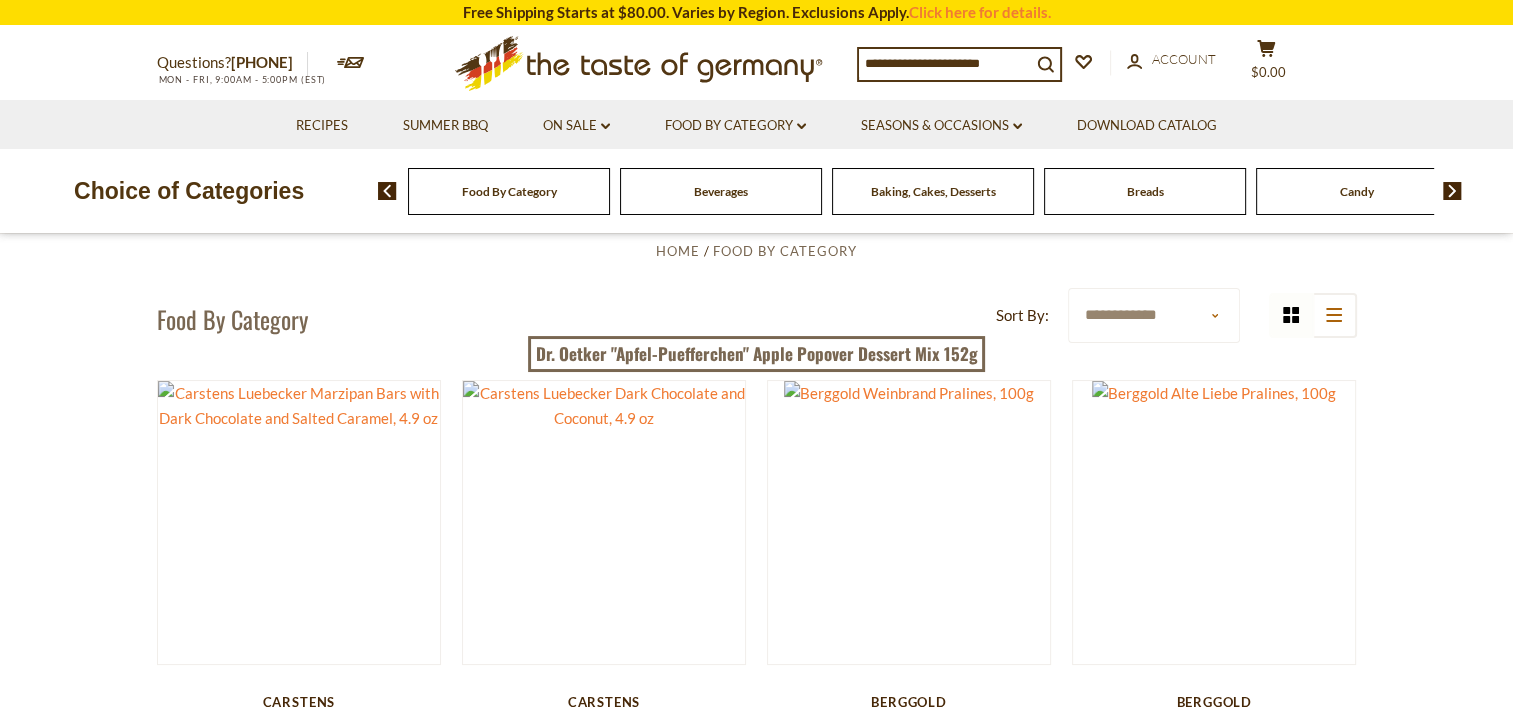 scroll, scrollTop: 0, scrollLeft: 0, axis: both 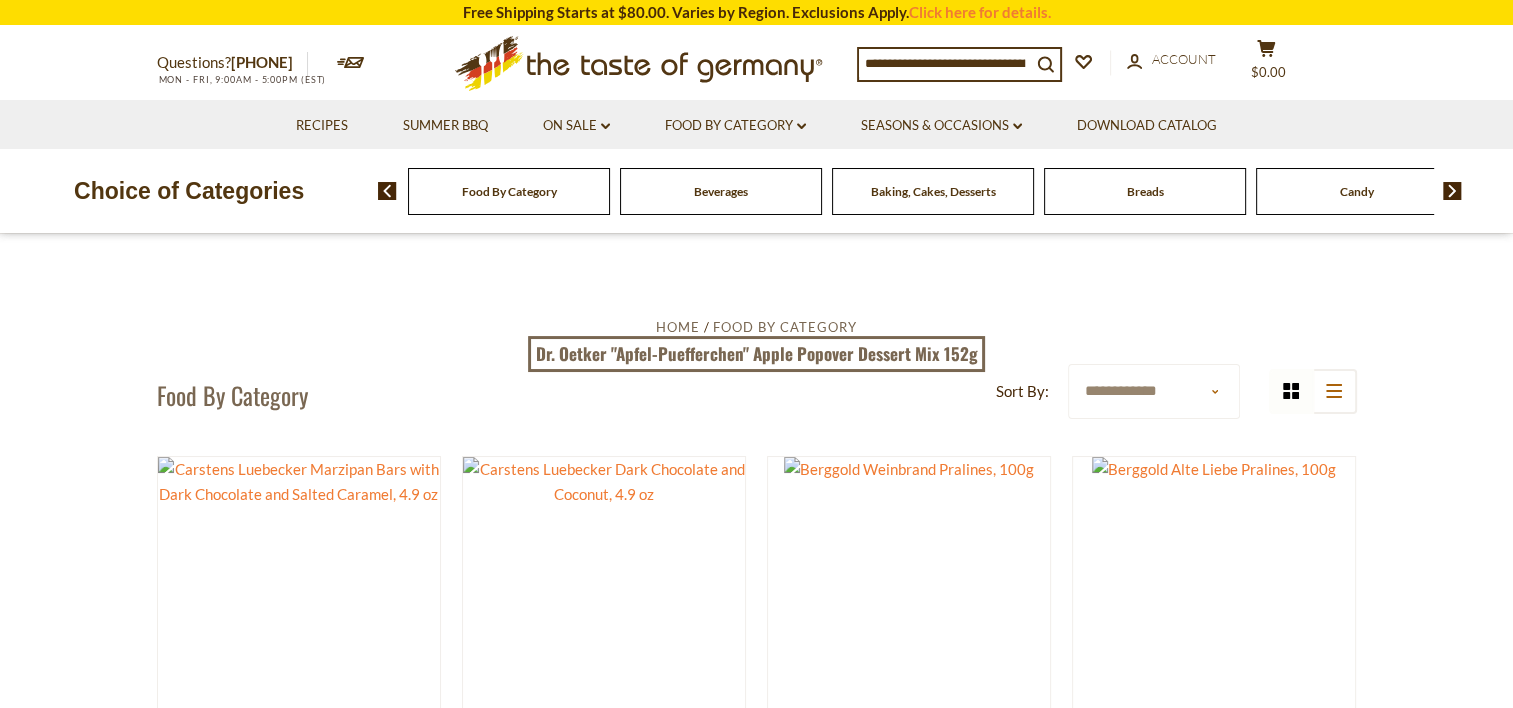 click at bounding box center (945, 63) 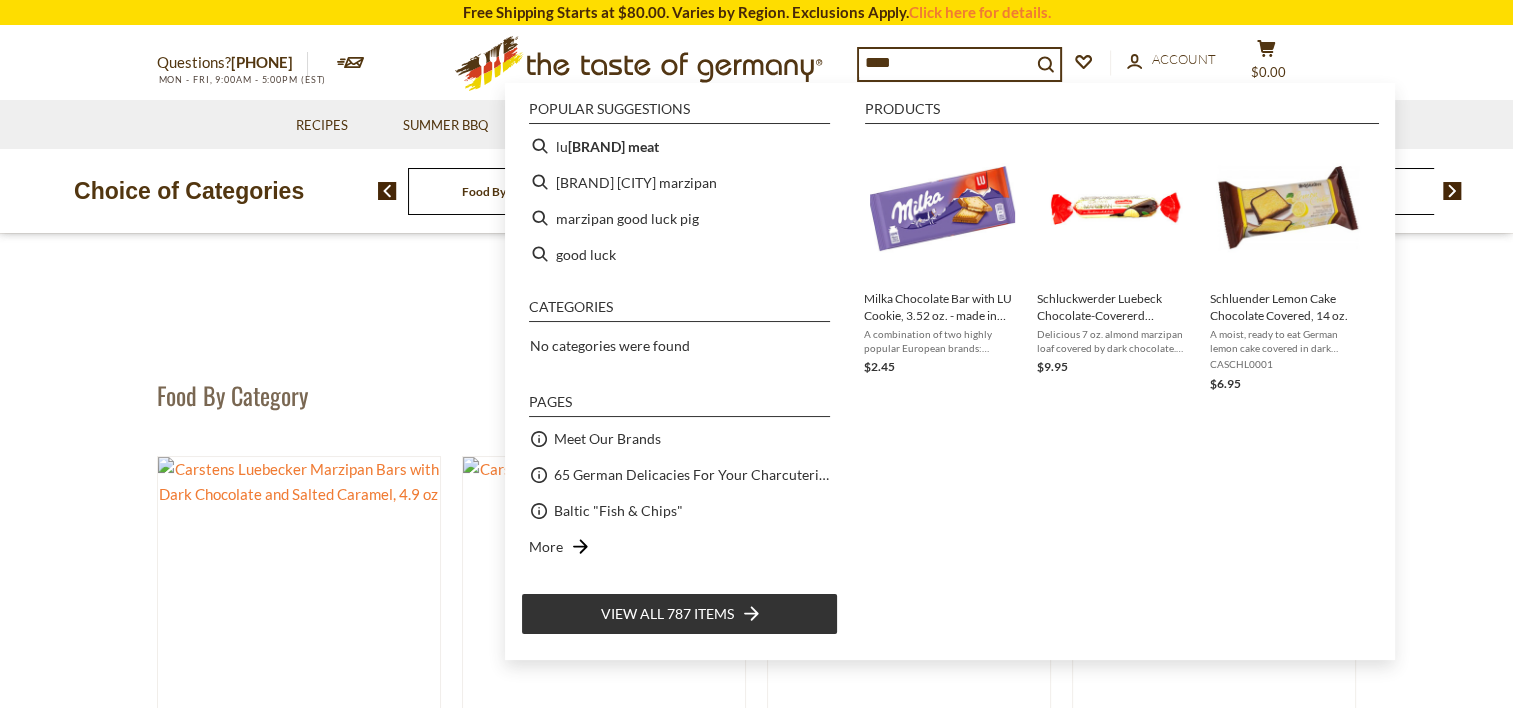 type on "*****" 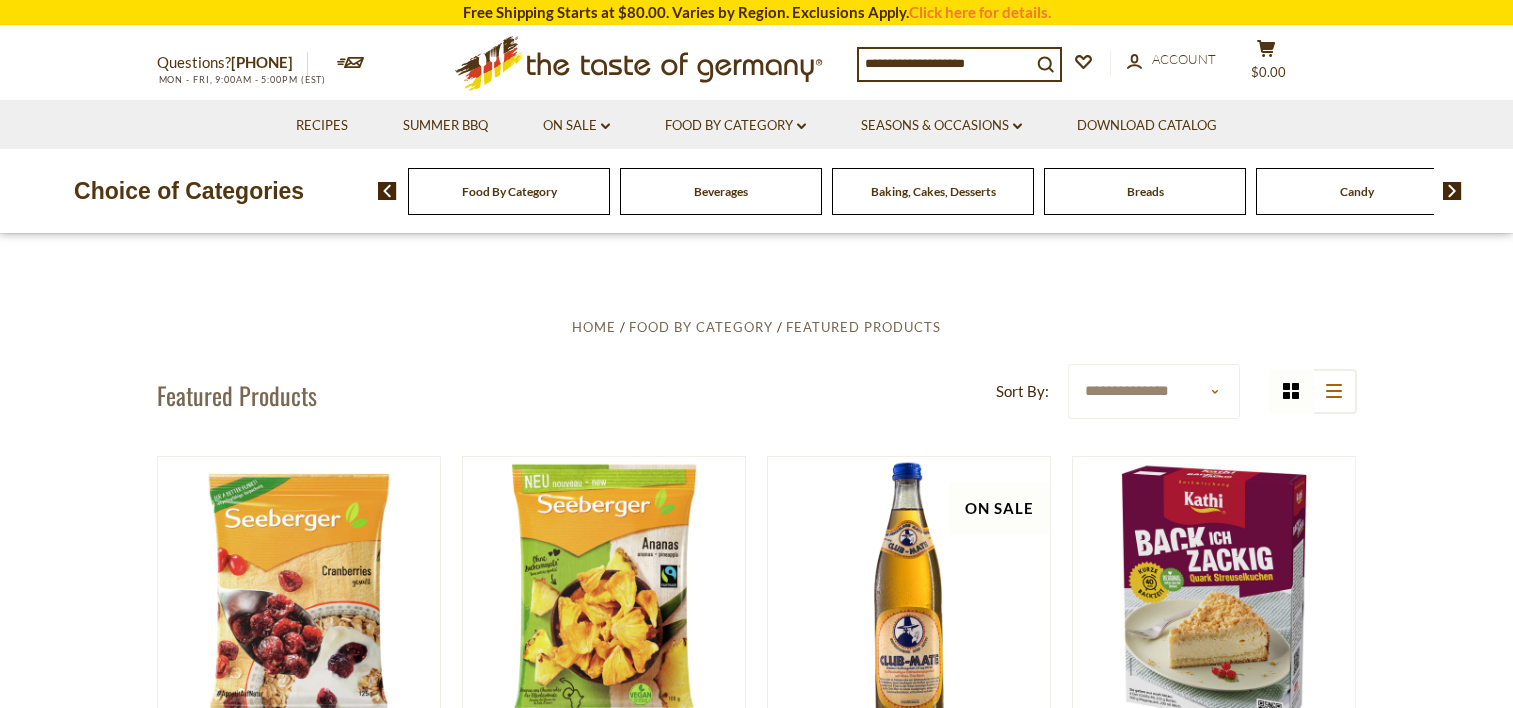 scroll, scrollTop: 0, scrollLeft: 0, axis: both 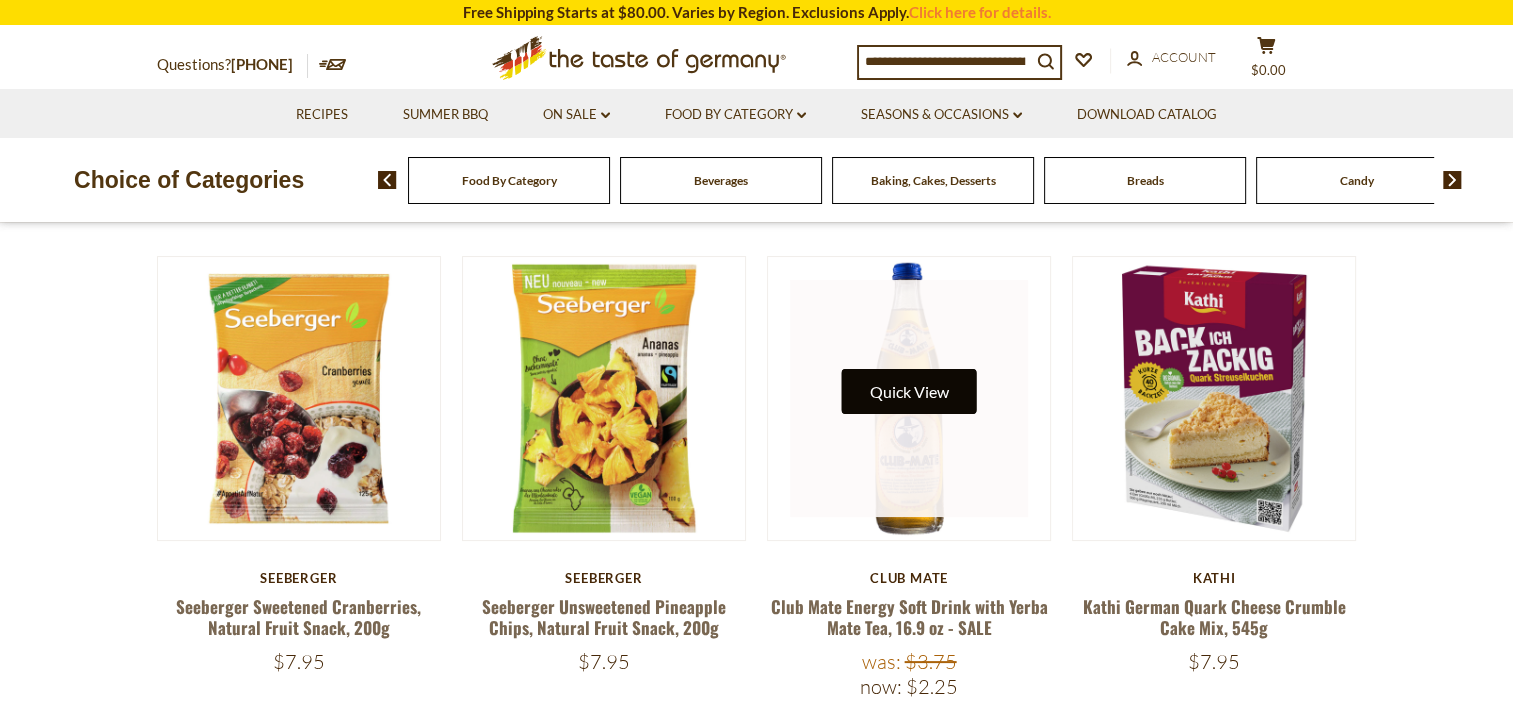 click on "Quick View" at bounding box center [909, 391] 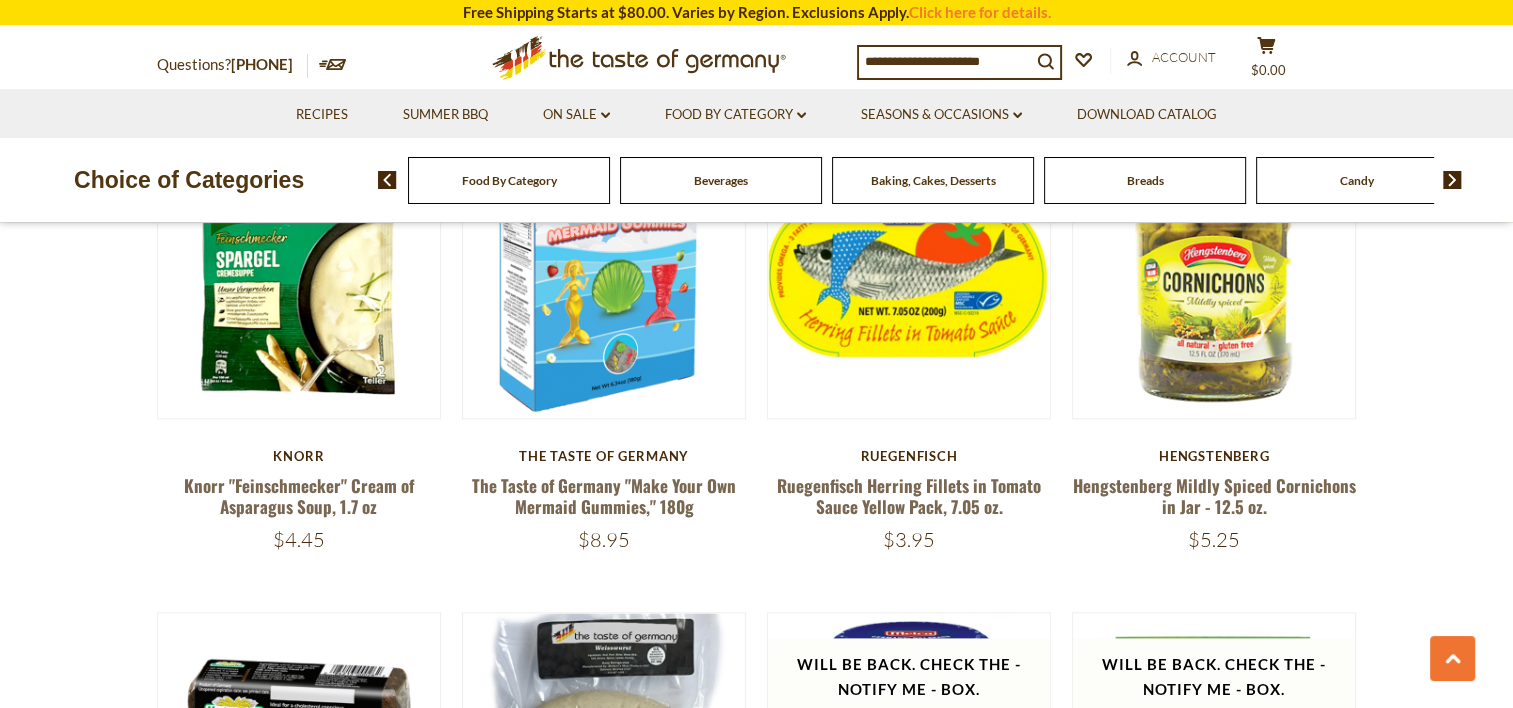 scroll, scrollTop: 2300, scrollLeft: 0, axis: vertical 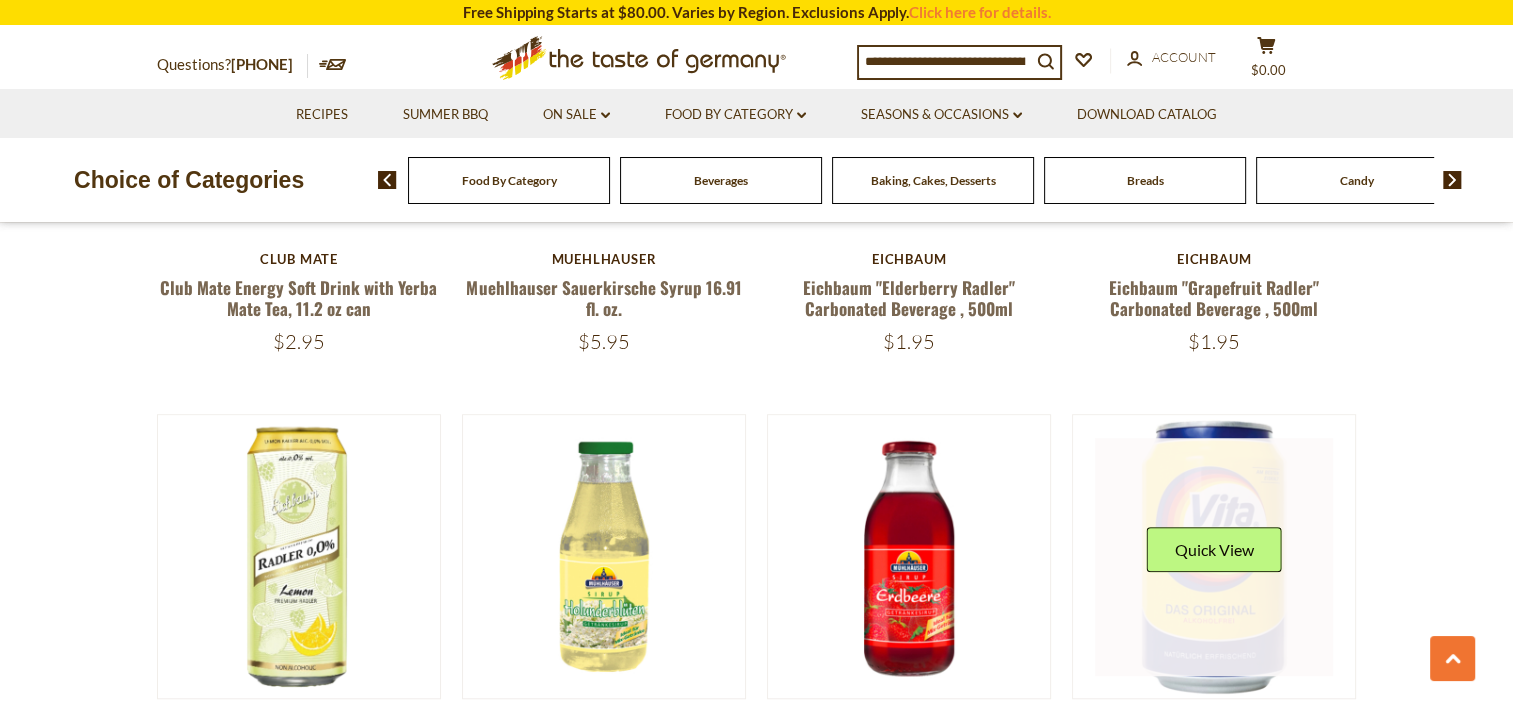 drag, startPoint x: 1218, startPoint y: 386, endPoint x: 1241, endPoint y: 492, distance: 108.46658 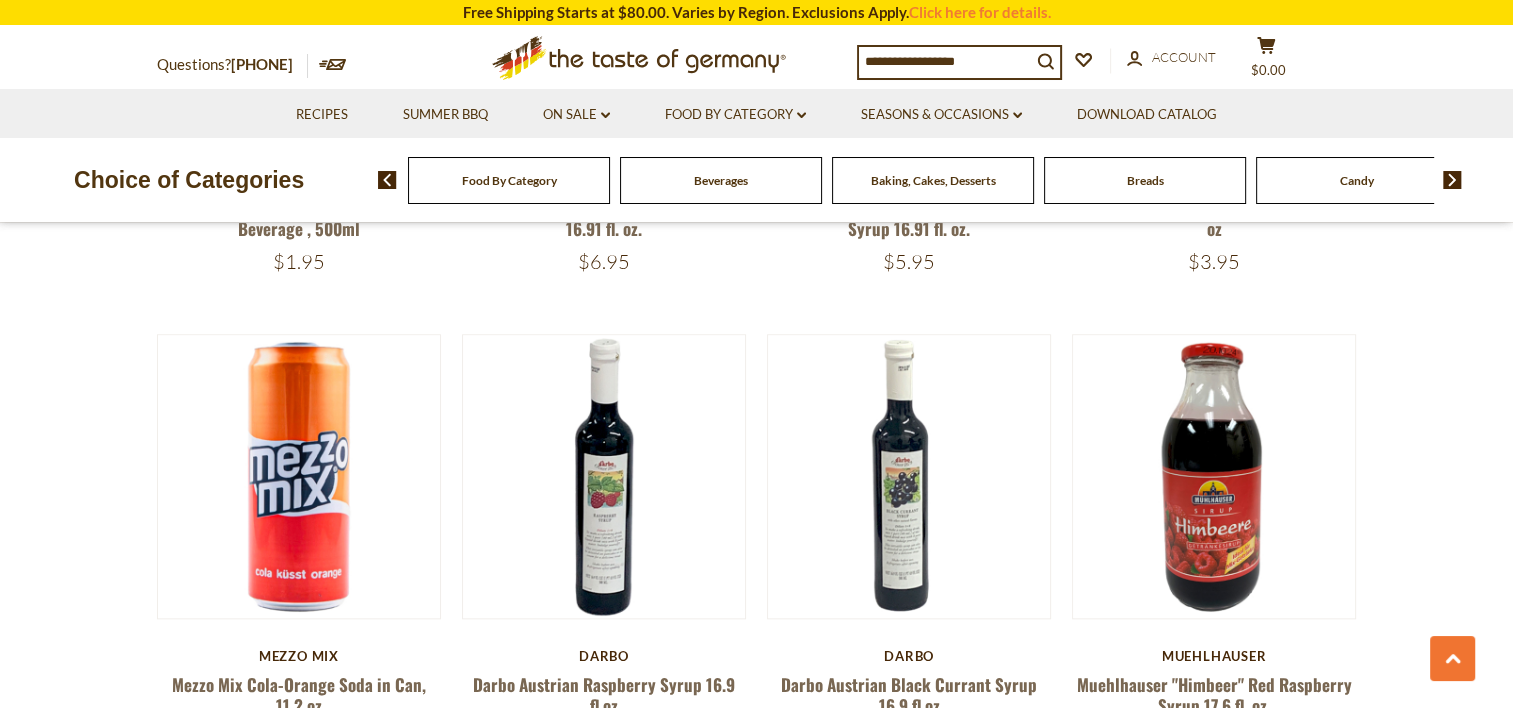 scroll, scrollTop: 2100, scrollLeft: 0, axis: vertical 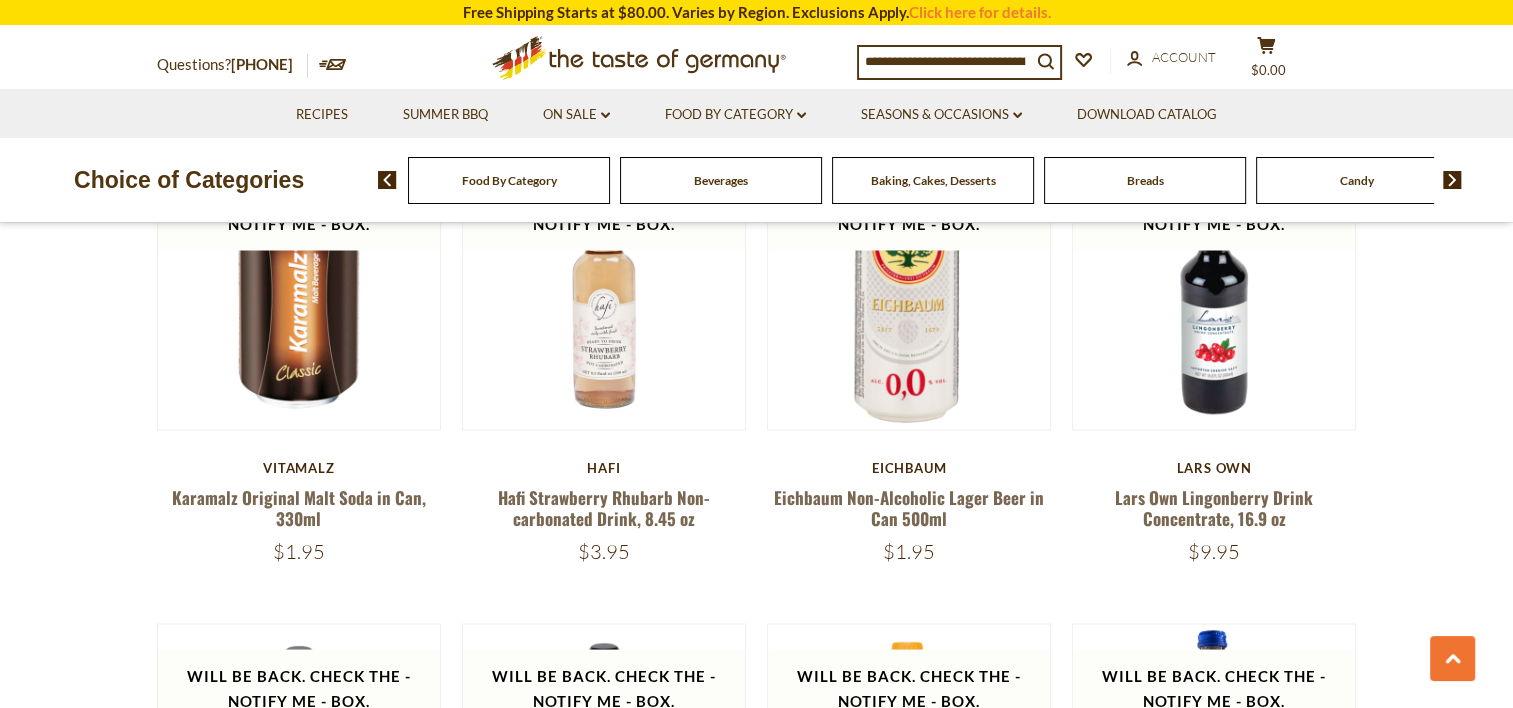drag, startPoint x: 287, startPoint y: 352, endPoint x: 107, endPoint y: 432, distance: 196.97716 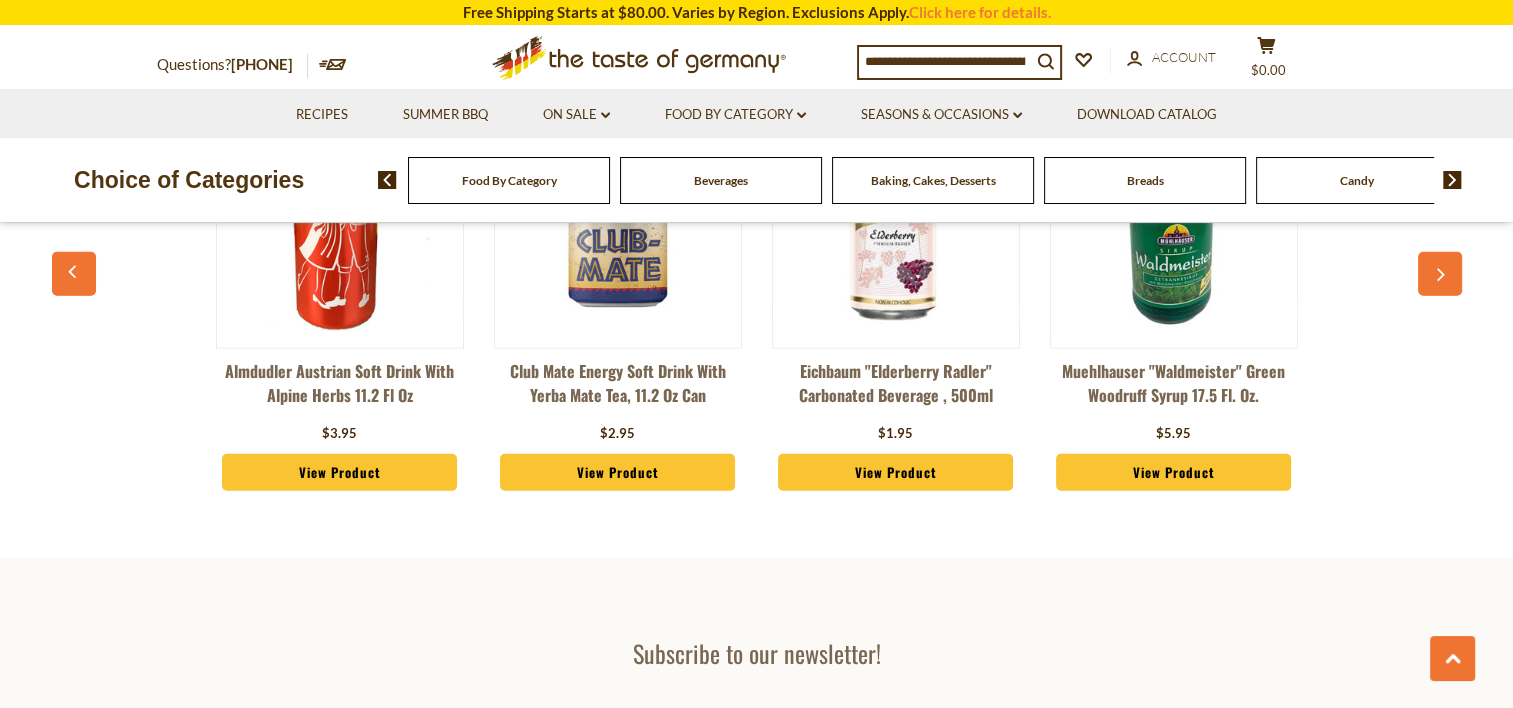 scroll, scrollTop: 5500, scrollLeft: 0, axis: vertical 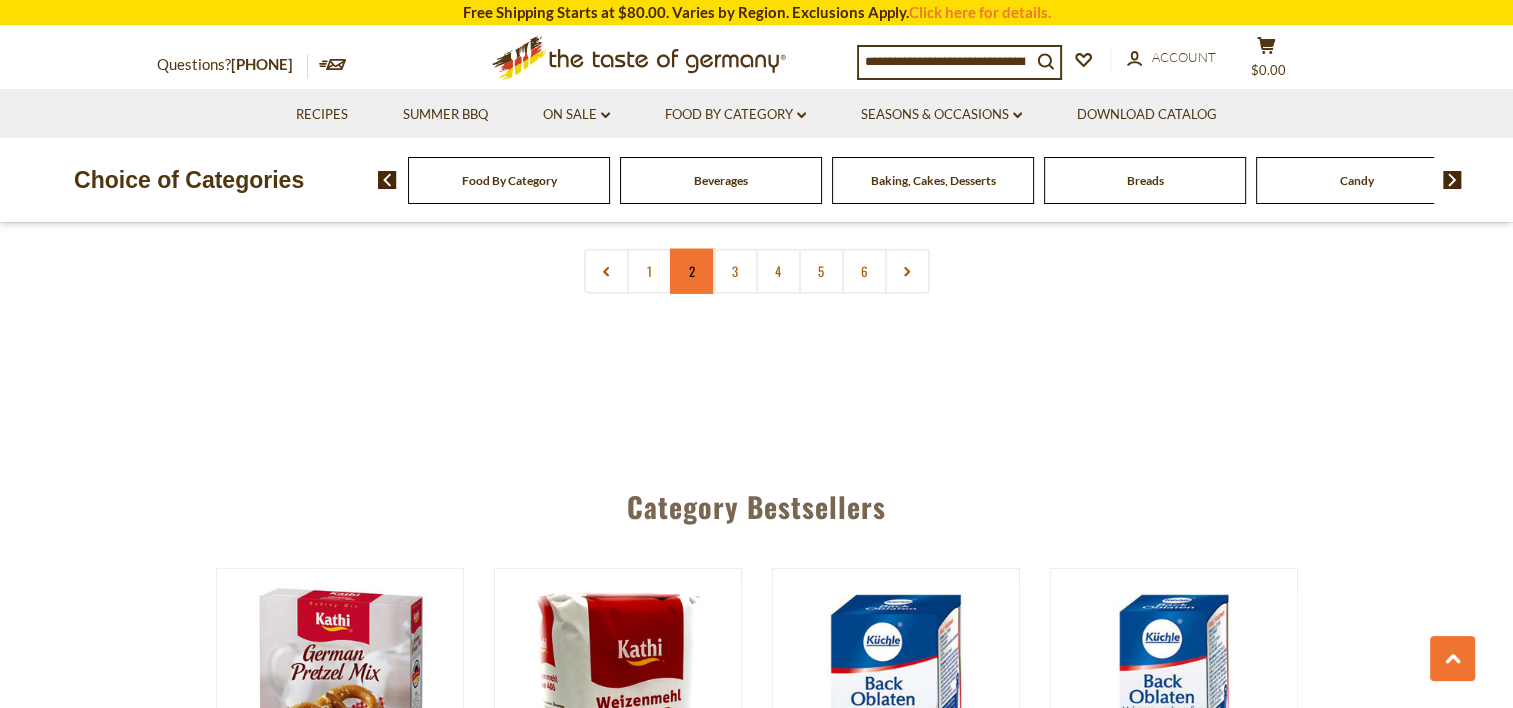 click on "2" at bounding box center [692, 271] 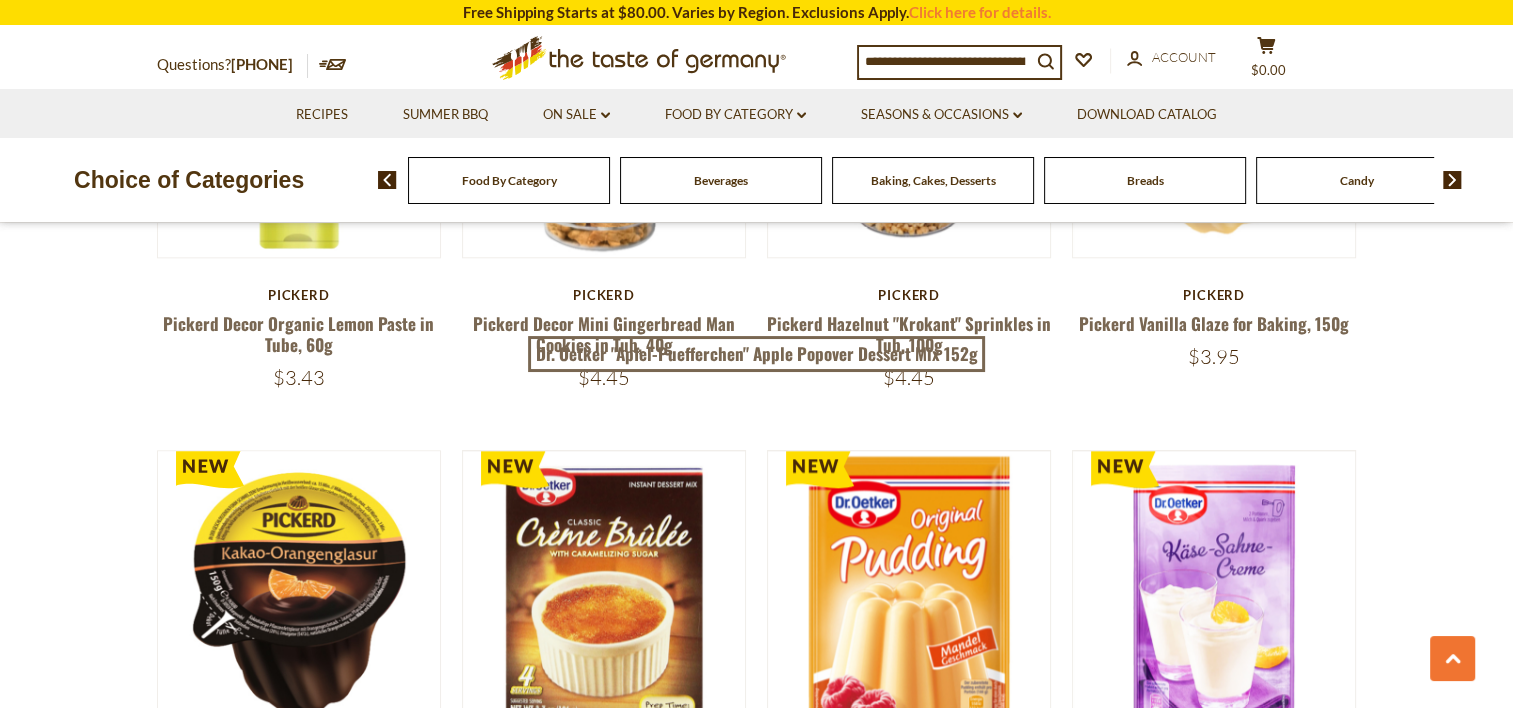 scroll, scrollTop: 2542, scrollLeft: 0, axis: vertical 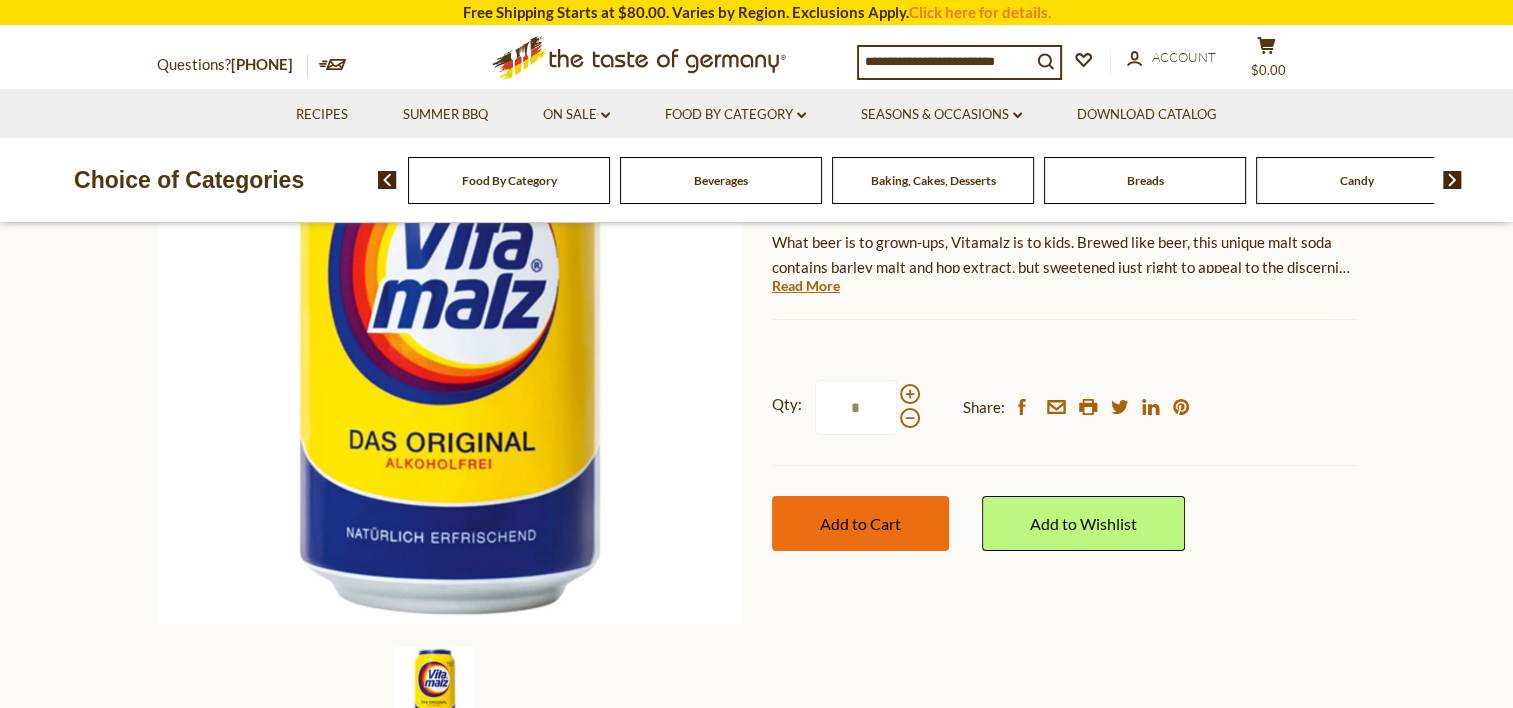 click on "Add to Cart" at bounding box center [860, 523] 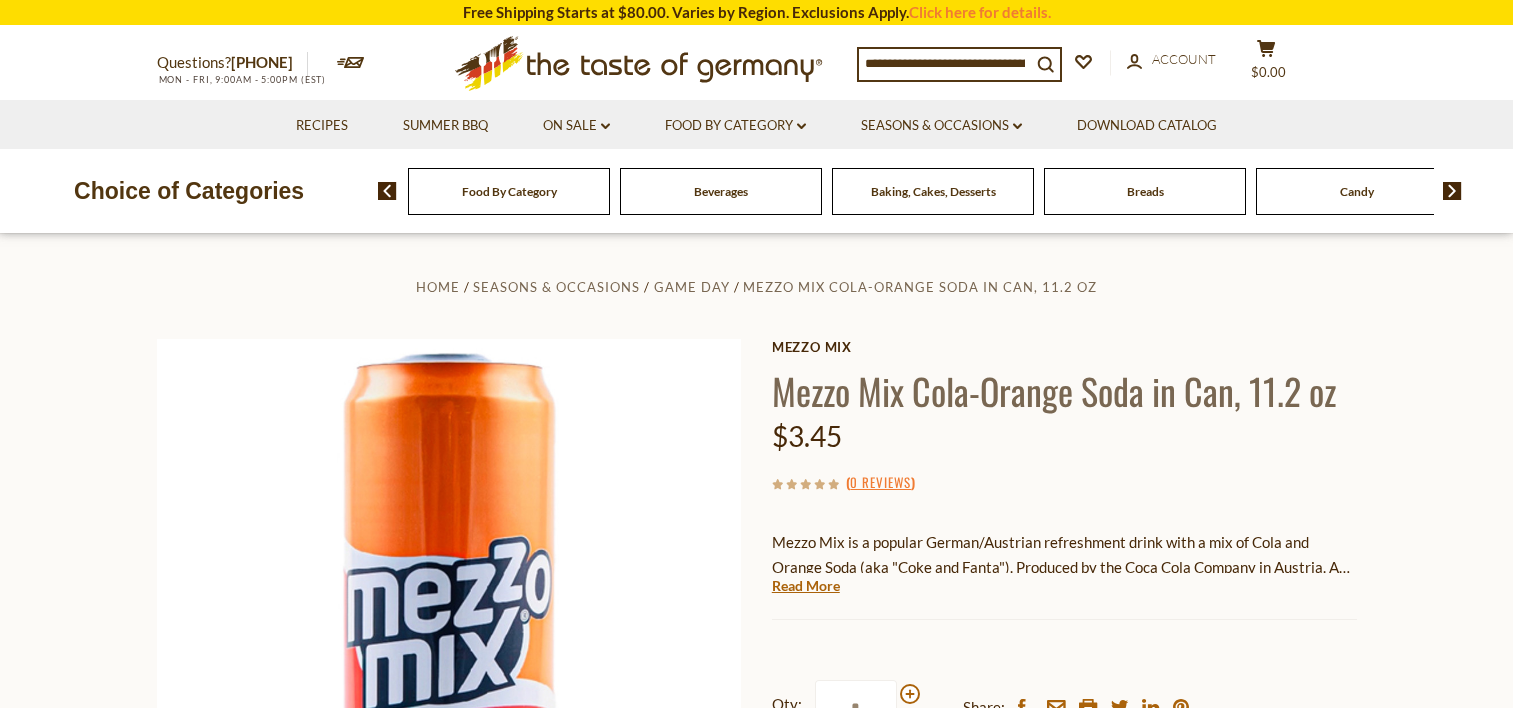 scroll, scrollTop: 0, scrollLeft: 0, axis: both 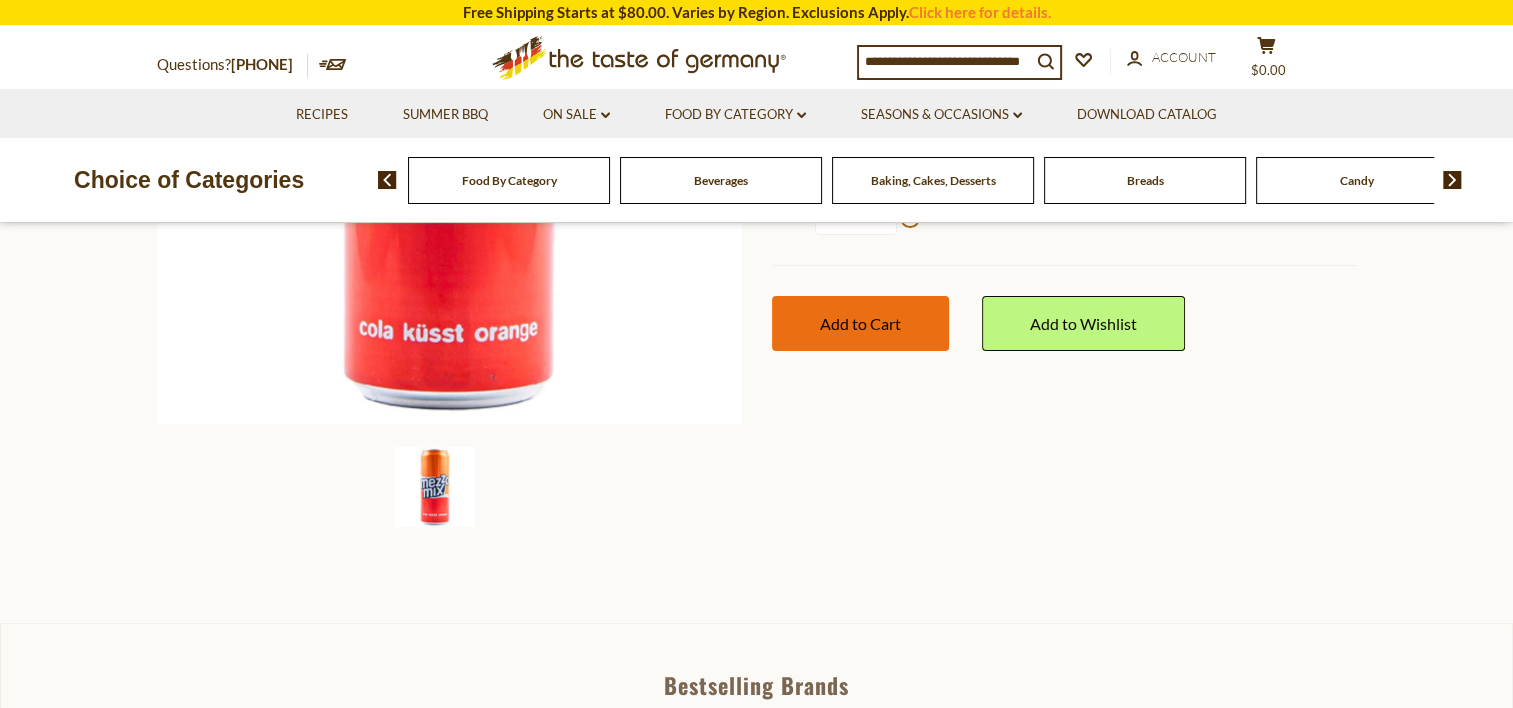 click on "Add to Cart" at bounding box center (860, 323) 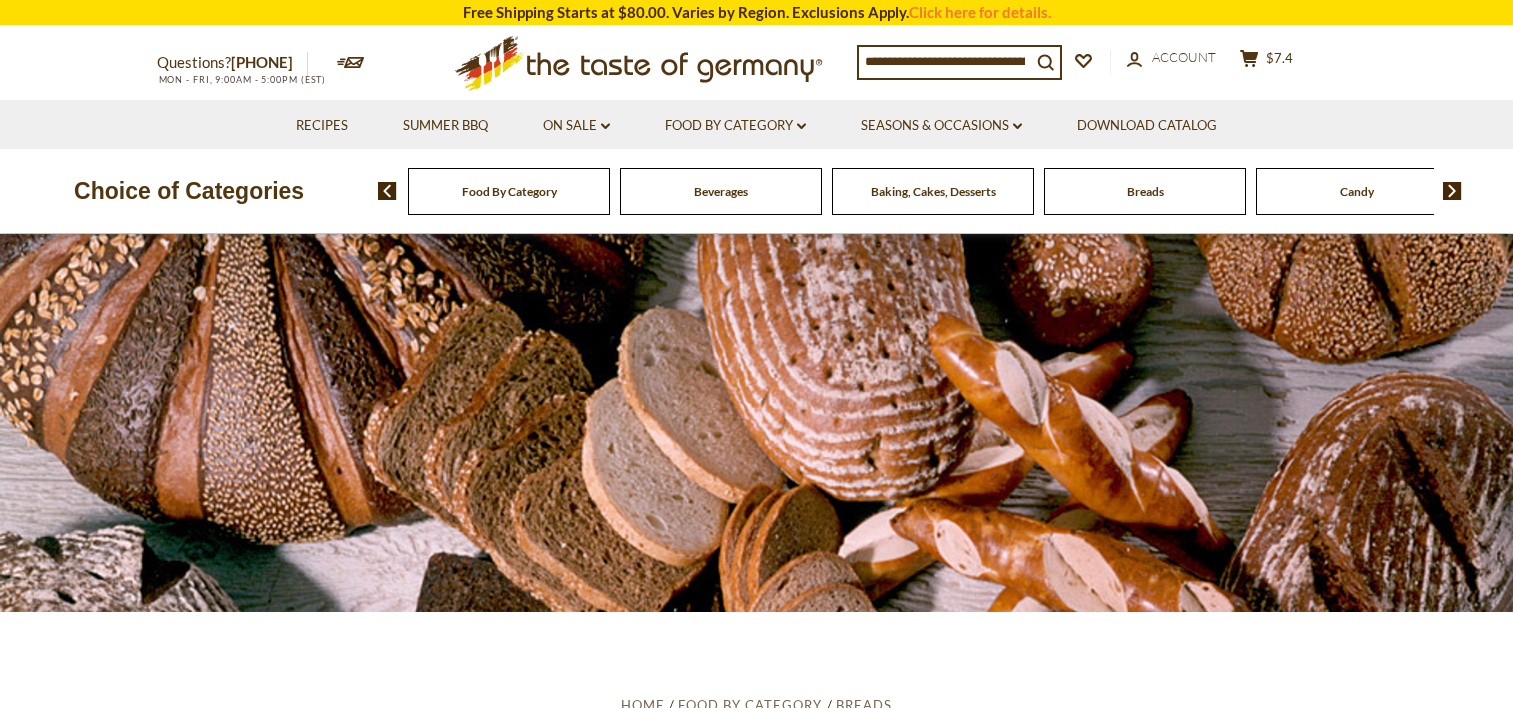 scroll, scrollTop: 0, scrollLeft: 0, axis: both 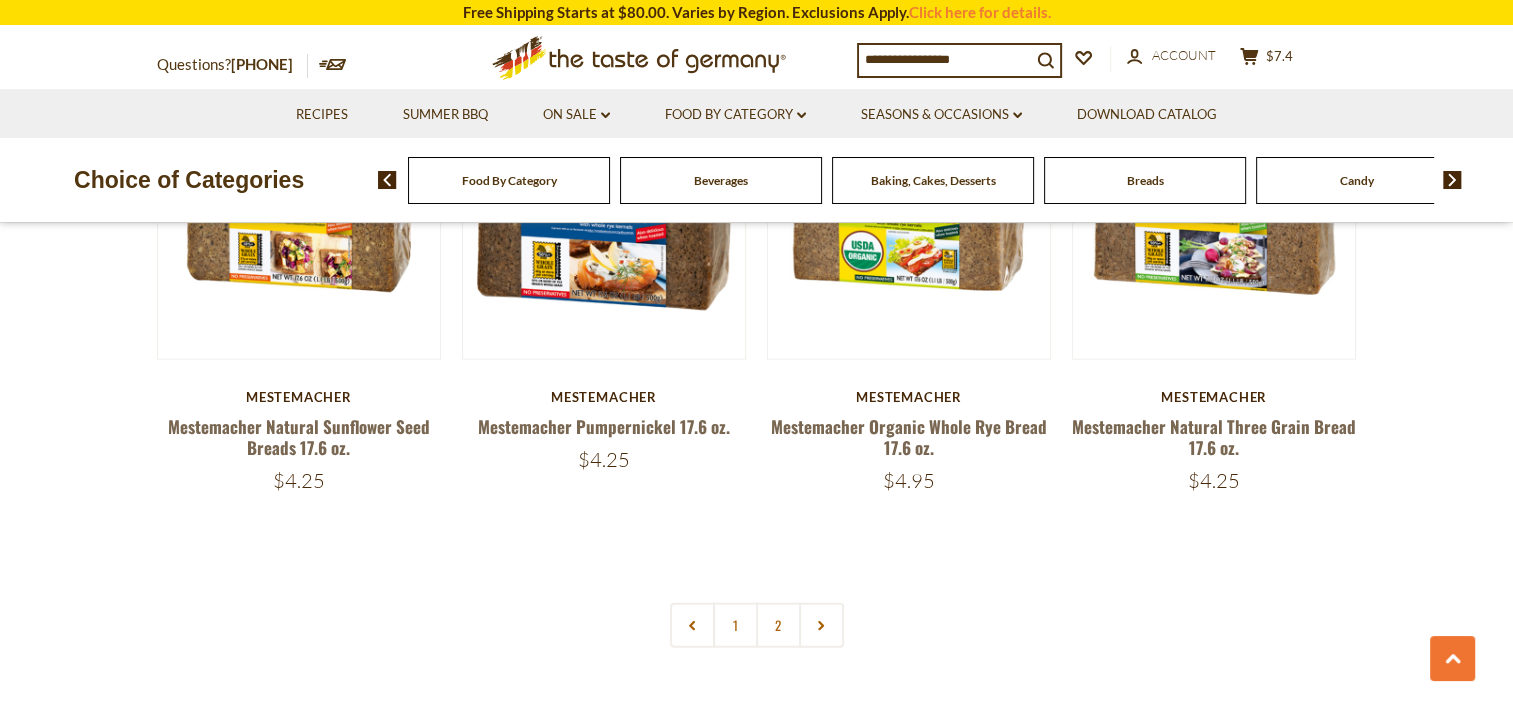 click on "2" at bounding box center (778, 625) 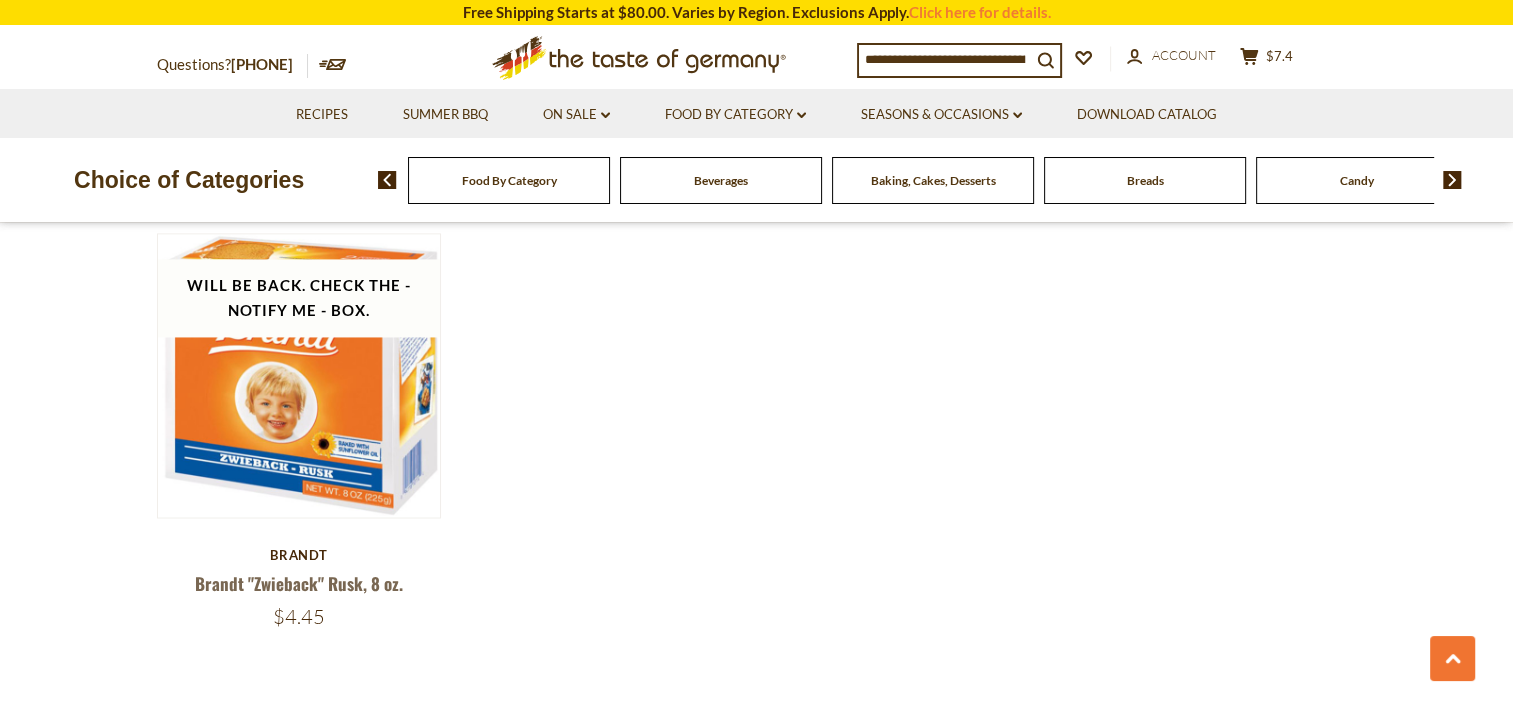 scroll, scrollTop: 3142, scrollLeft: 0, axis: vertical 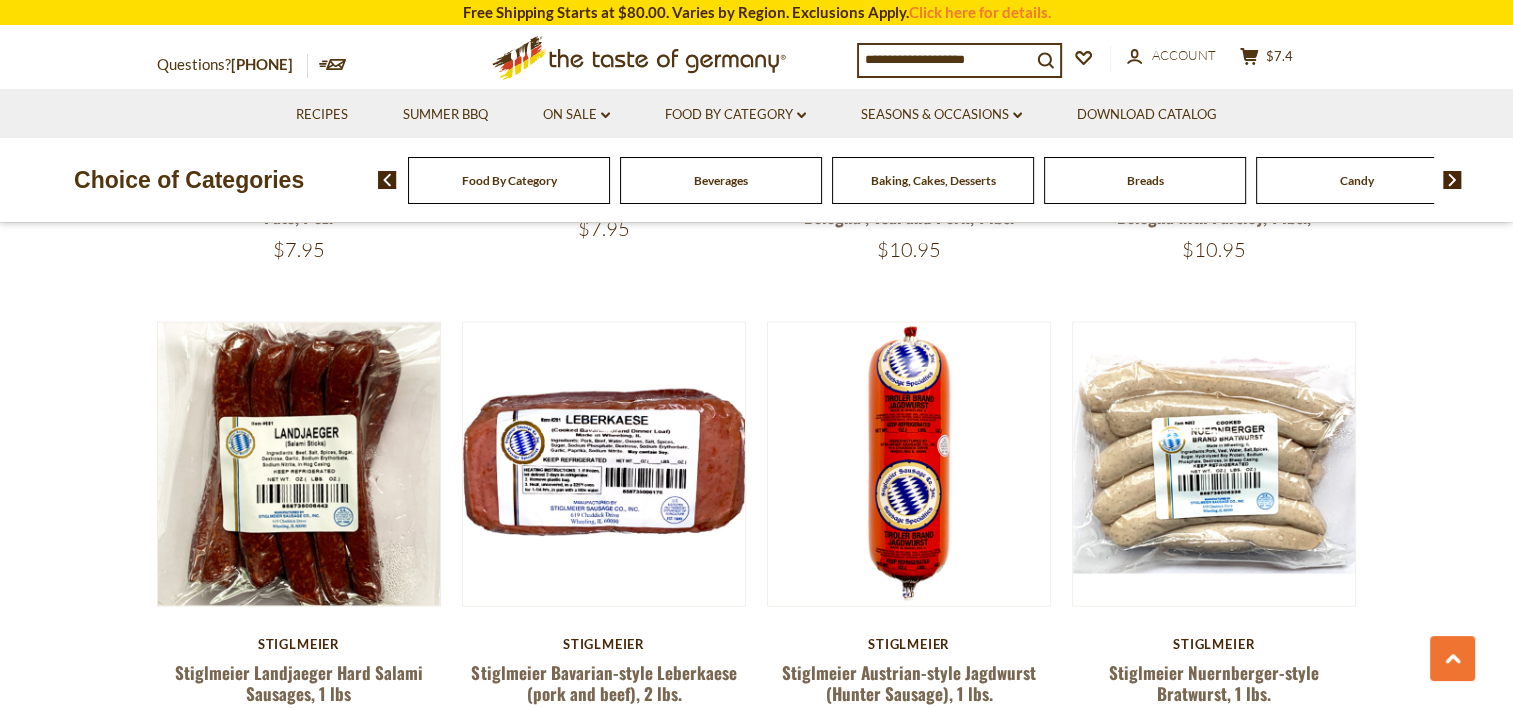 drag, startPoint x: 1118, startPoint y: 453, endPoint x: 1487, endPoint y: 350, distance: 383.10574 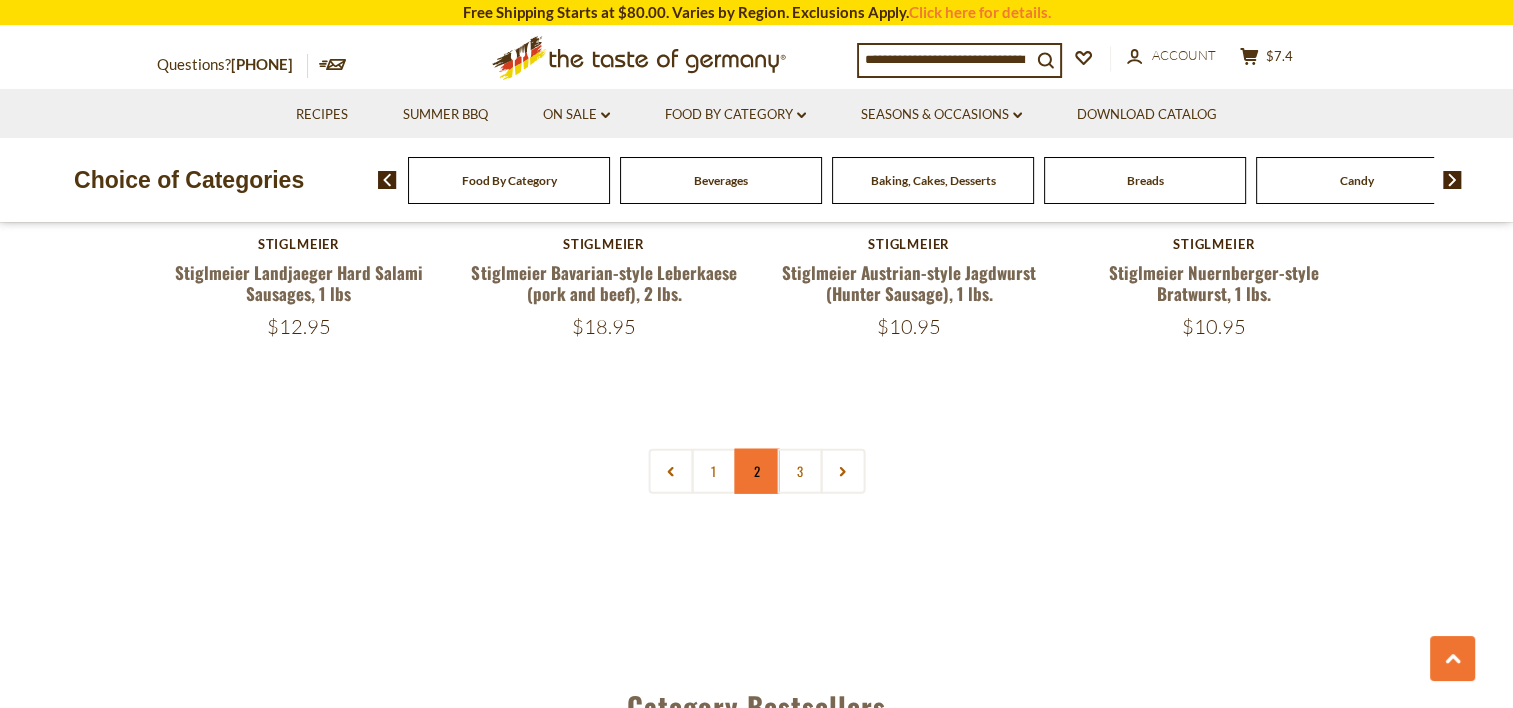 click on "2" at bounding box center [756, 471] 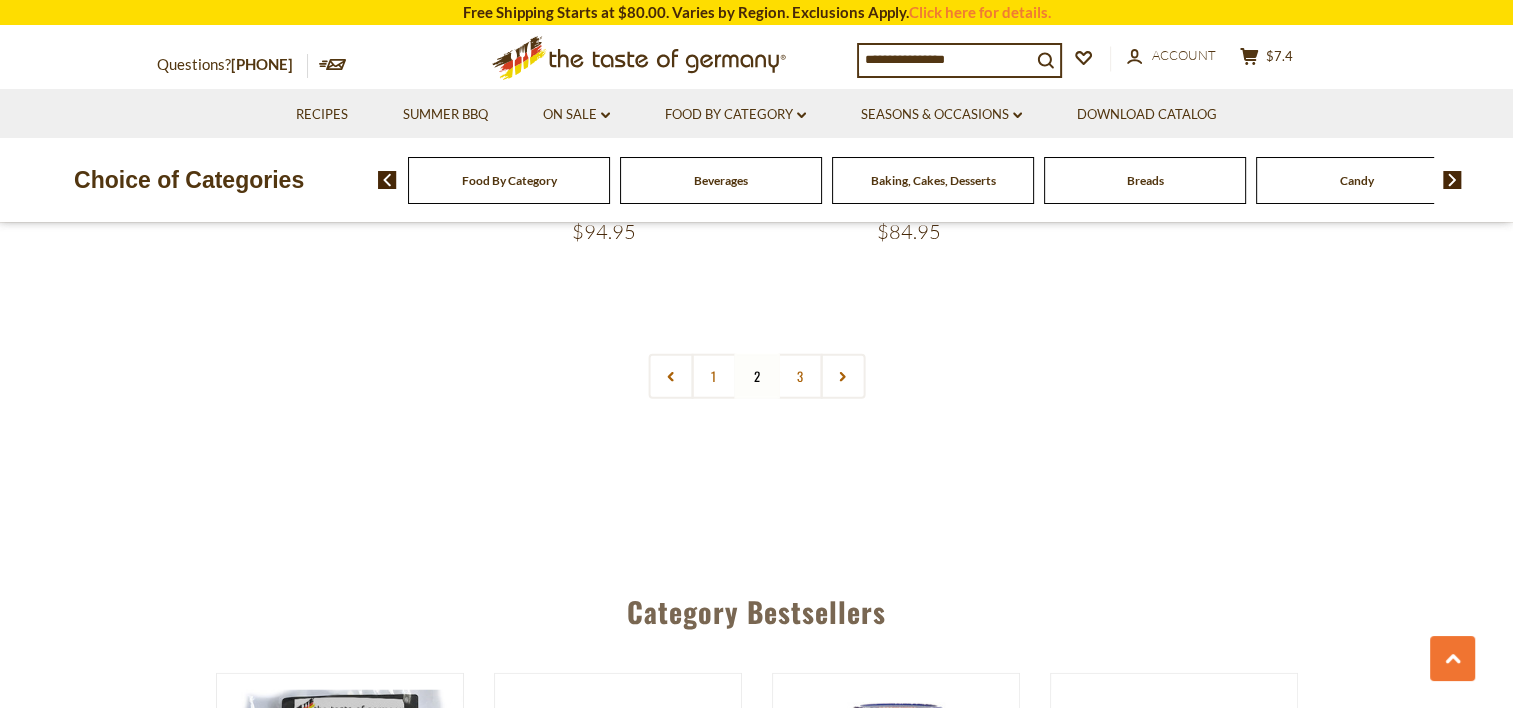 scroll, scrollTop: 4942, scrollLeft: 0, axis: vertical 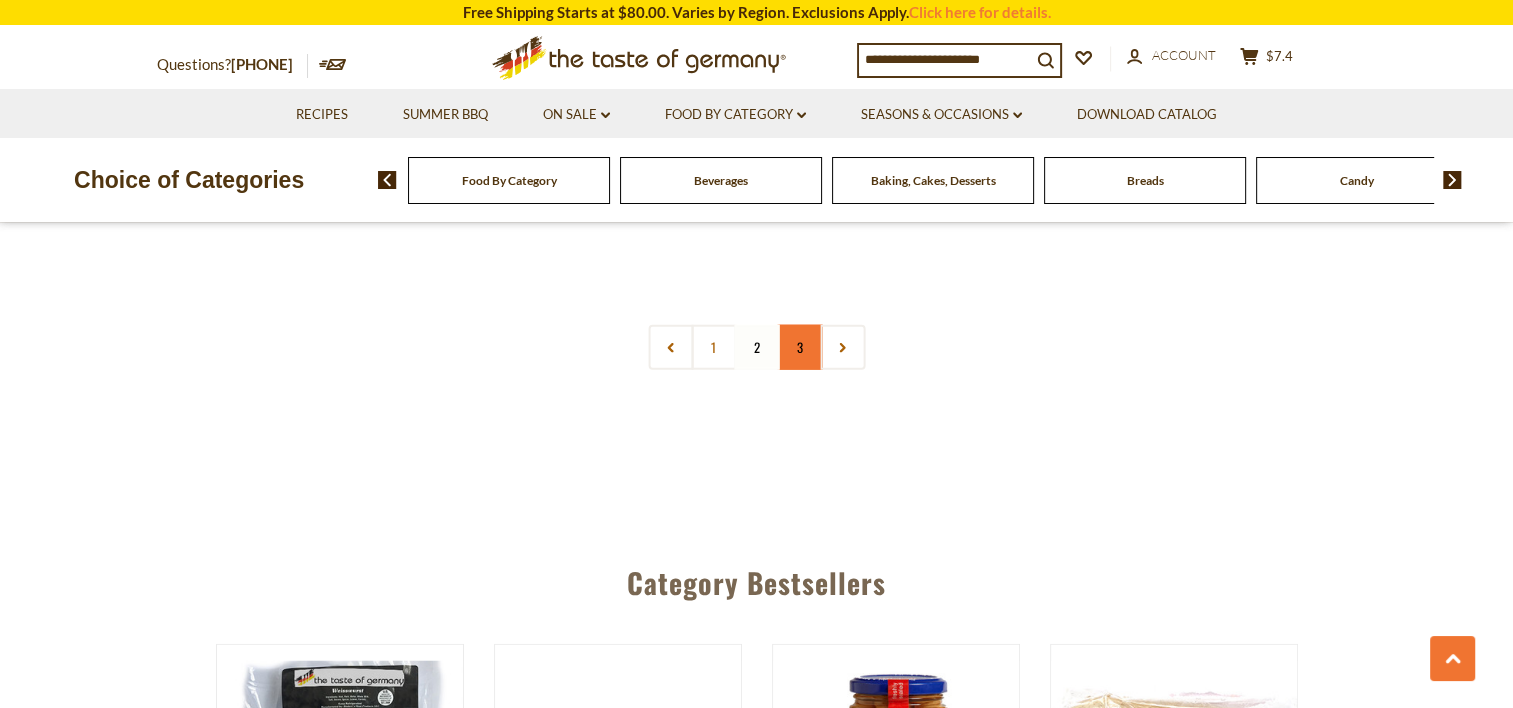 click on "3" at bounding box center [799, 347] 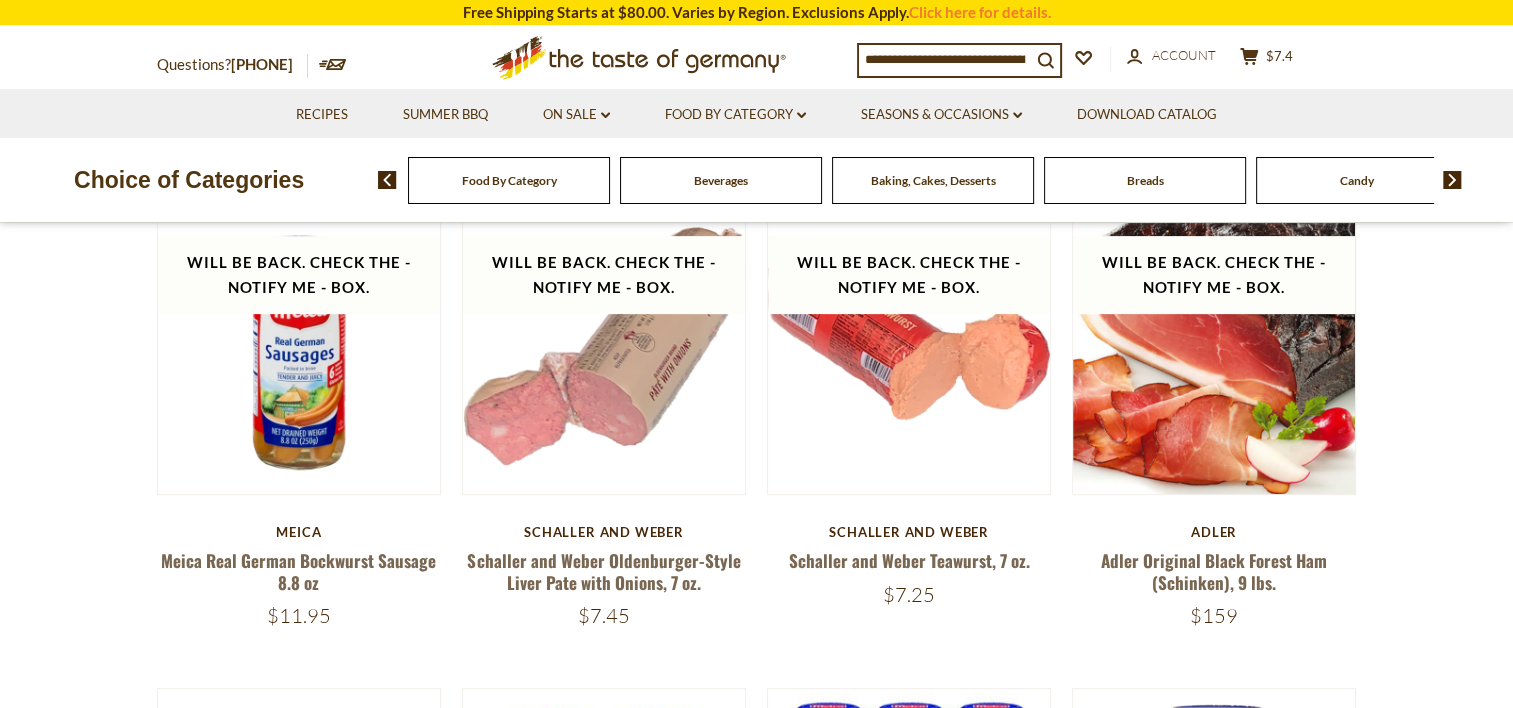 scroll, scrollTop: 542, scrollLeft: 0, axis: vertical 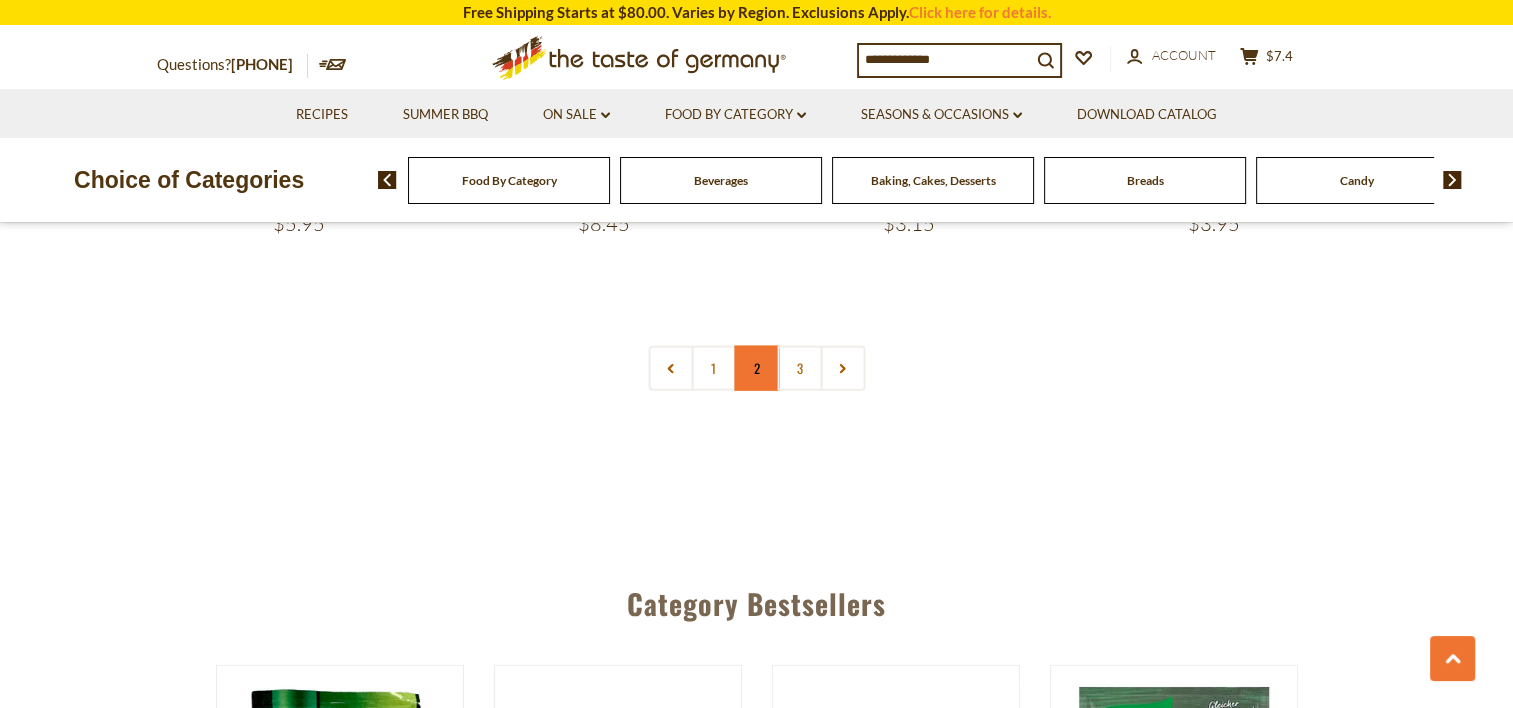 click on "2" at bounding box center [756, 368] 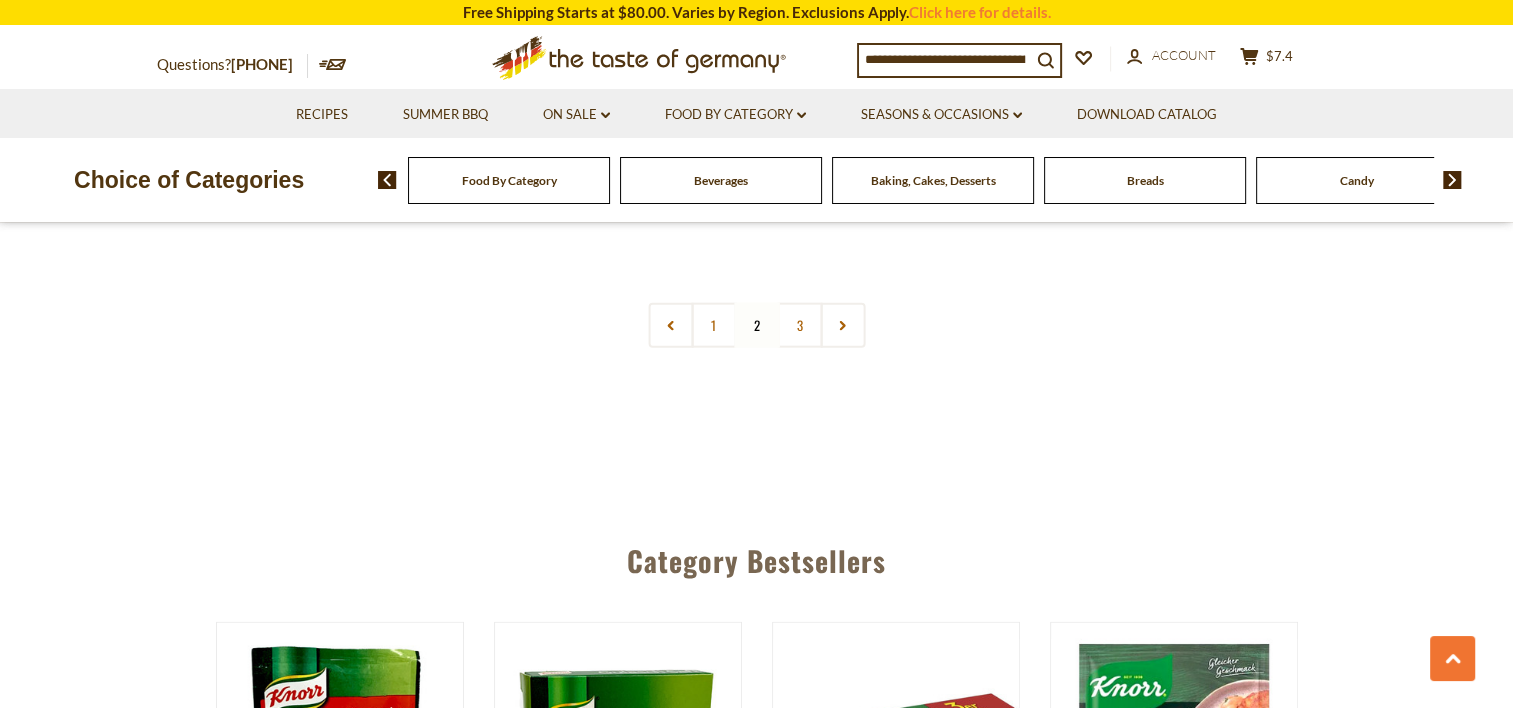 scroll, scrollTop: 4564, scrollLeft: 0, axis: vertical 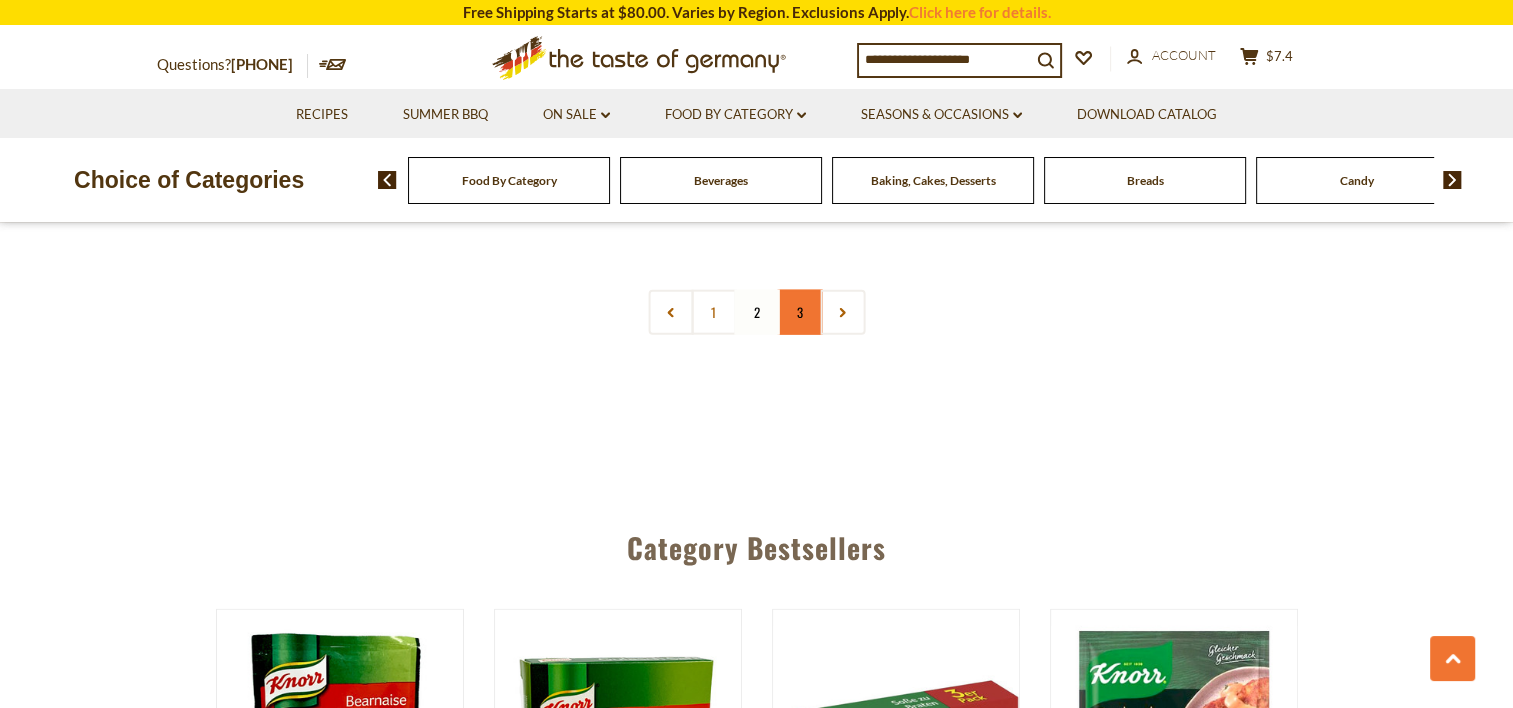 click on "3" at bounding box center (799, 312) 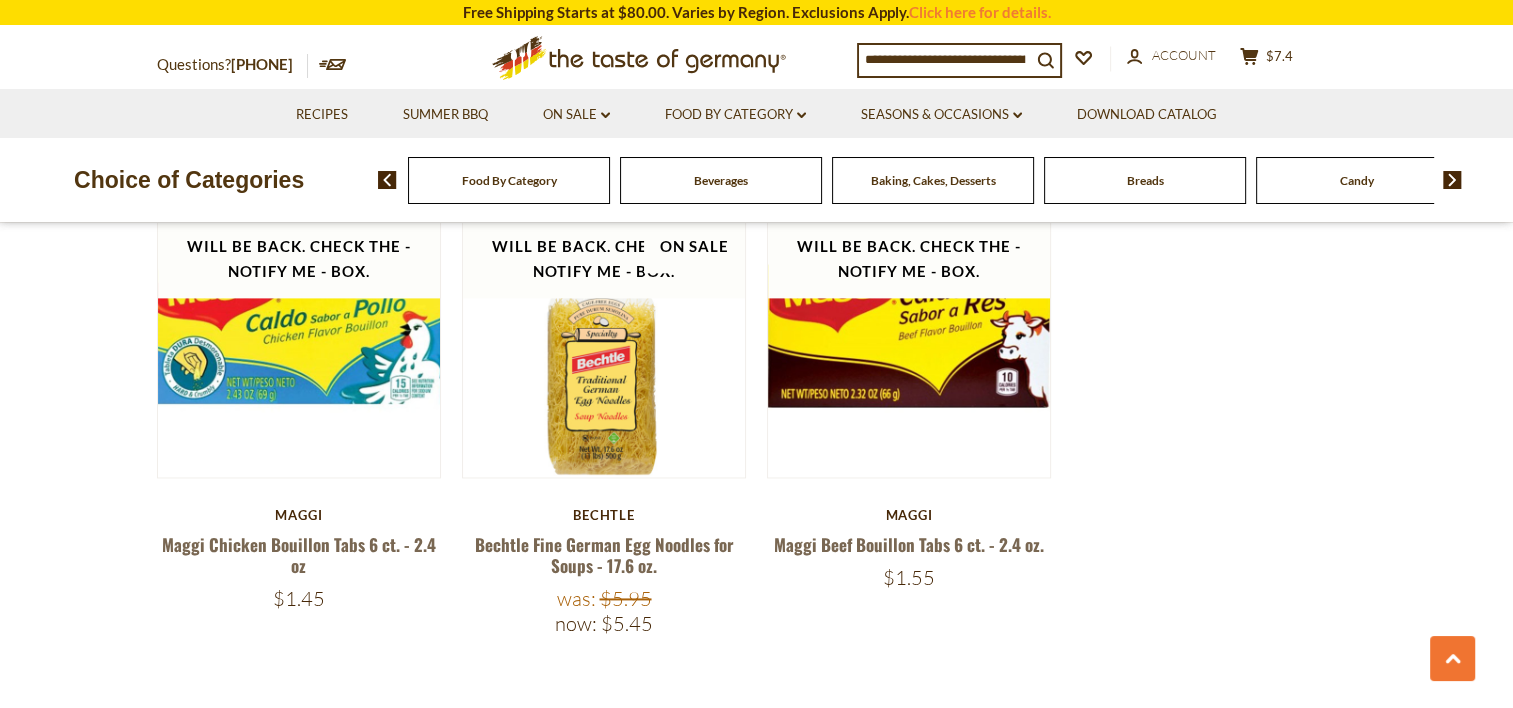 scroll, scrollTop: 2664, scrollLeft: 0, axis: vertical 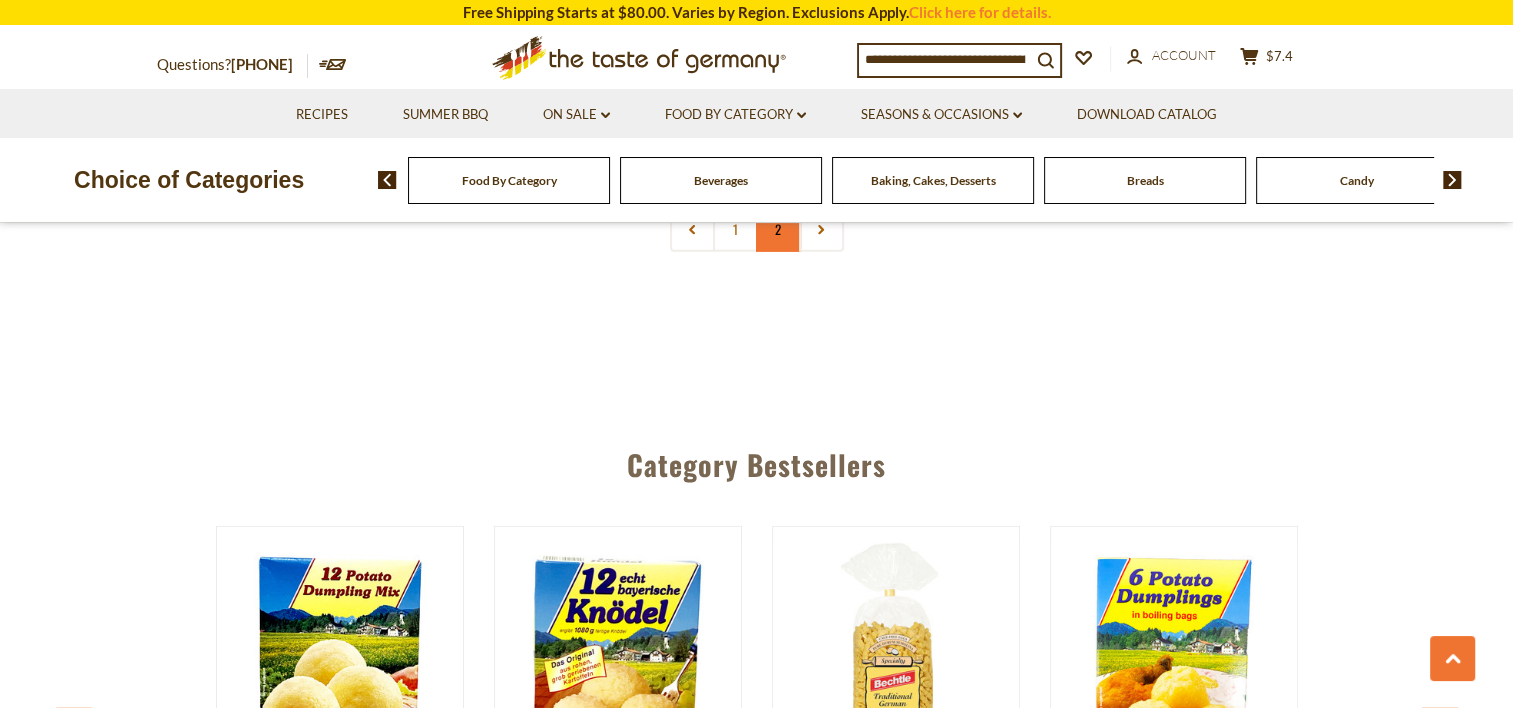 click on "2" at bounding box center [778, 229] 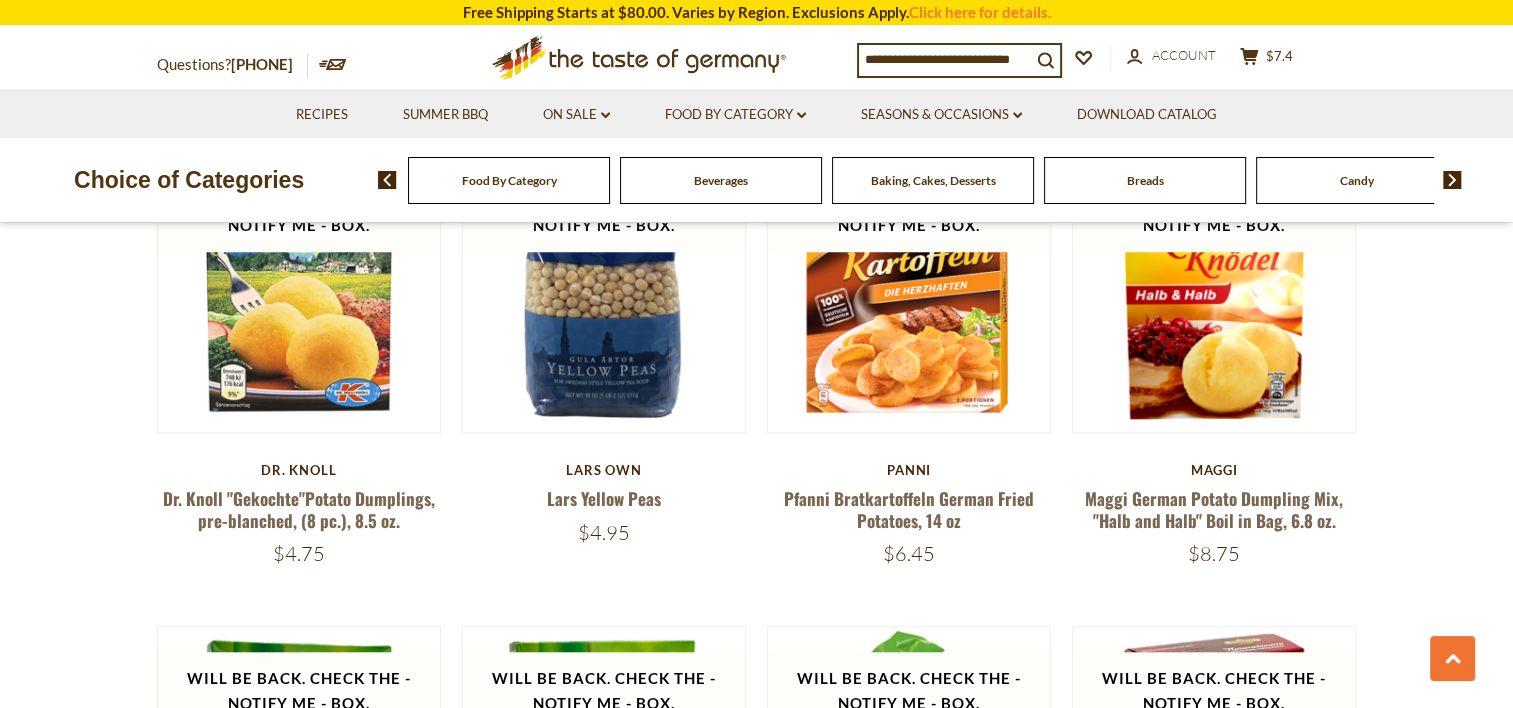 scroll, scrollTop: 1942, scrollLeft: 0, axis: vertical 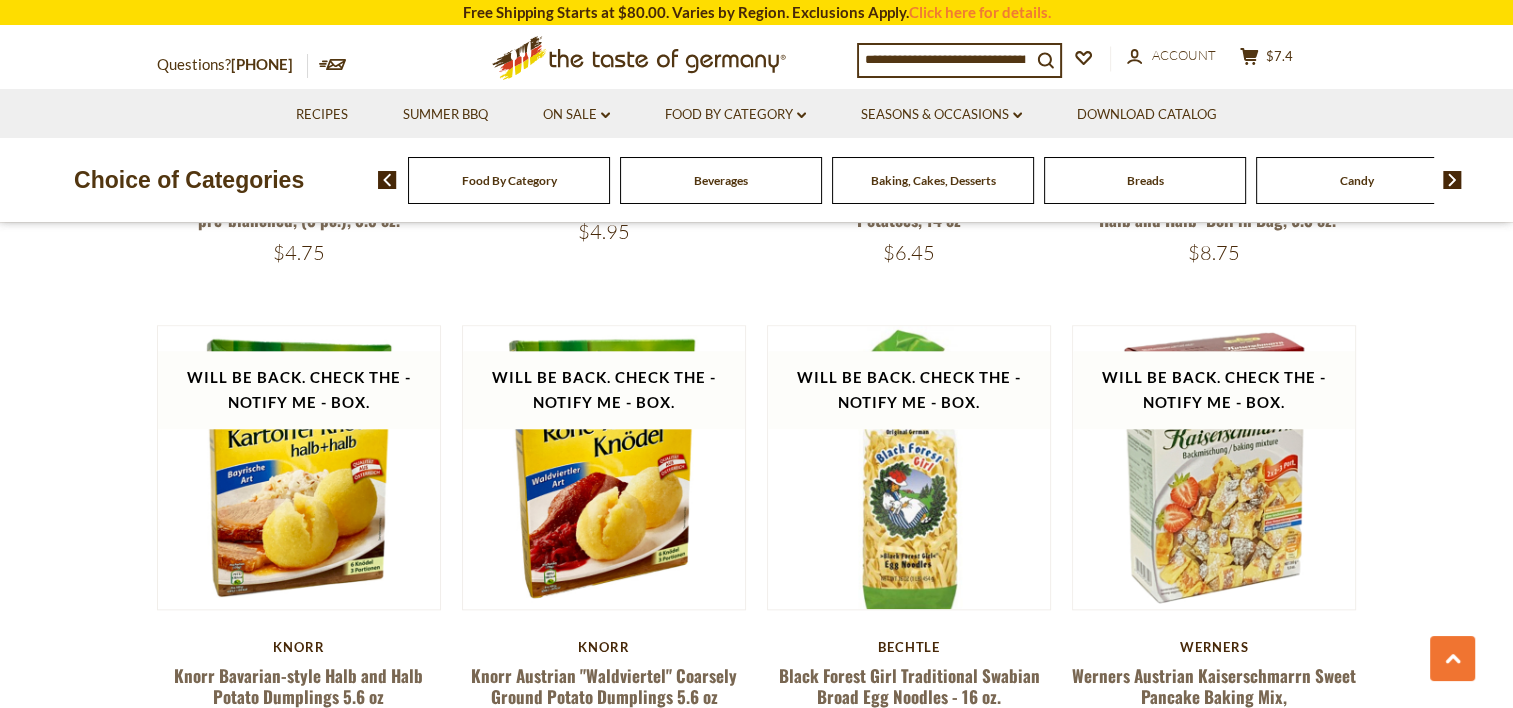 click on "**********" at bounding box center (756, 357) 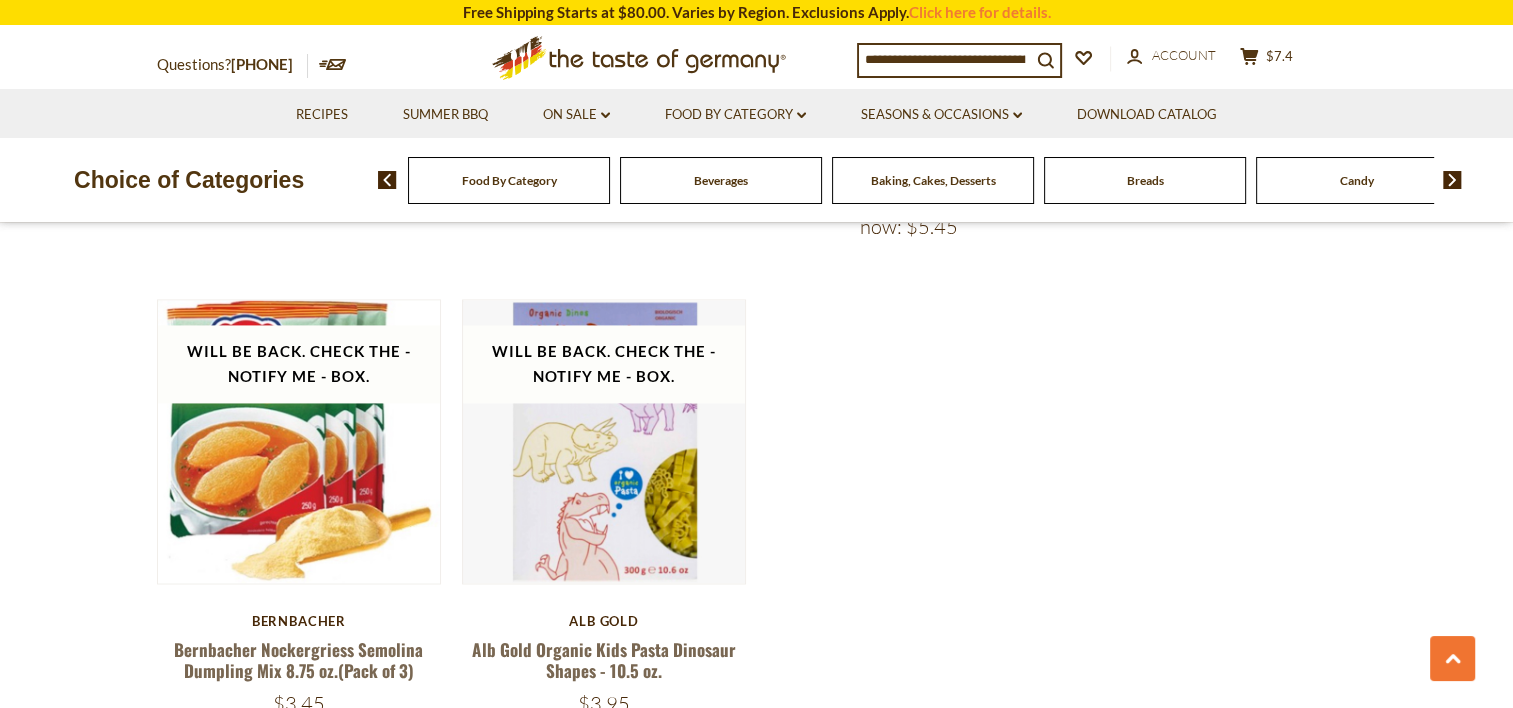 scroll, scrollTop: 3342, scrollLeft: 0, axis: vertical 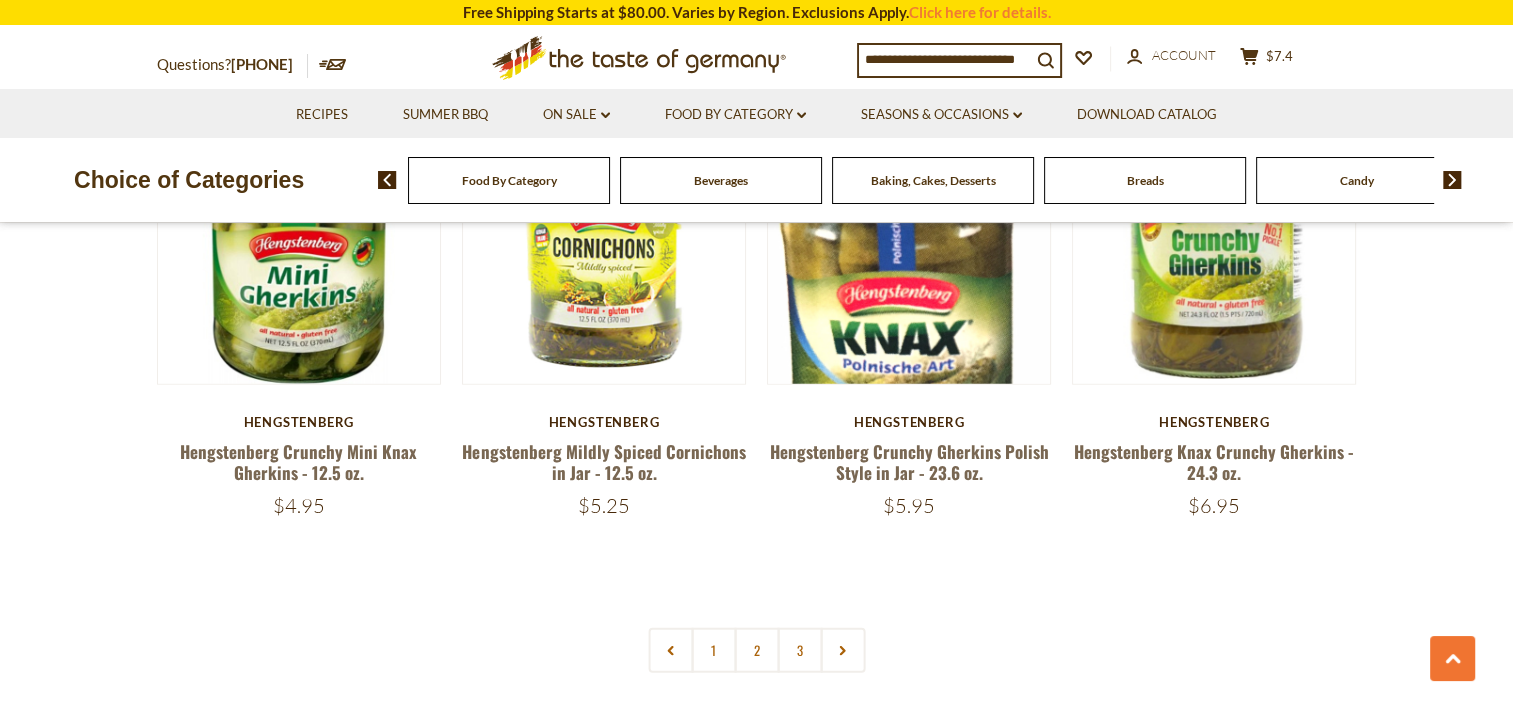 click on "2" at bounding box center [756, 650] 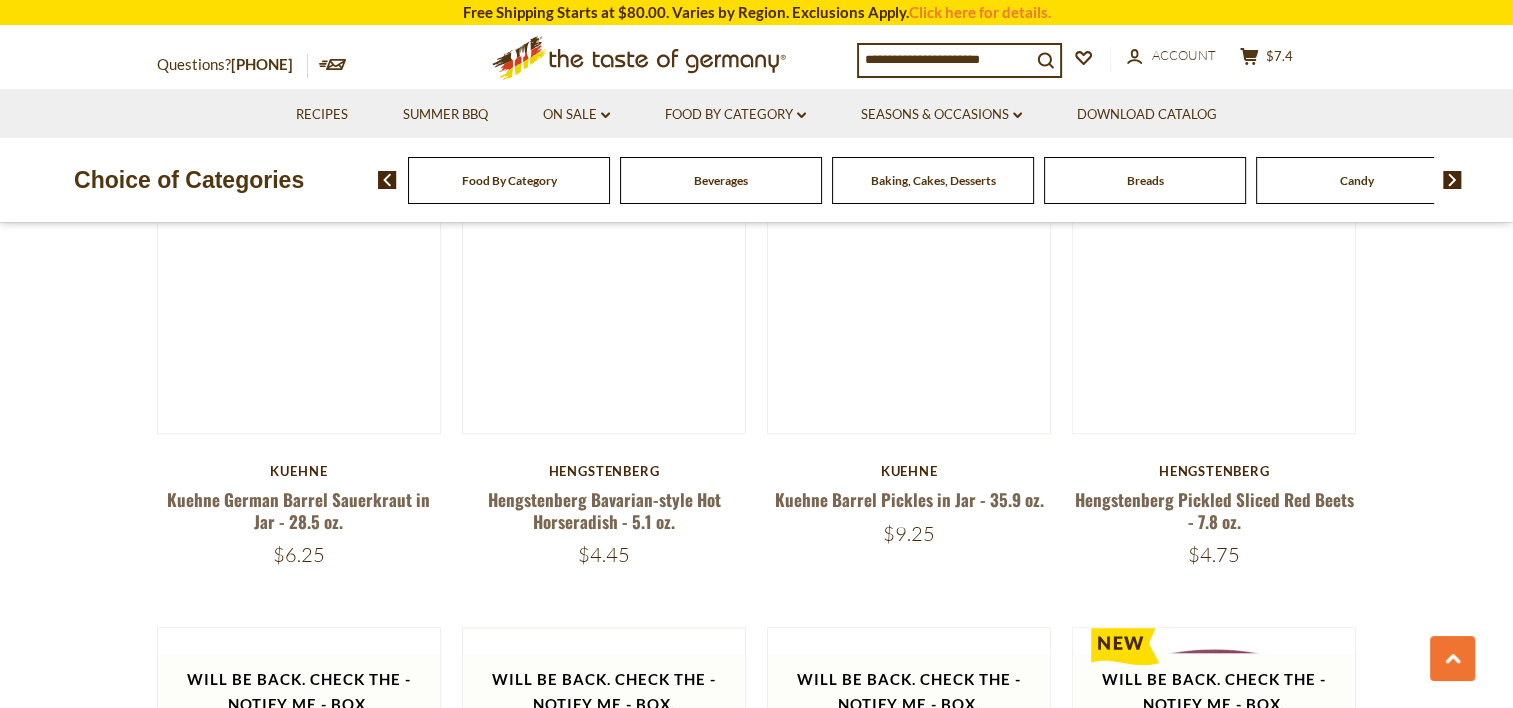 scroll, scrollTop: 1642, scrollLeft: 0, axis: vertical 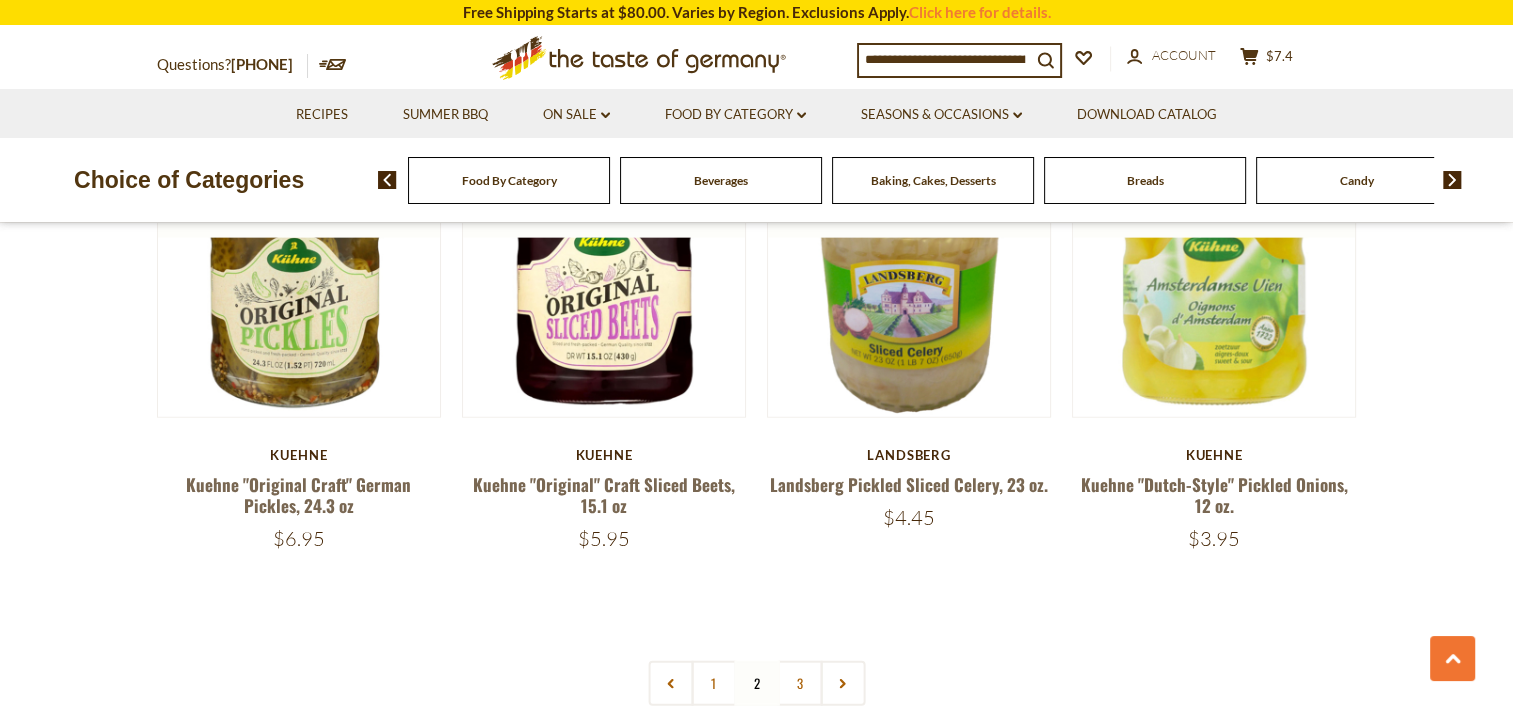 click on "3" at bounding box center (799, 683) 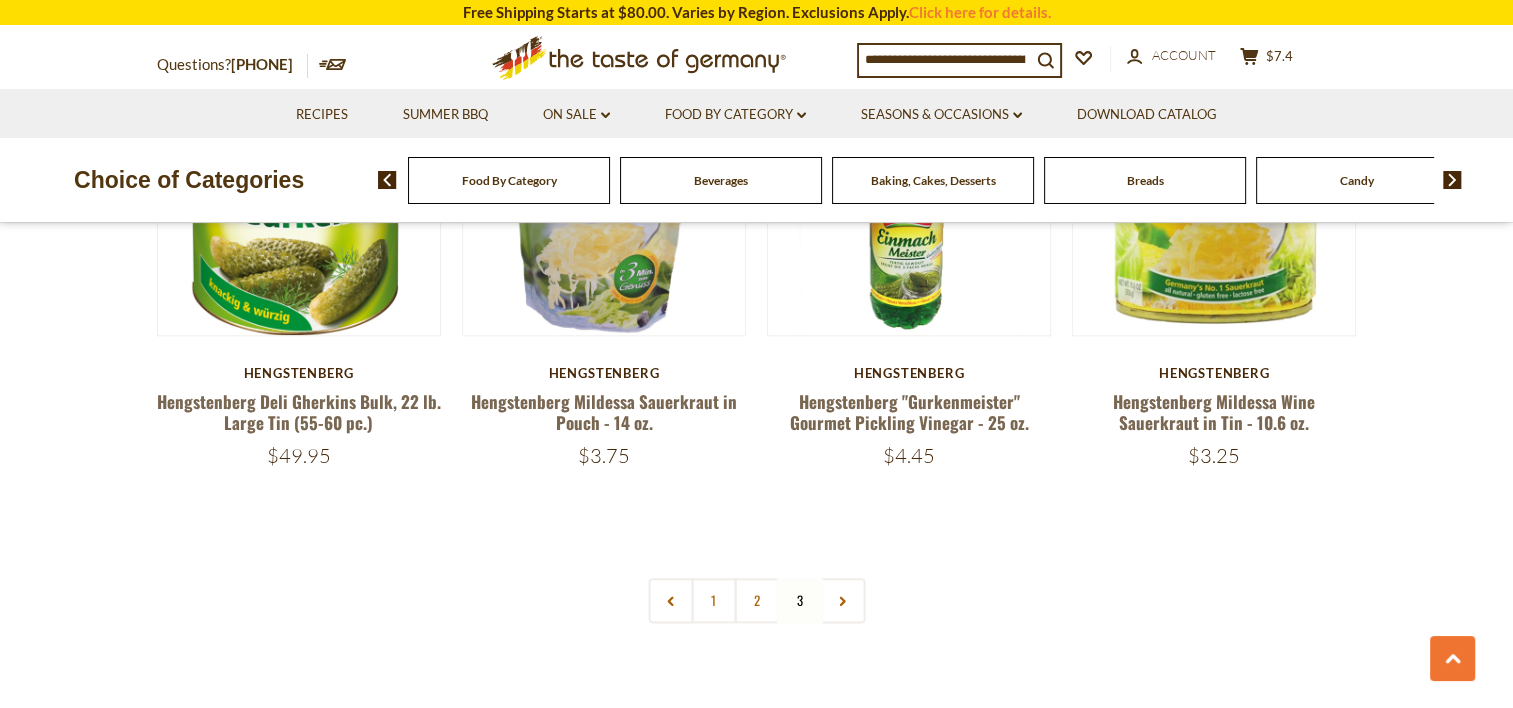 scroll, scrollTop: 2442, scrollLeft: 0, axis: vertical 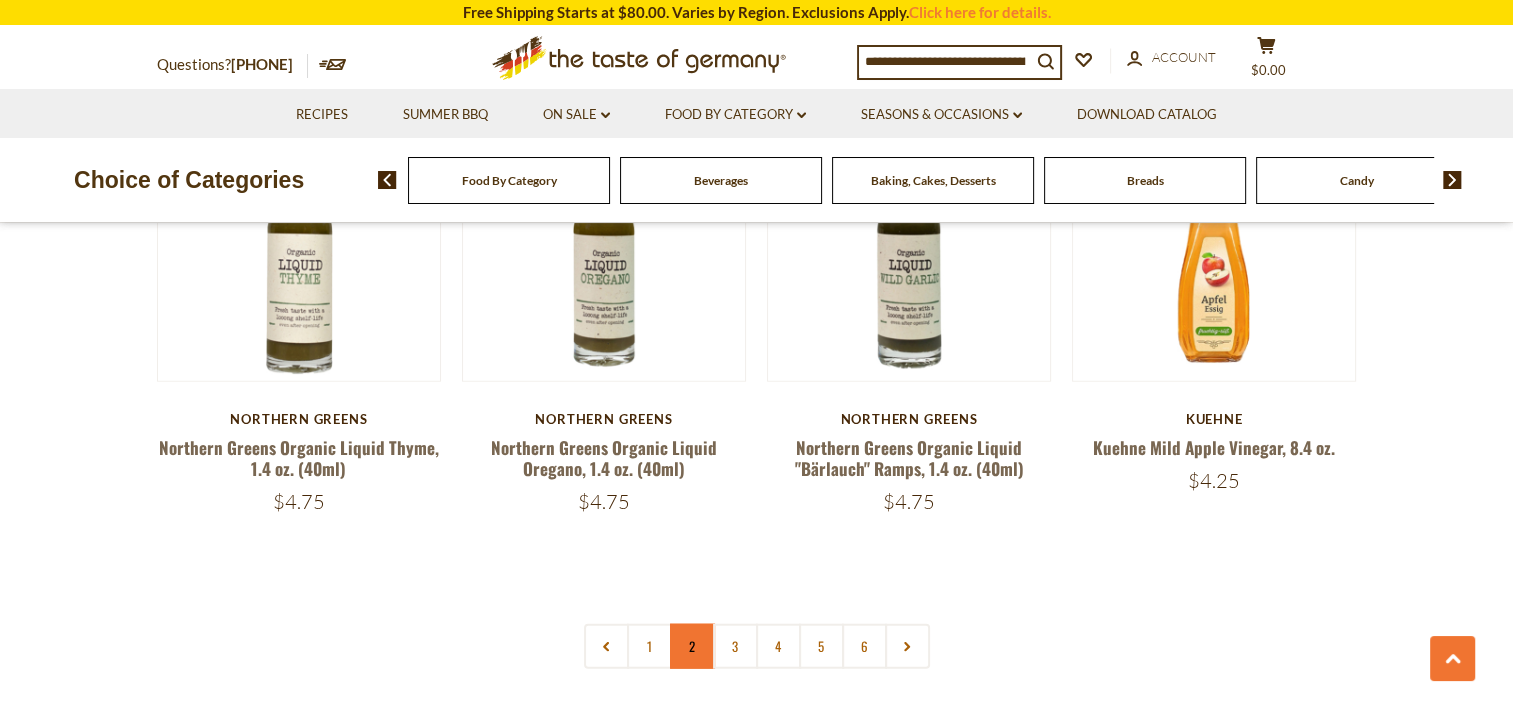 click on "2" at bounding box center [692, 646] 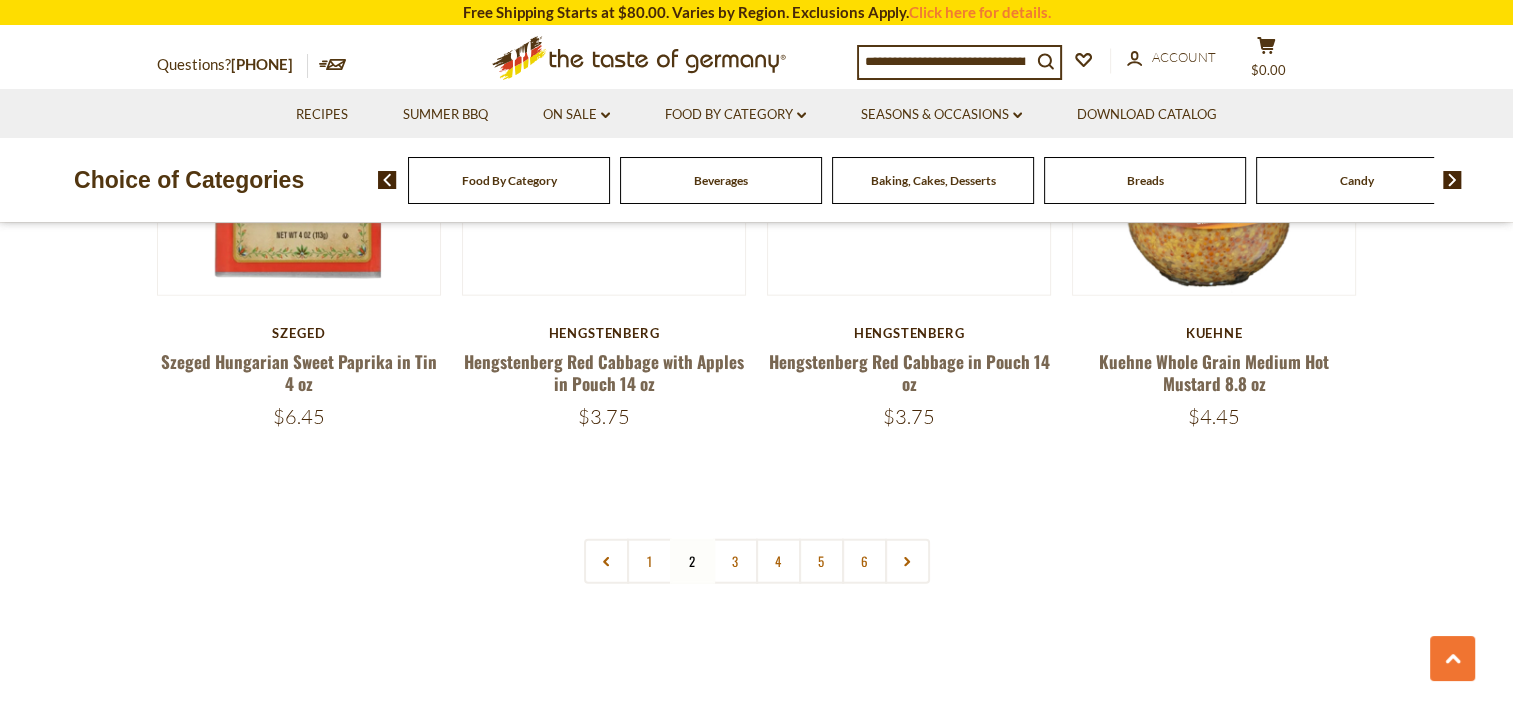 scroll, scrollTop: 4742, scrollLeft: 0, axis: vertical 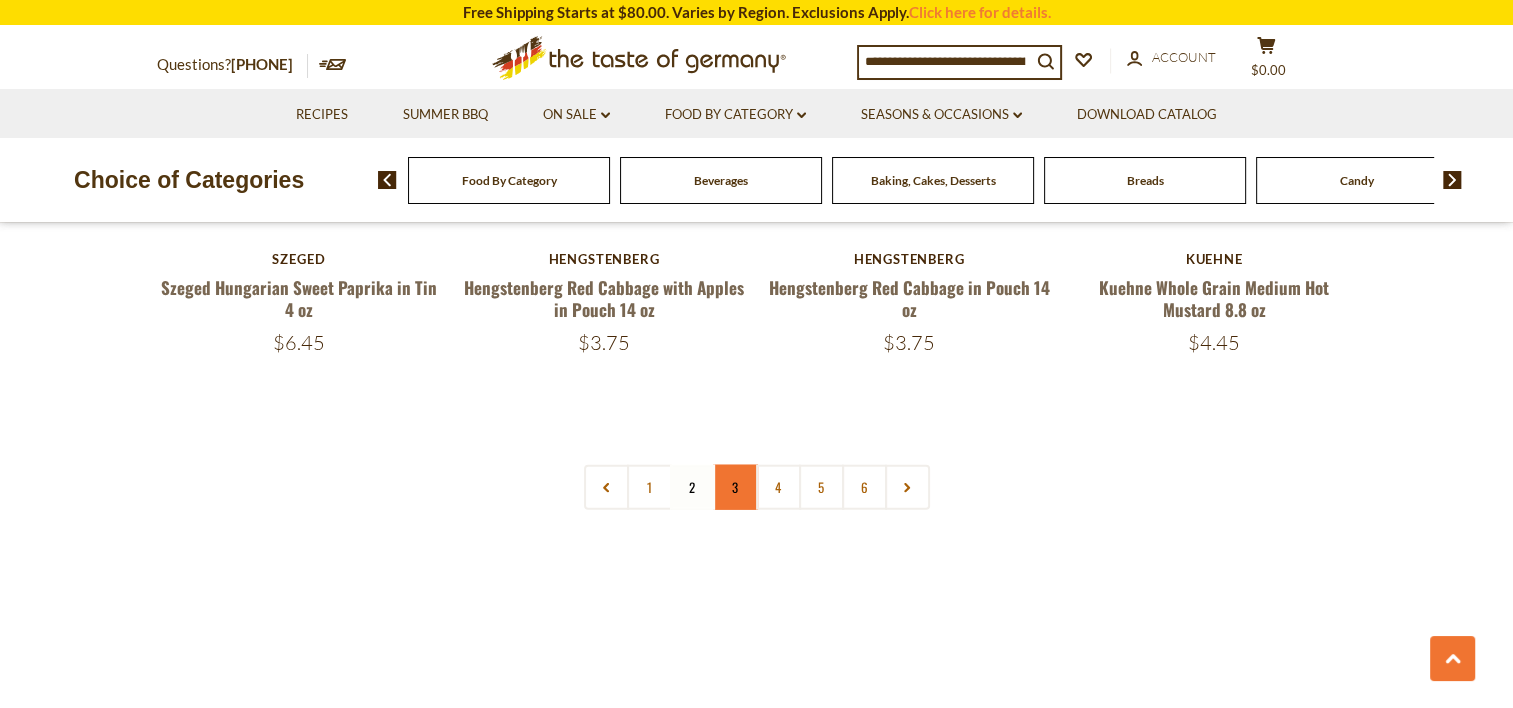 click on "3" at bounding box center (735, 487) 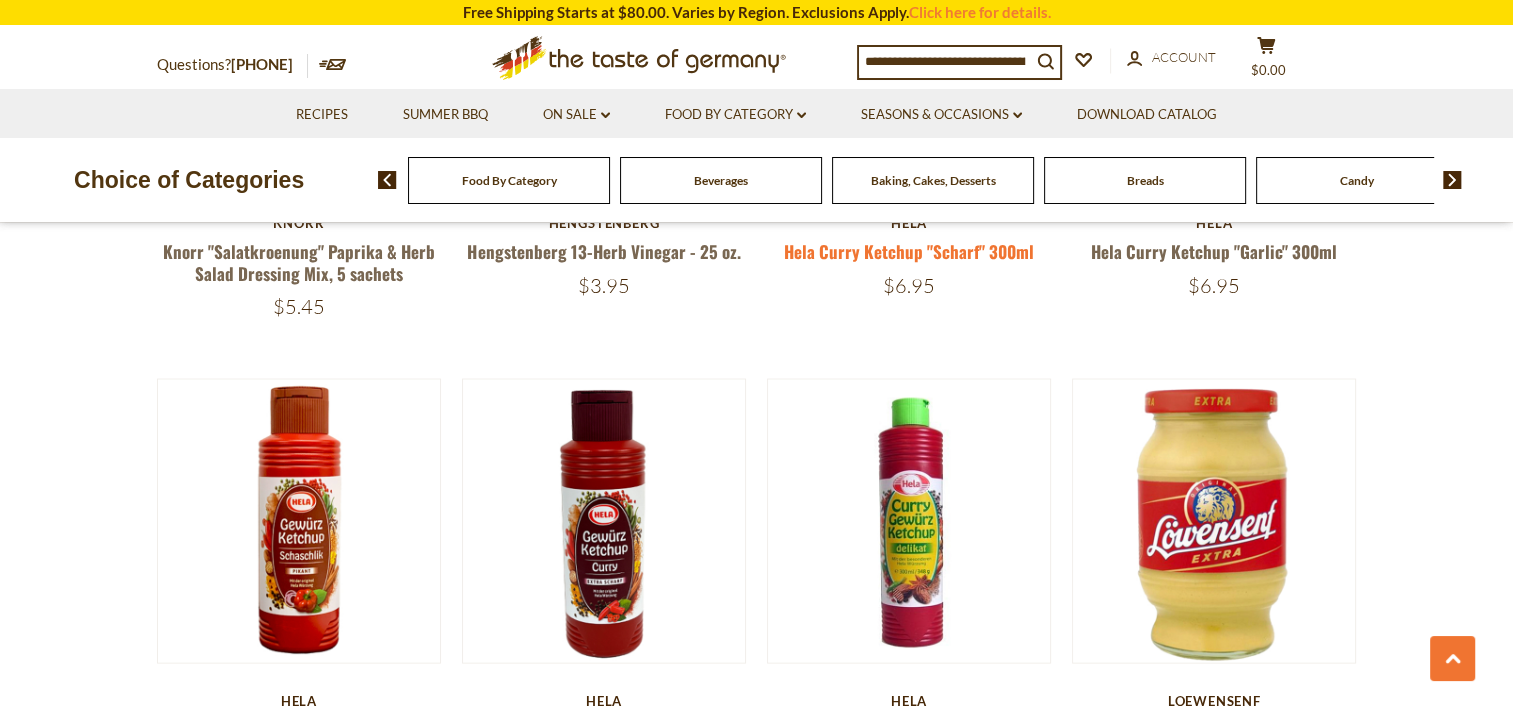 scroll, scrollTop: 3842, scrollLeft: 0, axis: vertical 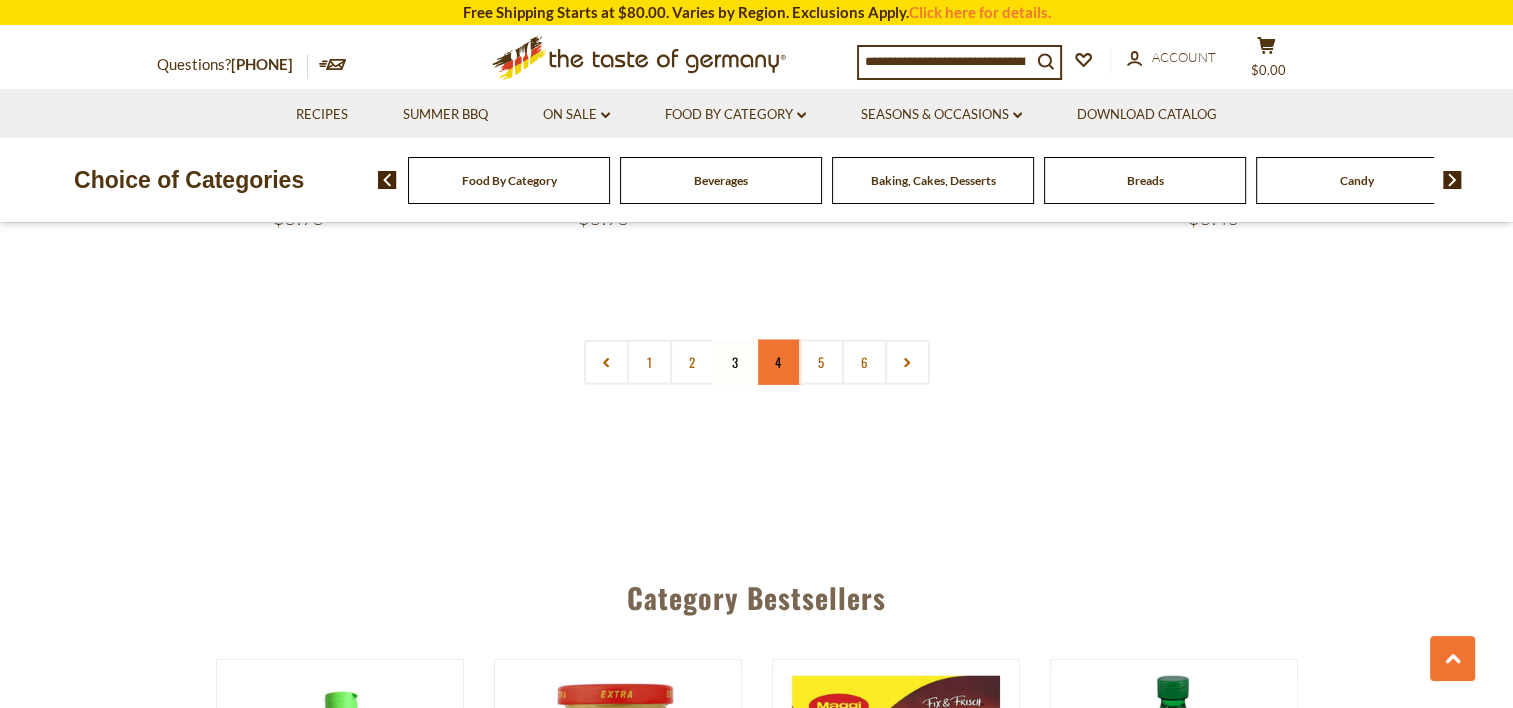 click on "4" at bounding box center [778, 362] 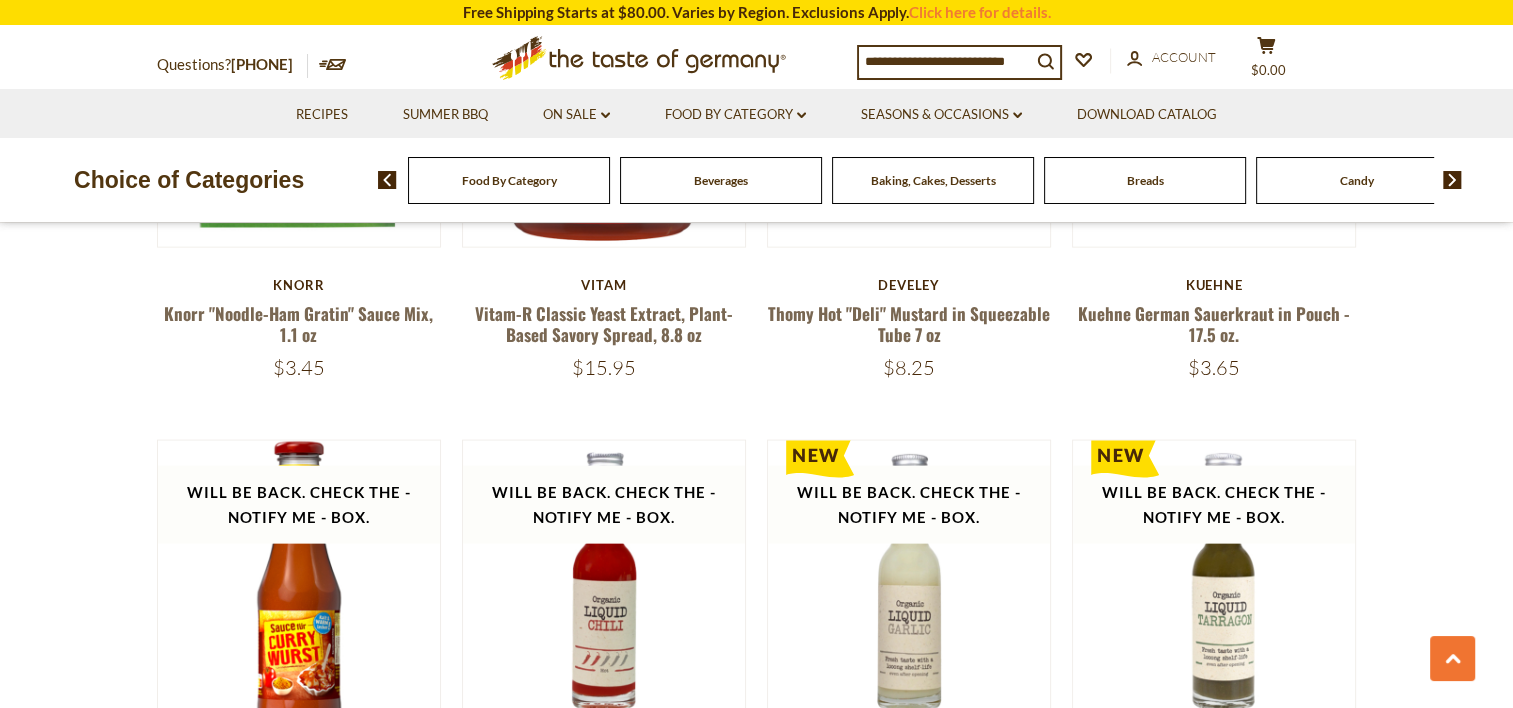 scroll, scrollTop: 4542, scrollLeft: 0, axis: vertical 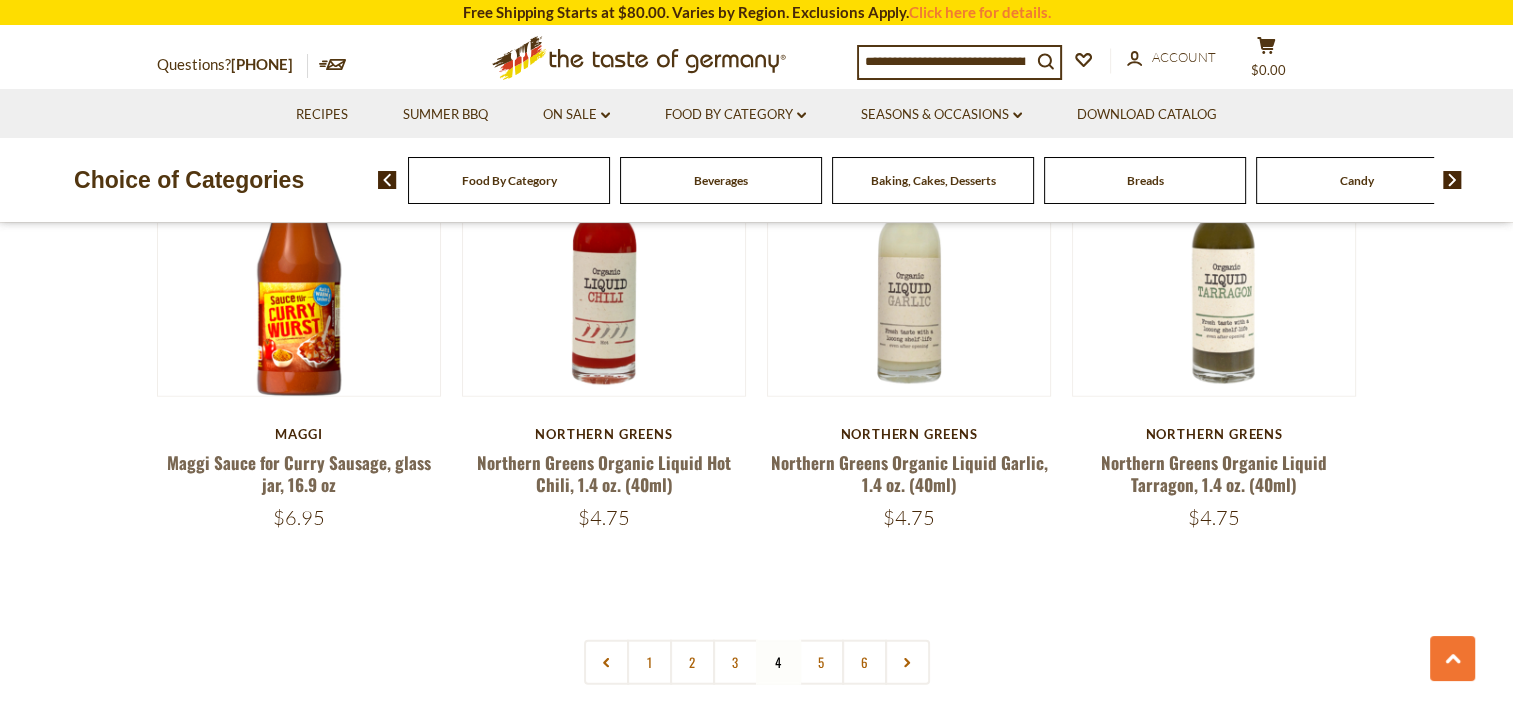 click on "5" at bounding box center [821, 662] 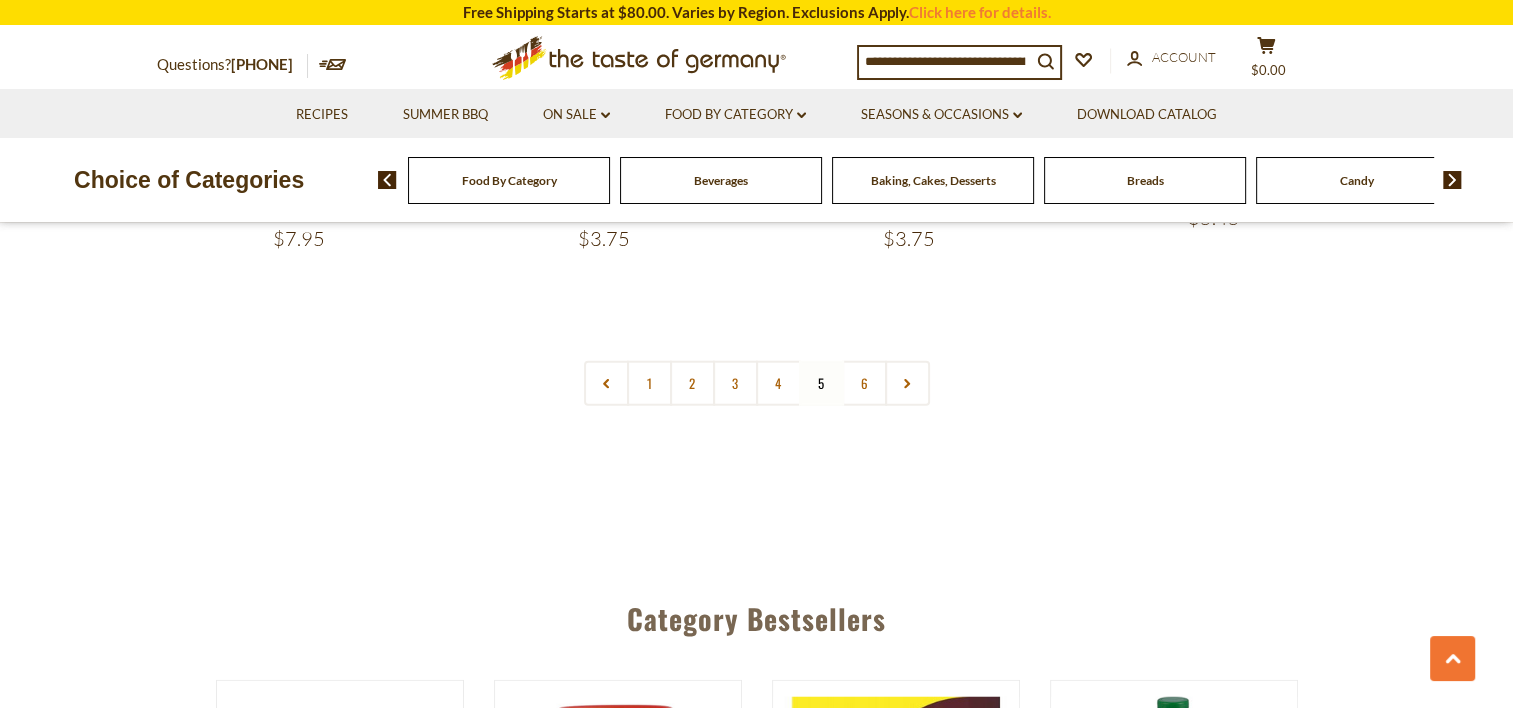 scroll, scrollTop: 4942, scrollLeft: 0, axis: vertical 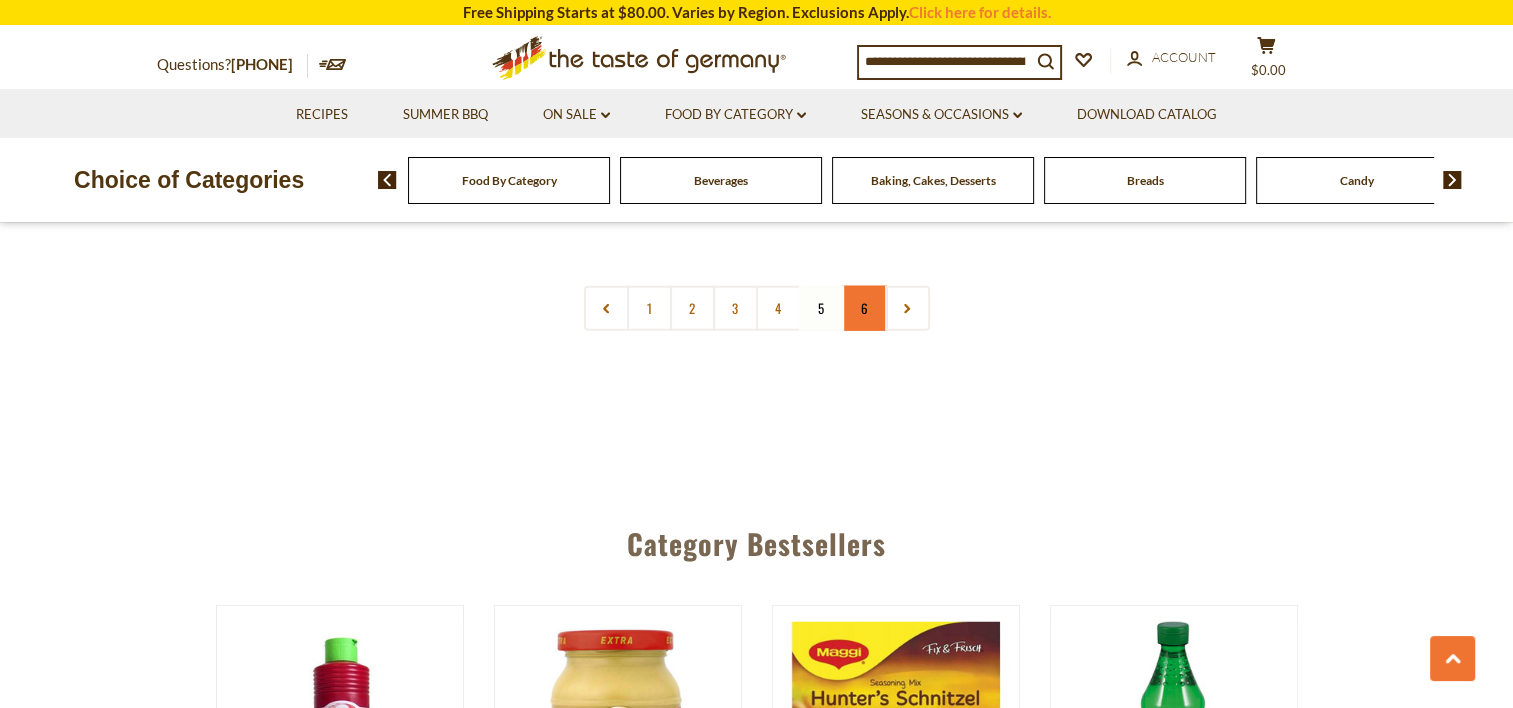 click on "6" at bounding box center [864, 308] 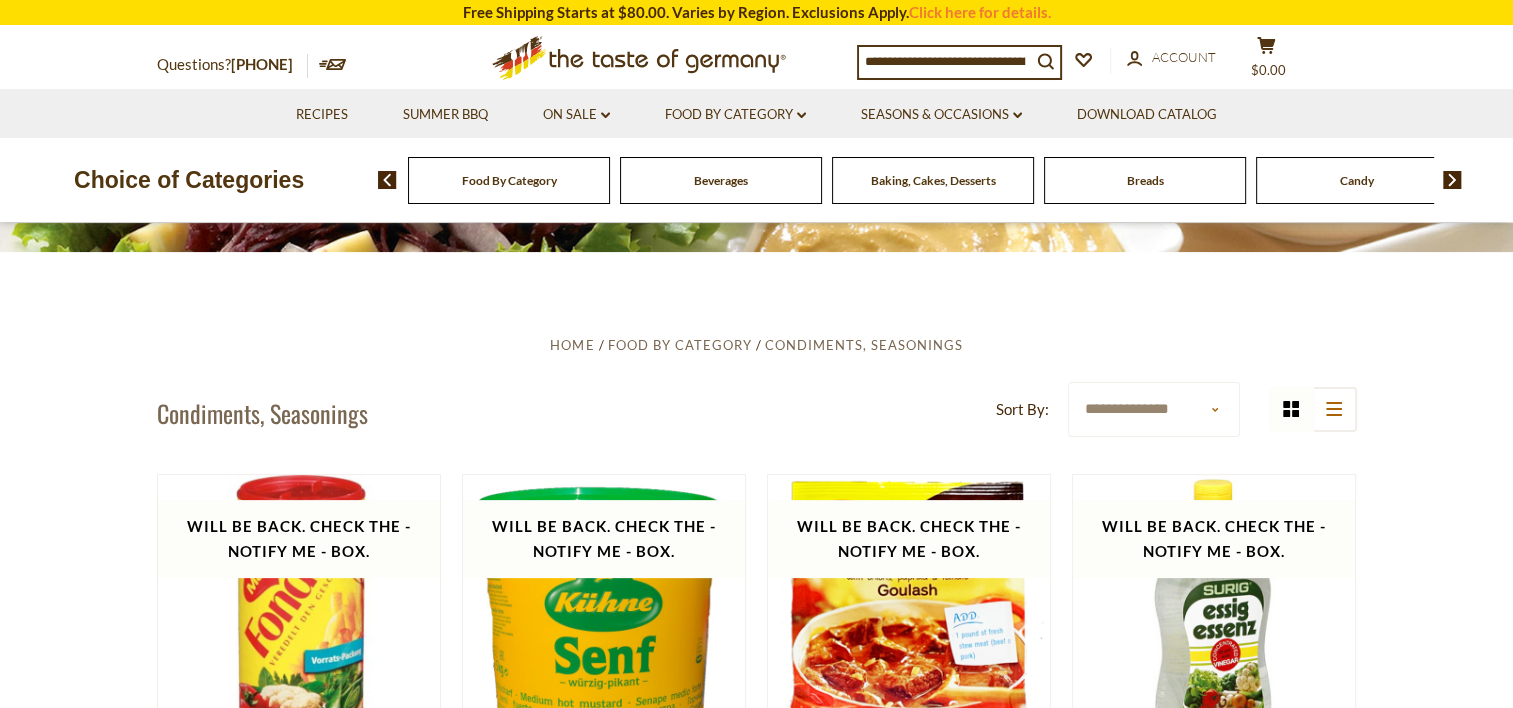 scroll, scrollTop: 42, scrollLeft: 0, axis: vertical 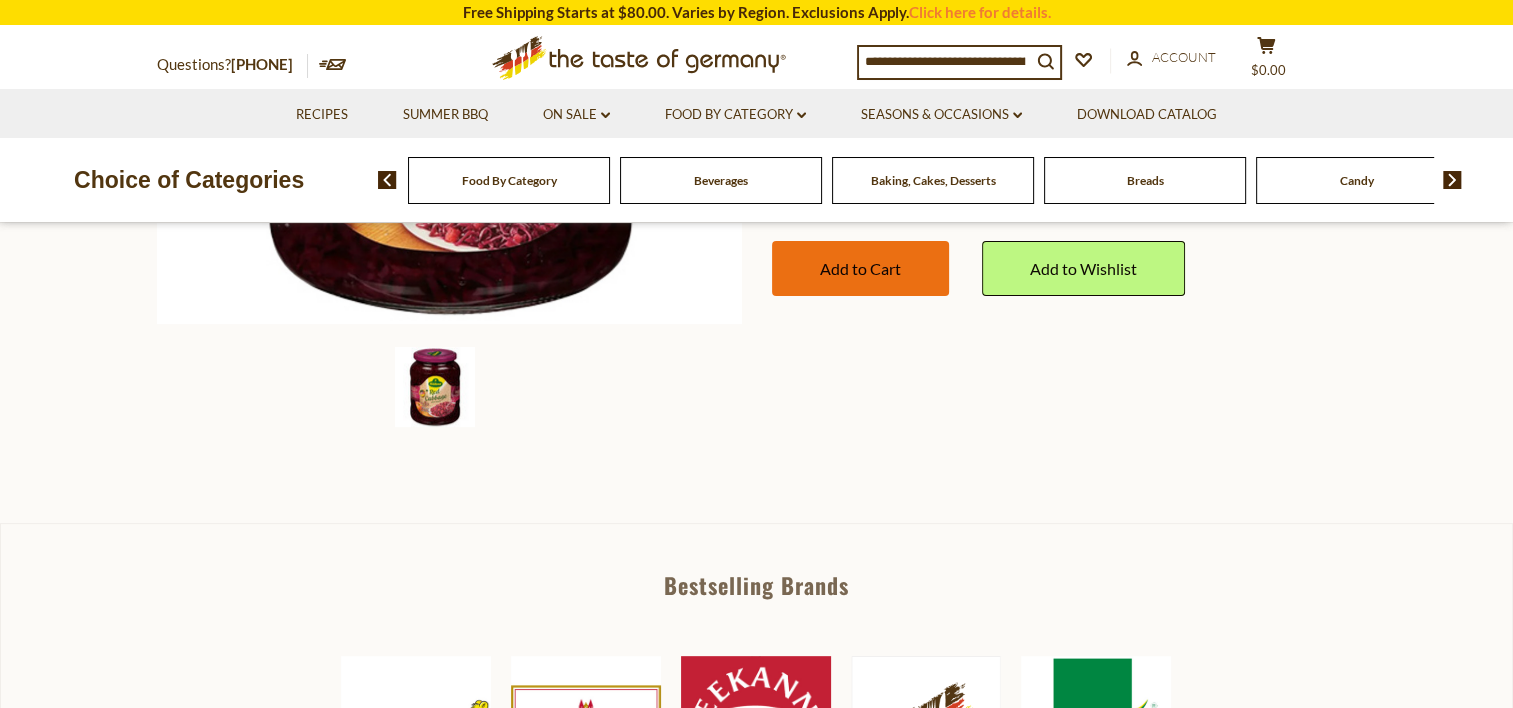 click on "Add to Cart" at bounding box center (860, 268) 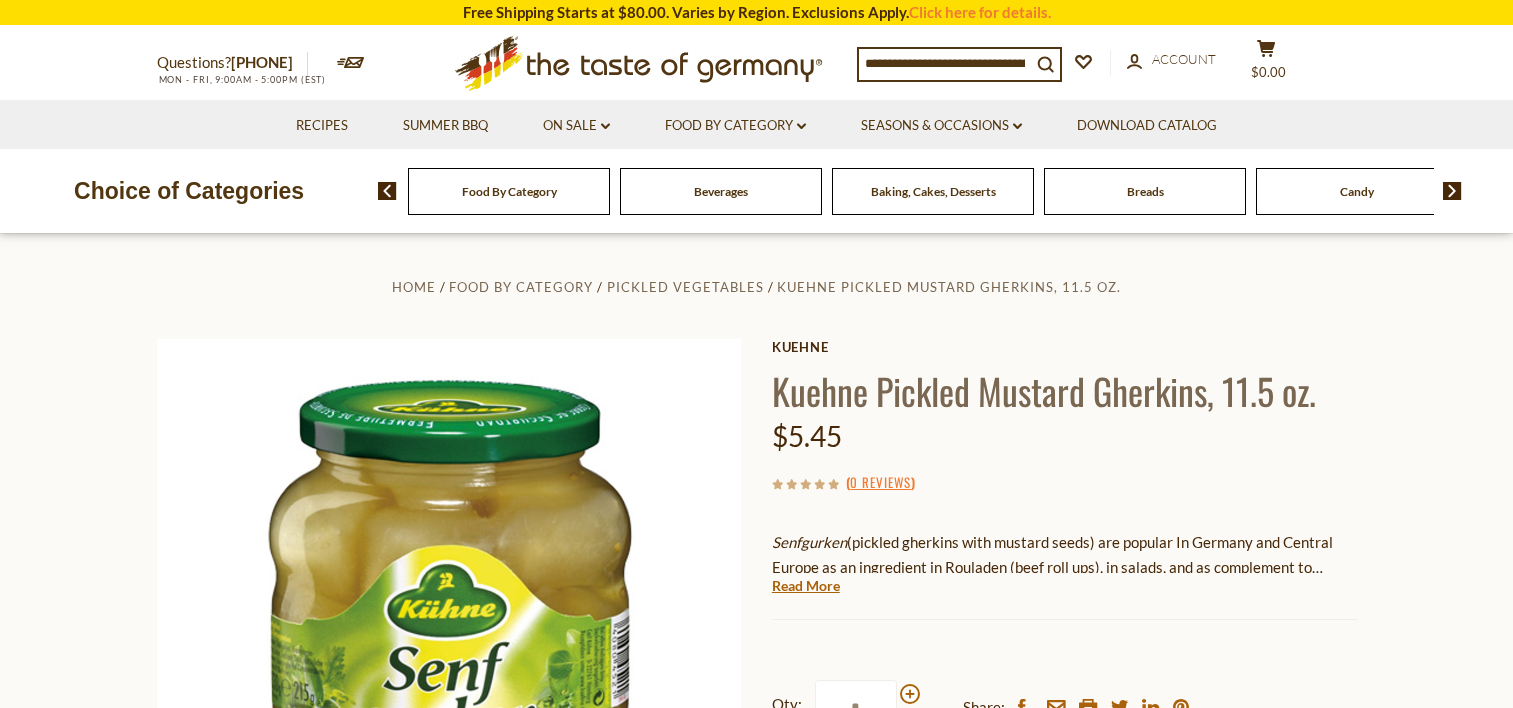 scroll, scrollTop: 0, scrollLeft: 0, axis: both 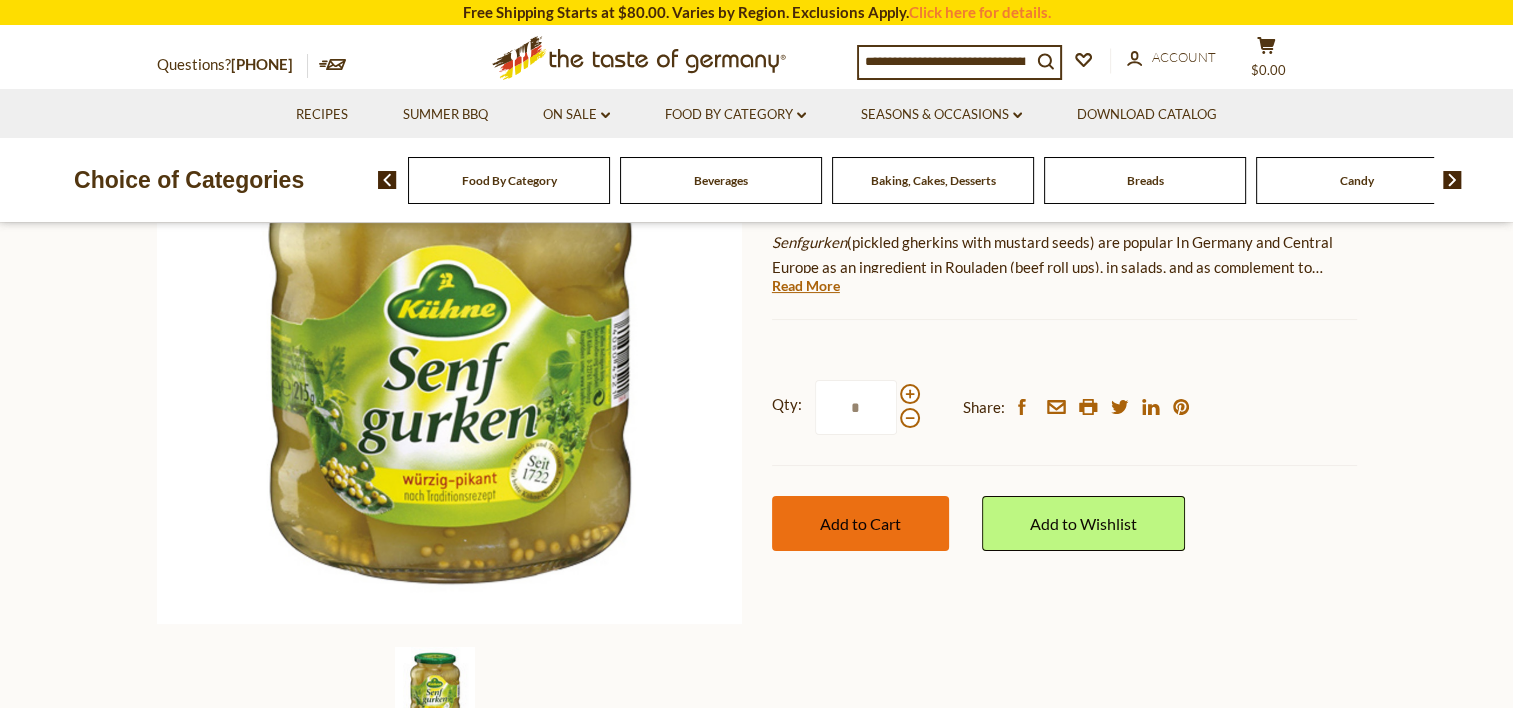click on "Add to Cart" at bounding box center [860, 523] 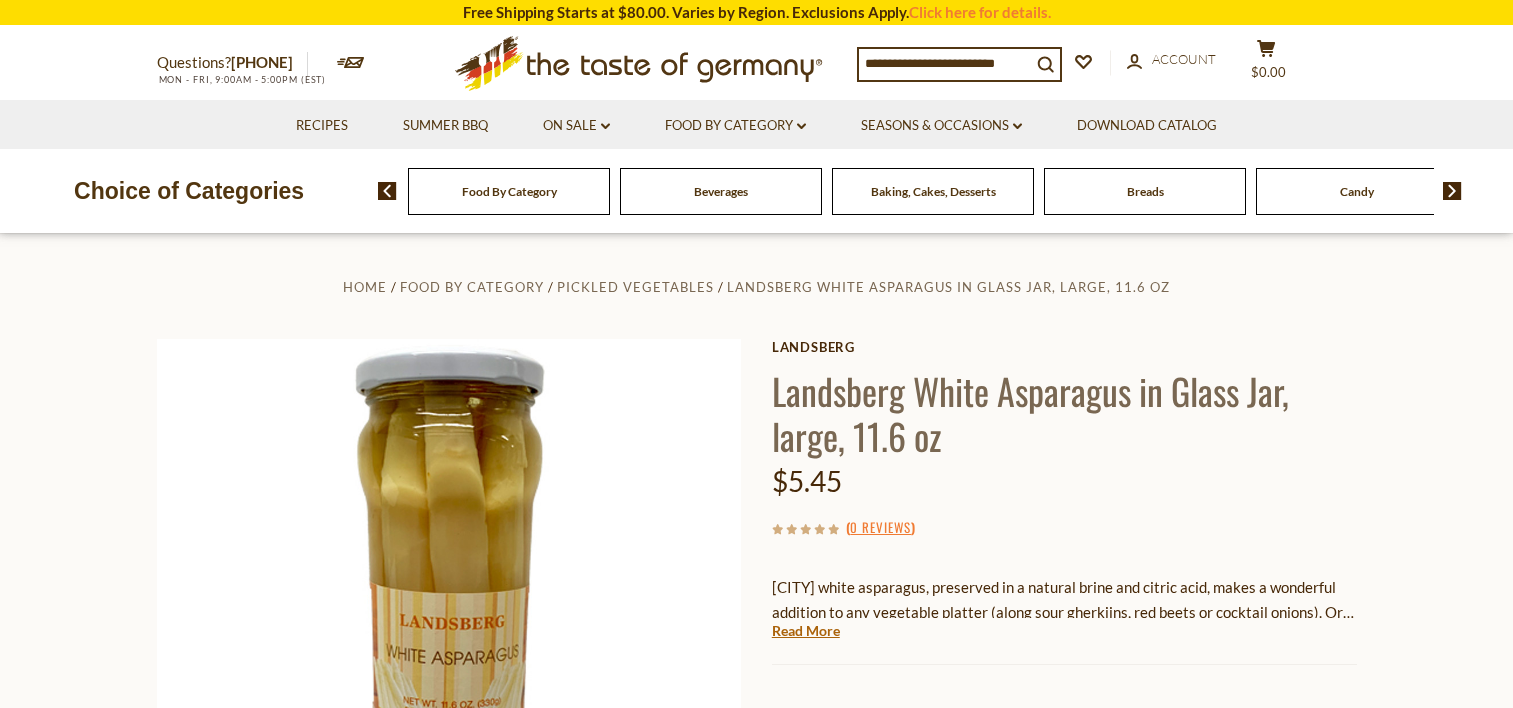 scroll, scrollTop: 0, scrollLeft: 0, axis: both 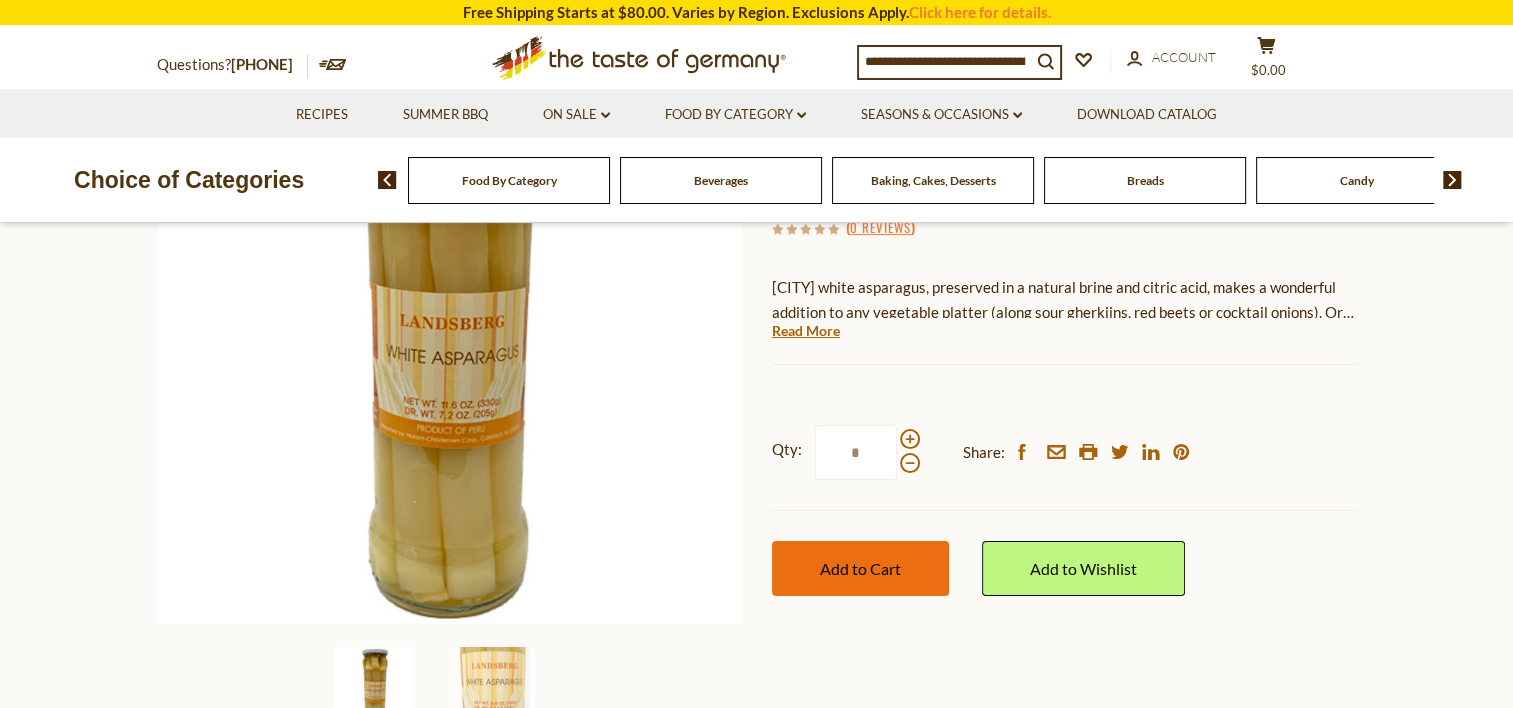 click on "Add to Cart" at bounding box center (860, 568) 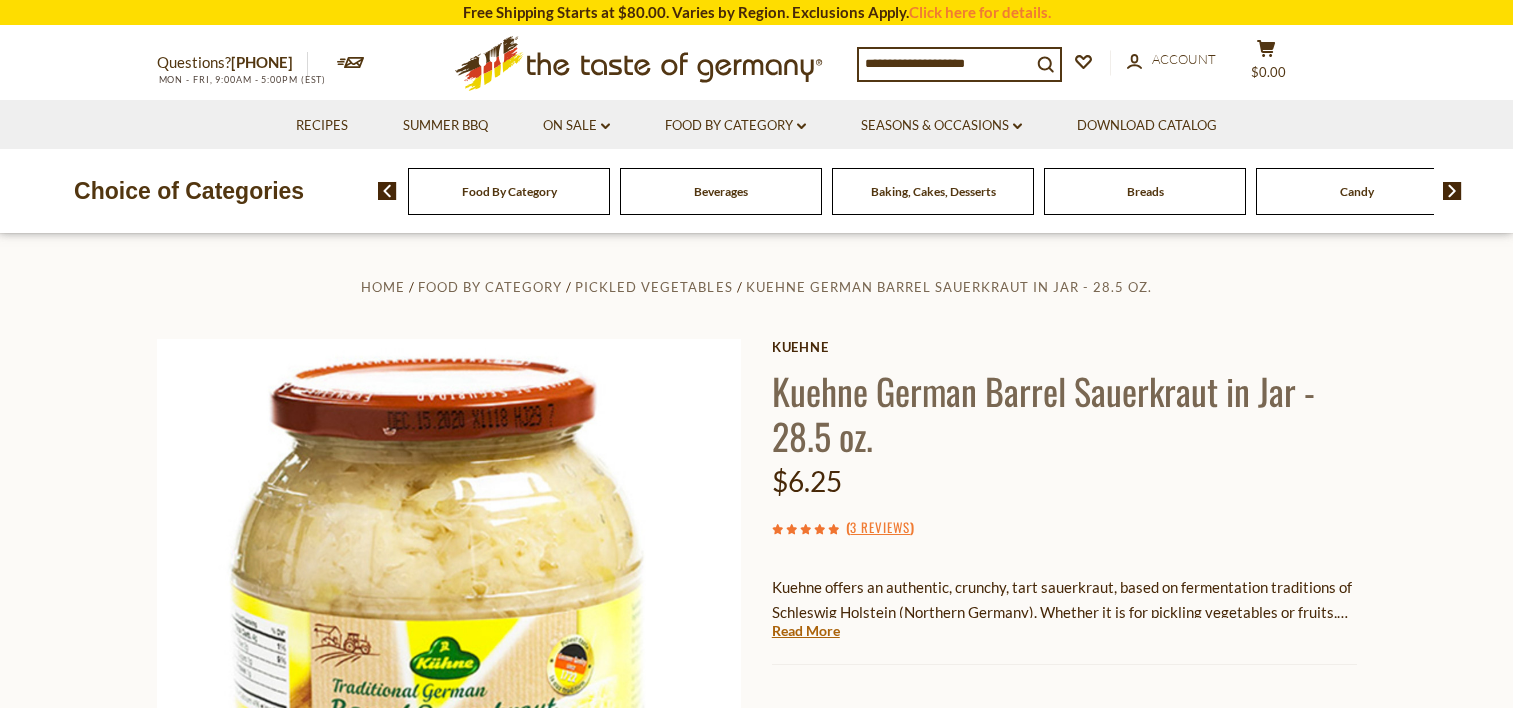 scroll, scrollTop: 0, scrollLeft: 0, axis: both 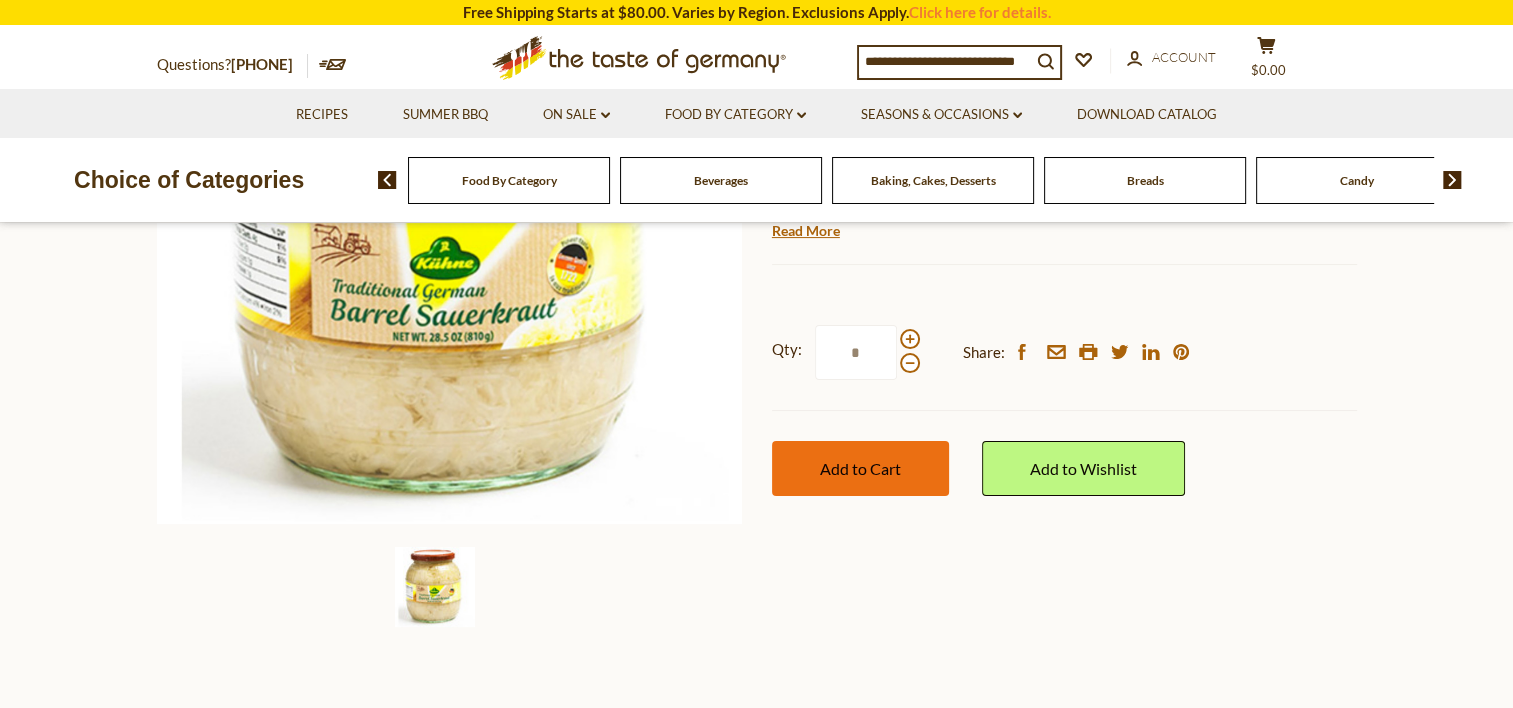 click on "Add to Cart" at bounding box center [860, 468] 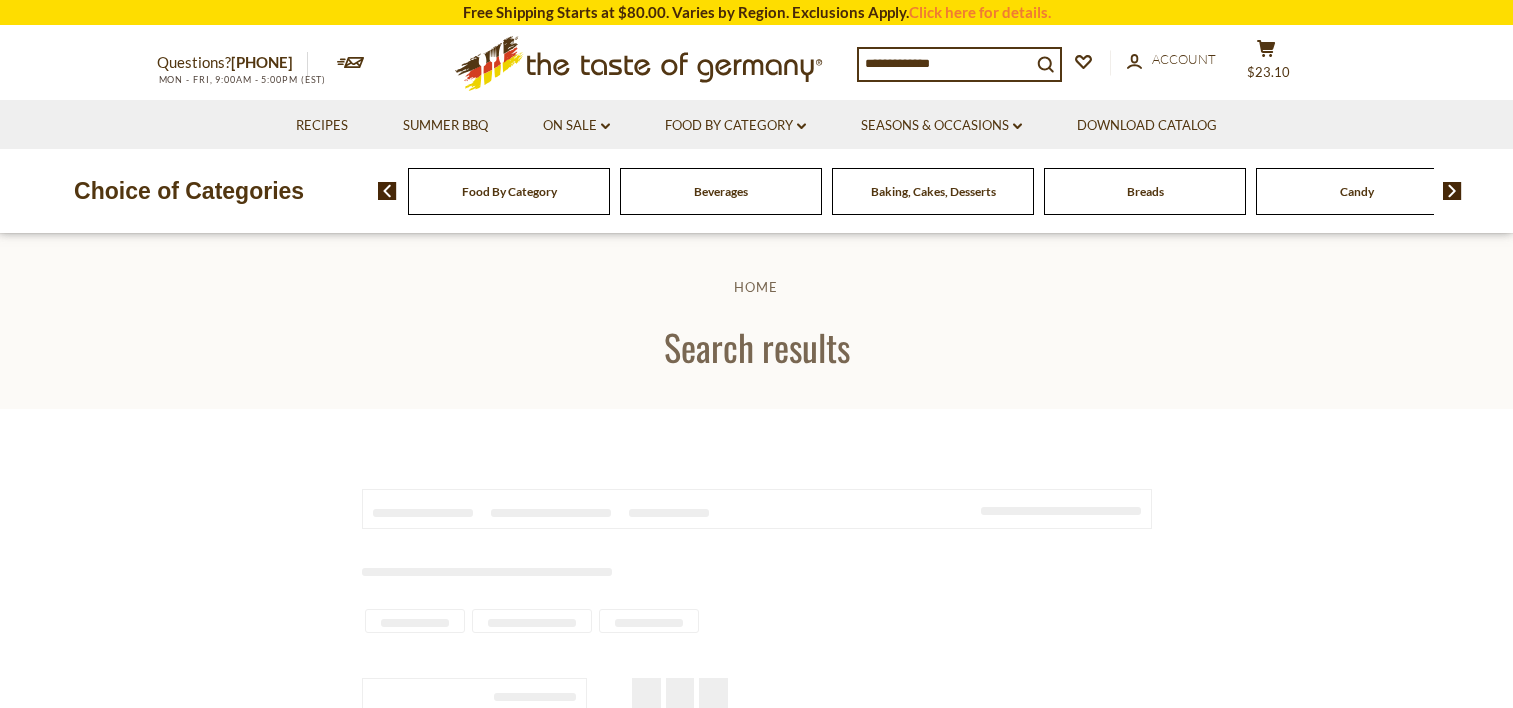 scroll, scrollTop: 0, scrollLeft: 0, axis: both 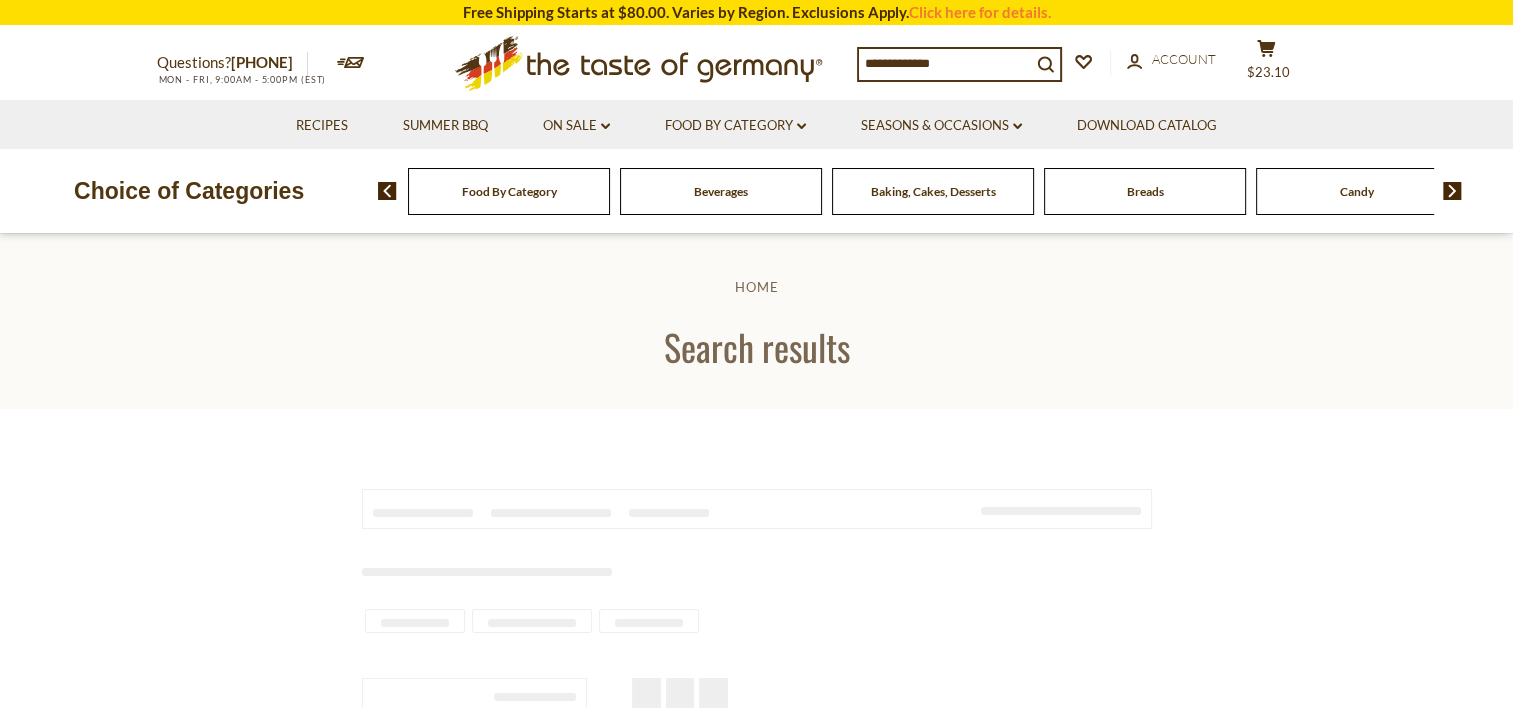 type on "*****" 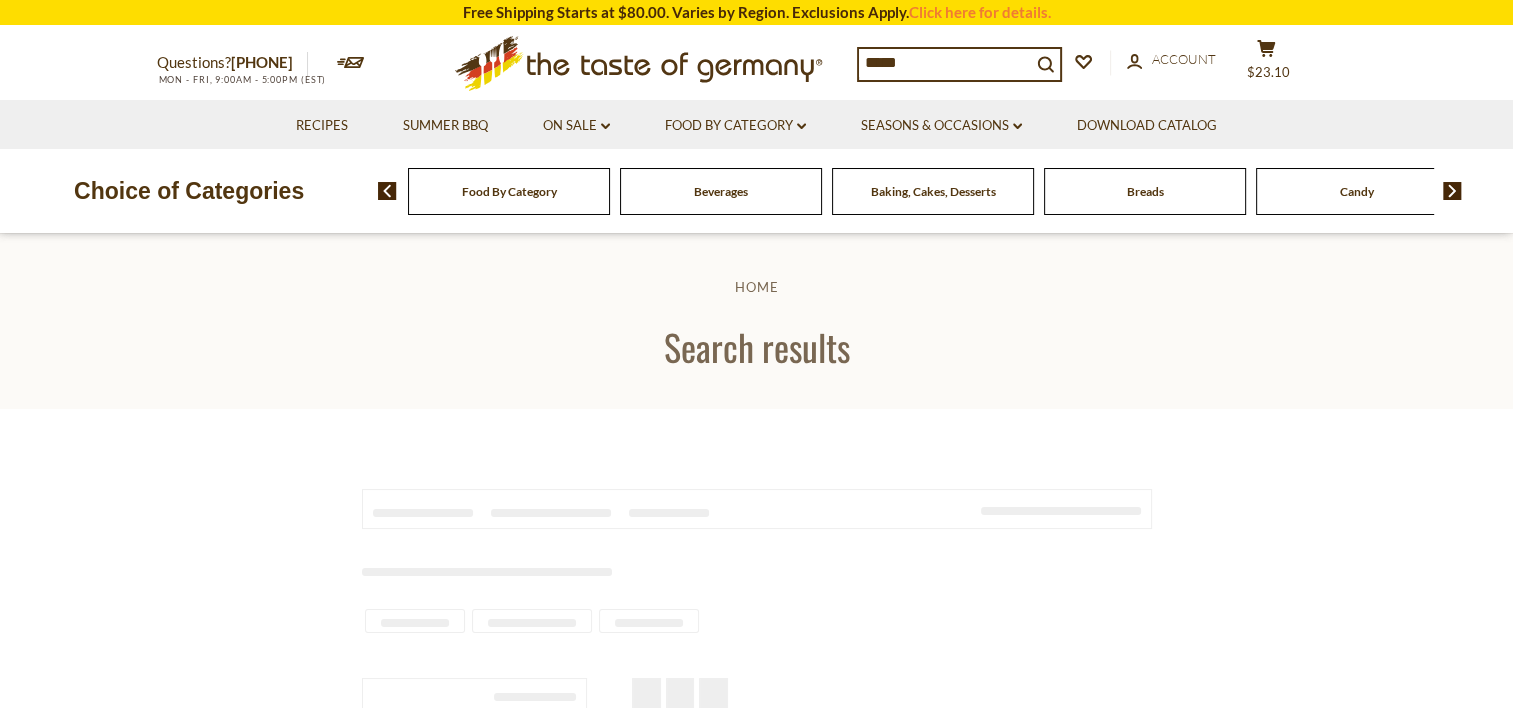 scroll, scrollTop: 0, scrollLeft: 0, axis: both 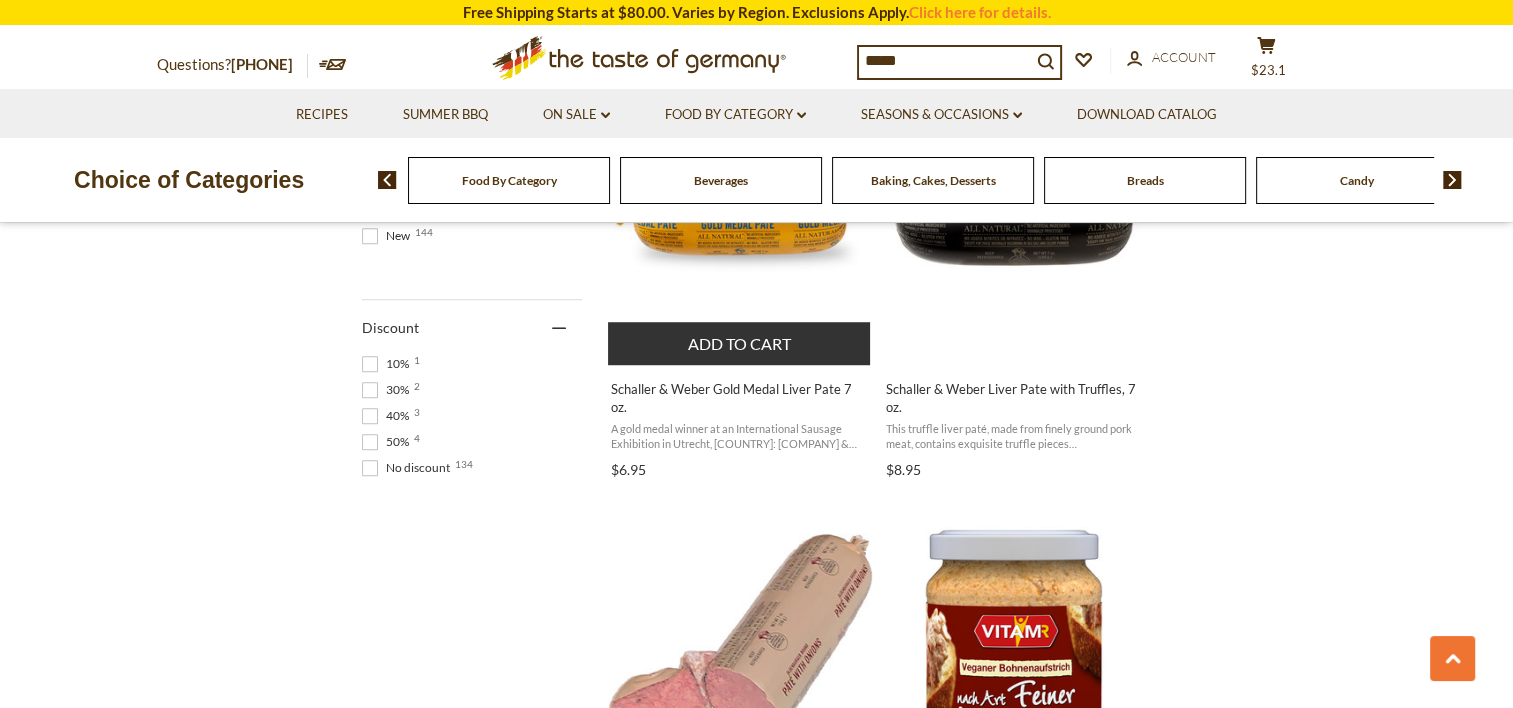 click on "Add to cart" at bounding box center [739, 343] 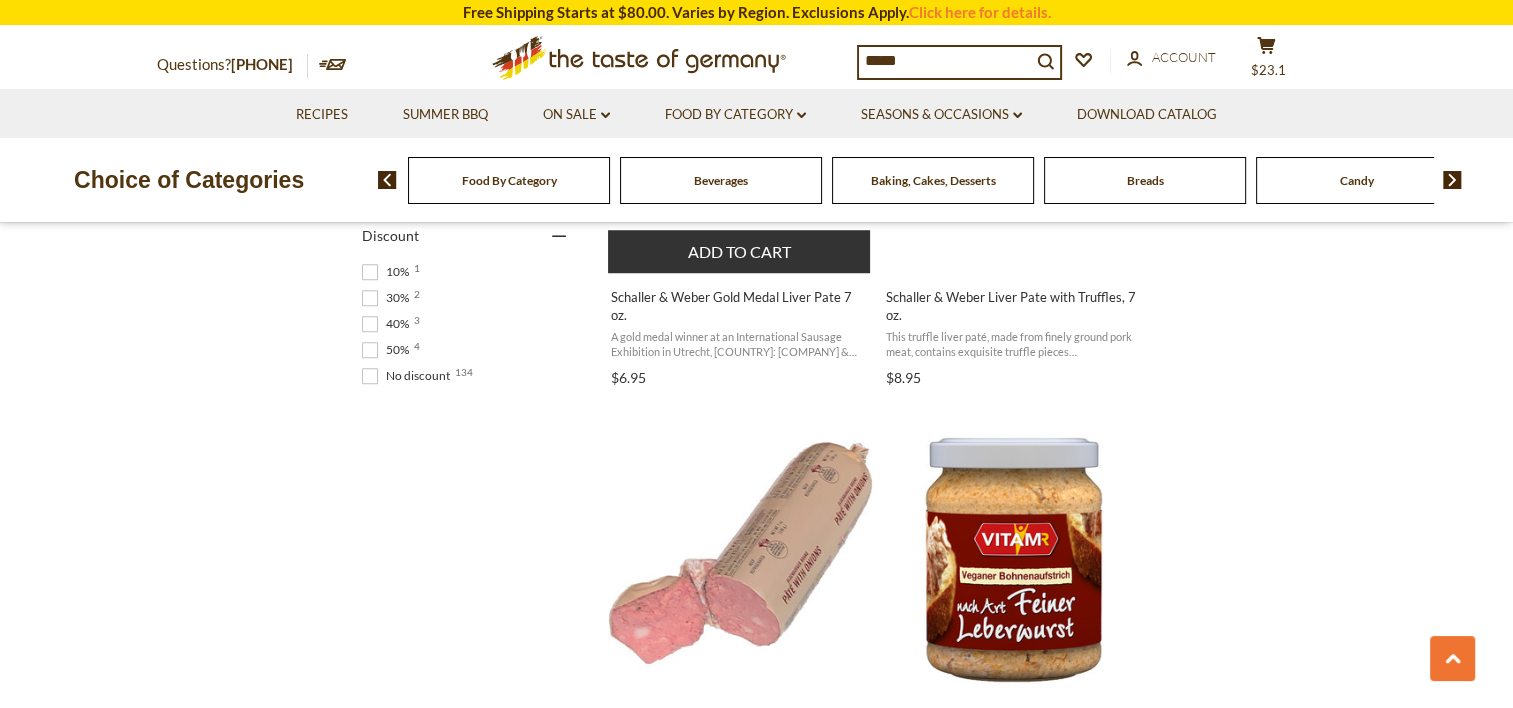 scroll, scrollTop: 1588, scrollLeft: 0, axis: vertical 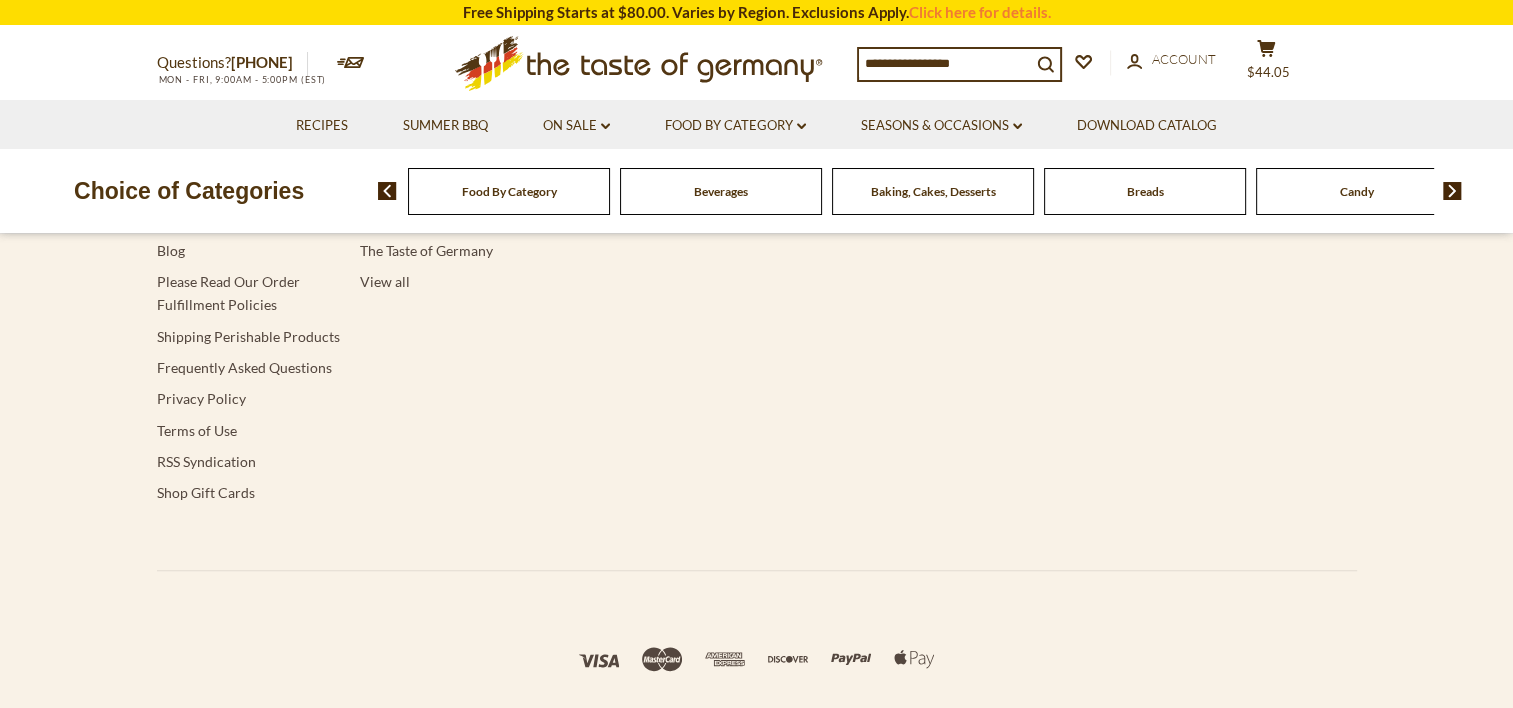 type on "*****" 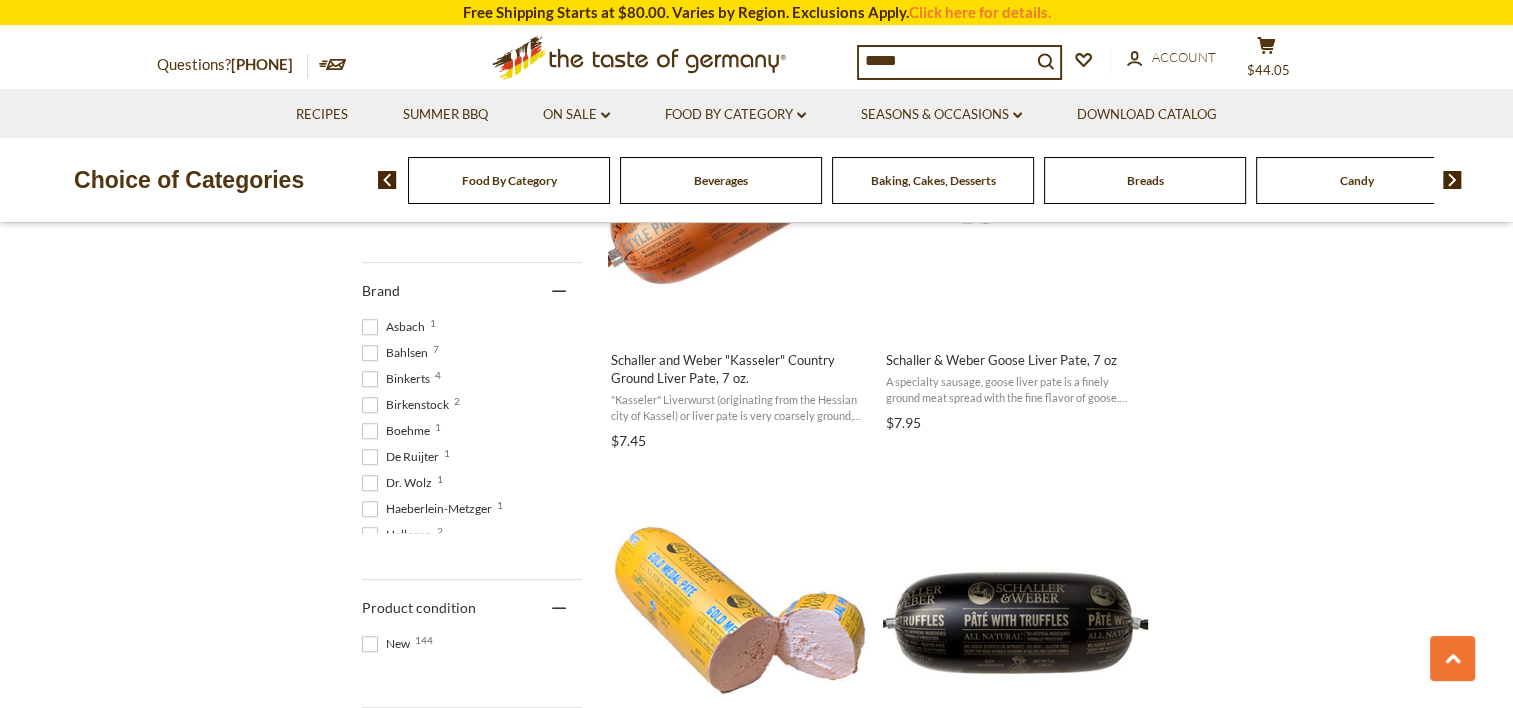 scroll, scrollTop: 741, scrollLeft: 0, axis: vertical 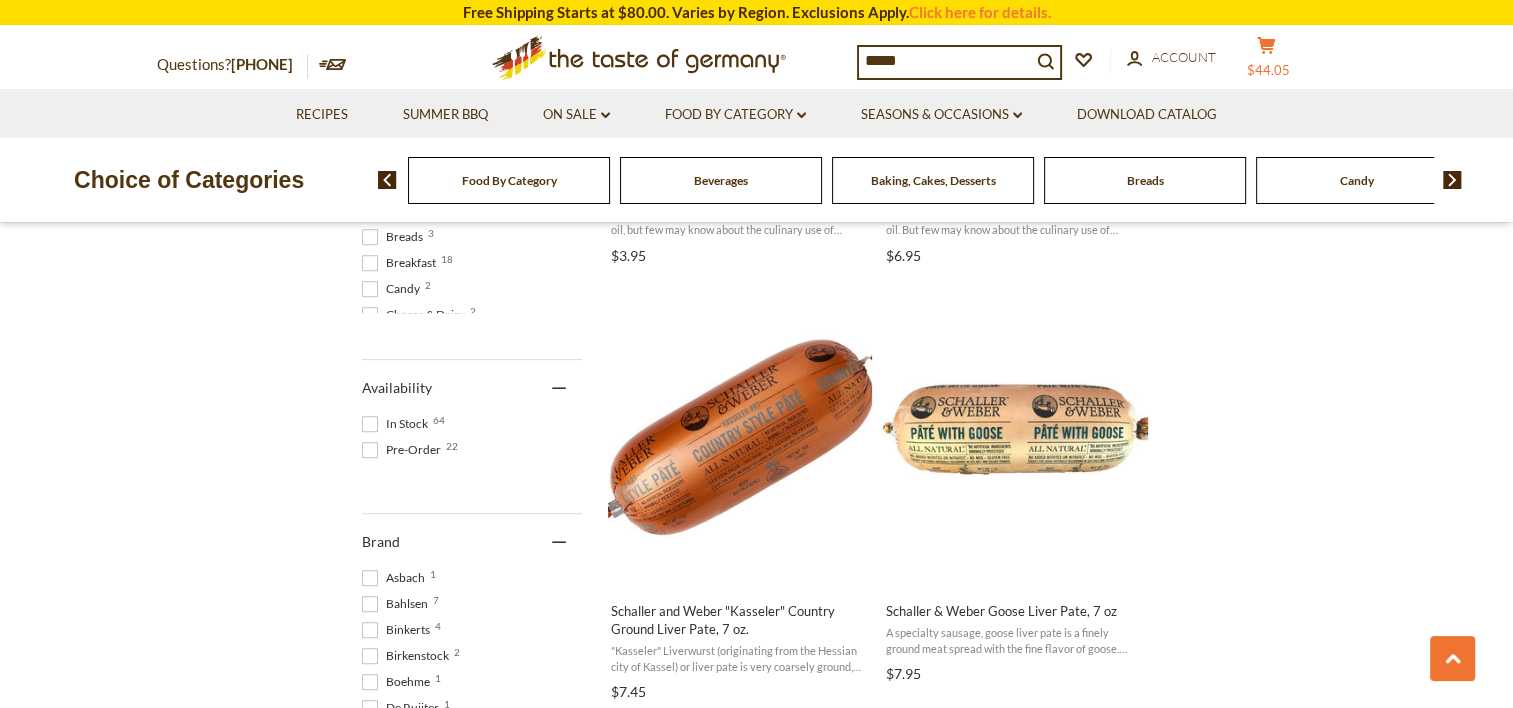 click on "$44.05" at bounding box center (1268, 70) 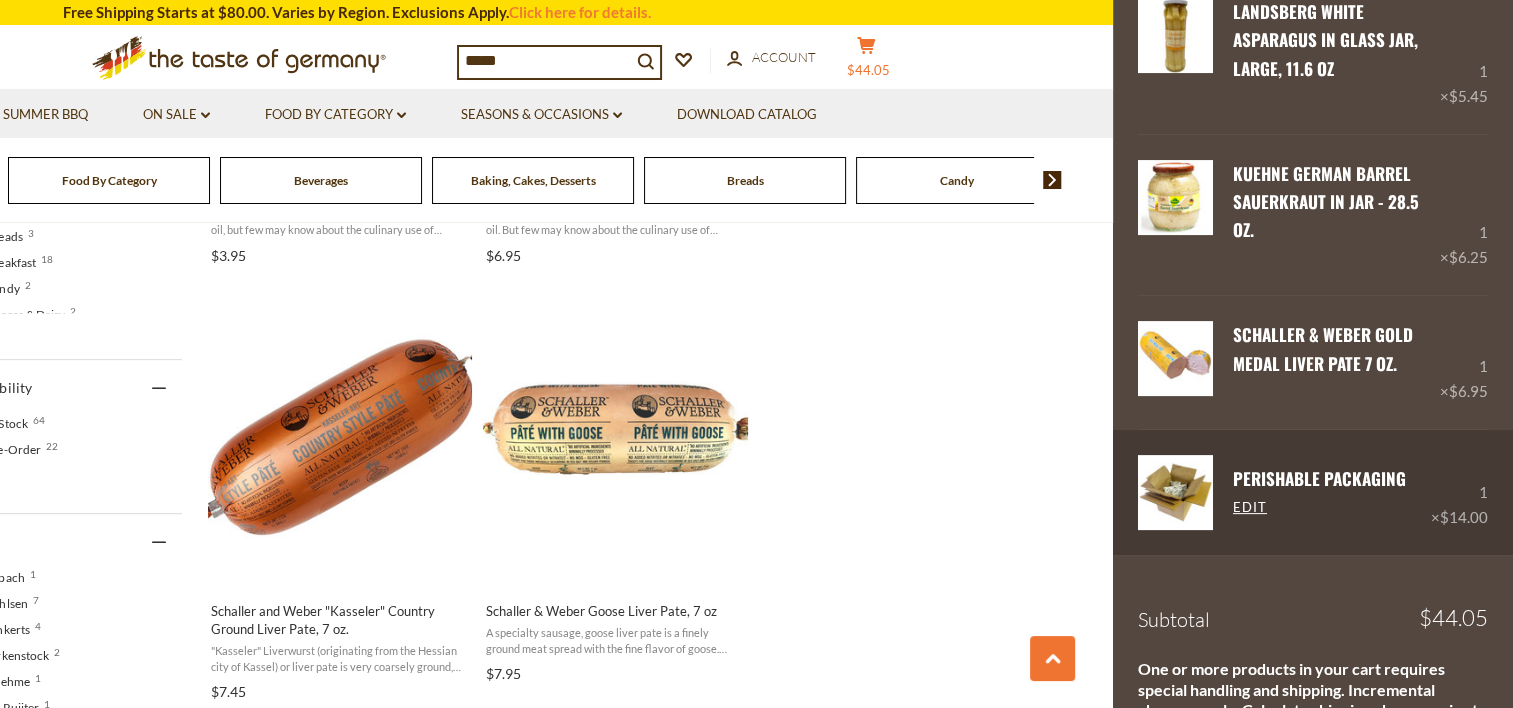 scroll, scrollTop: 561, scrollLeft: 0, axis: vertical 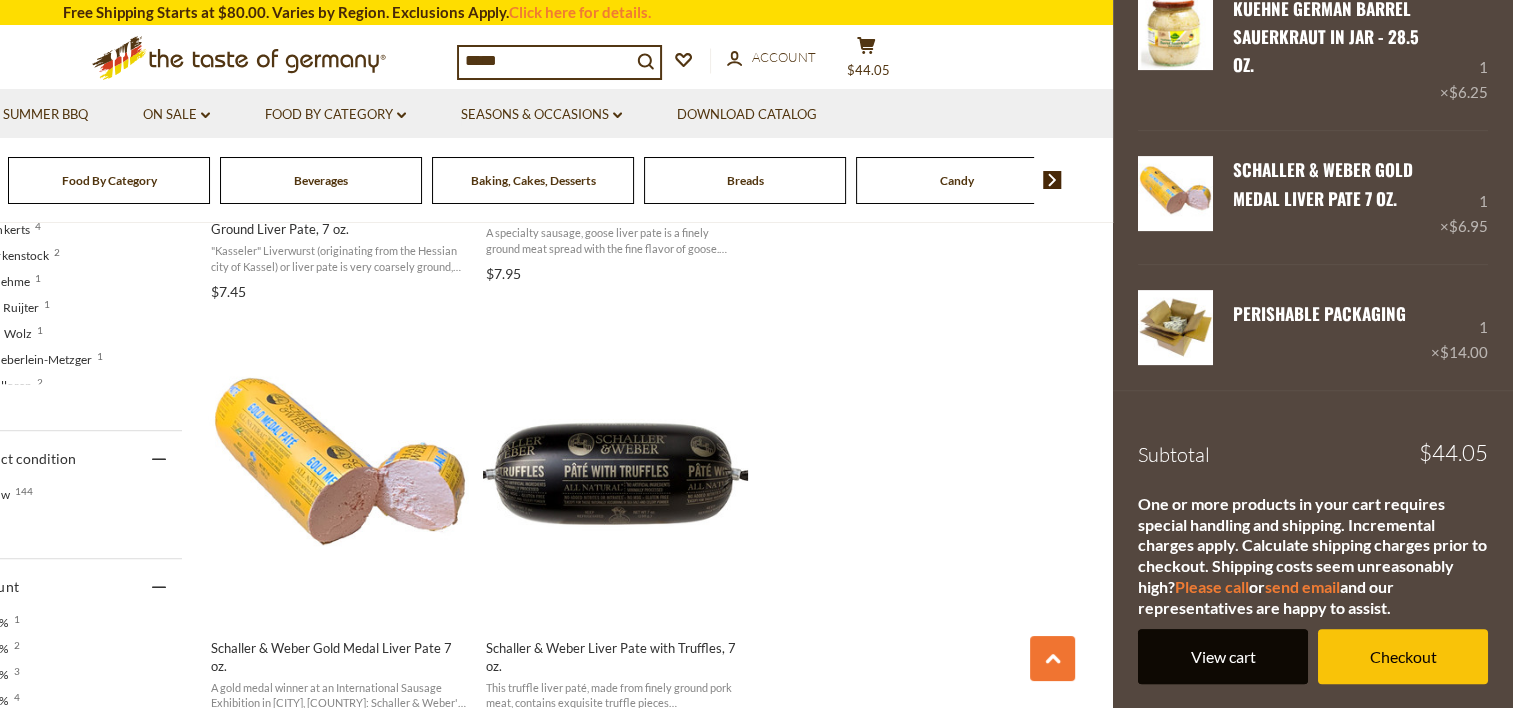 click on "View cart" at bounding box center [1223, 656] 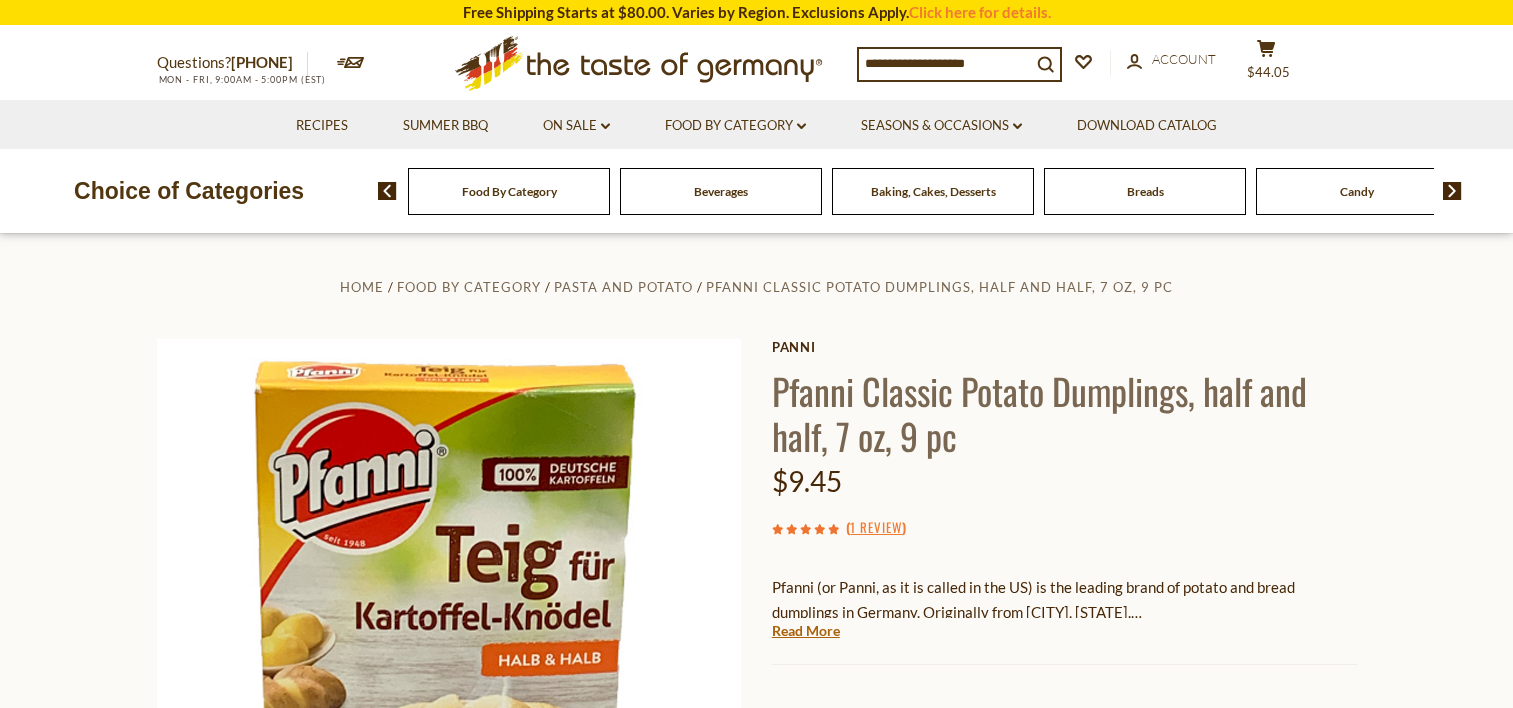 scroll, scrollTop: 0, scrollLeft: 0, axis: both 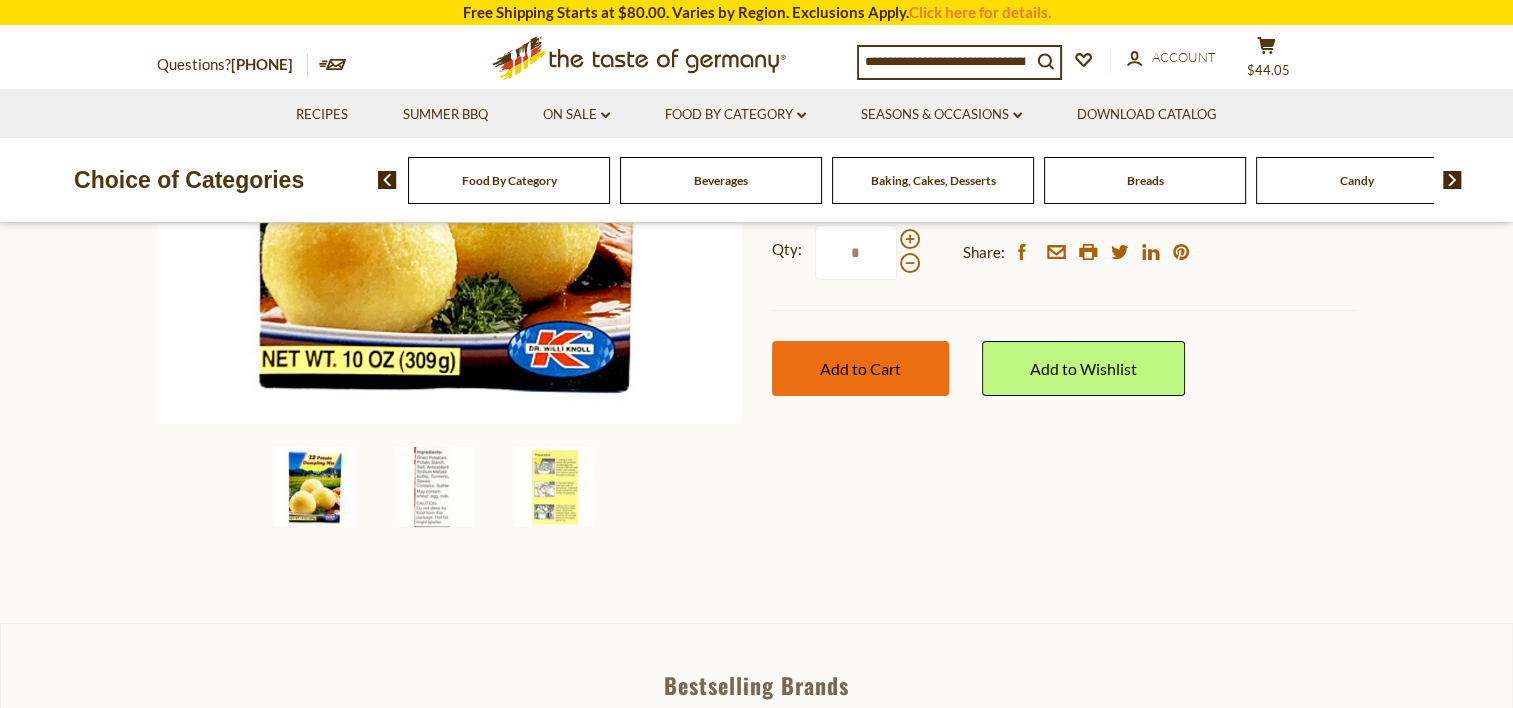 drag, startPoint x: 911, startPoint y: 360, endPoint x: 908, endPoint y: 372, distance: 12.369317 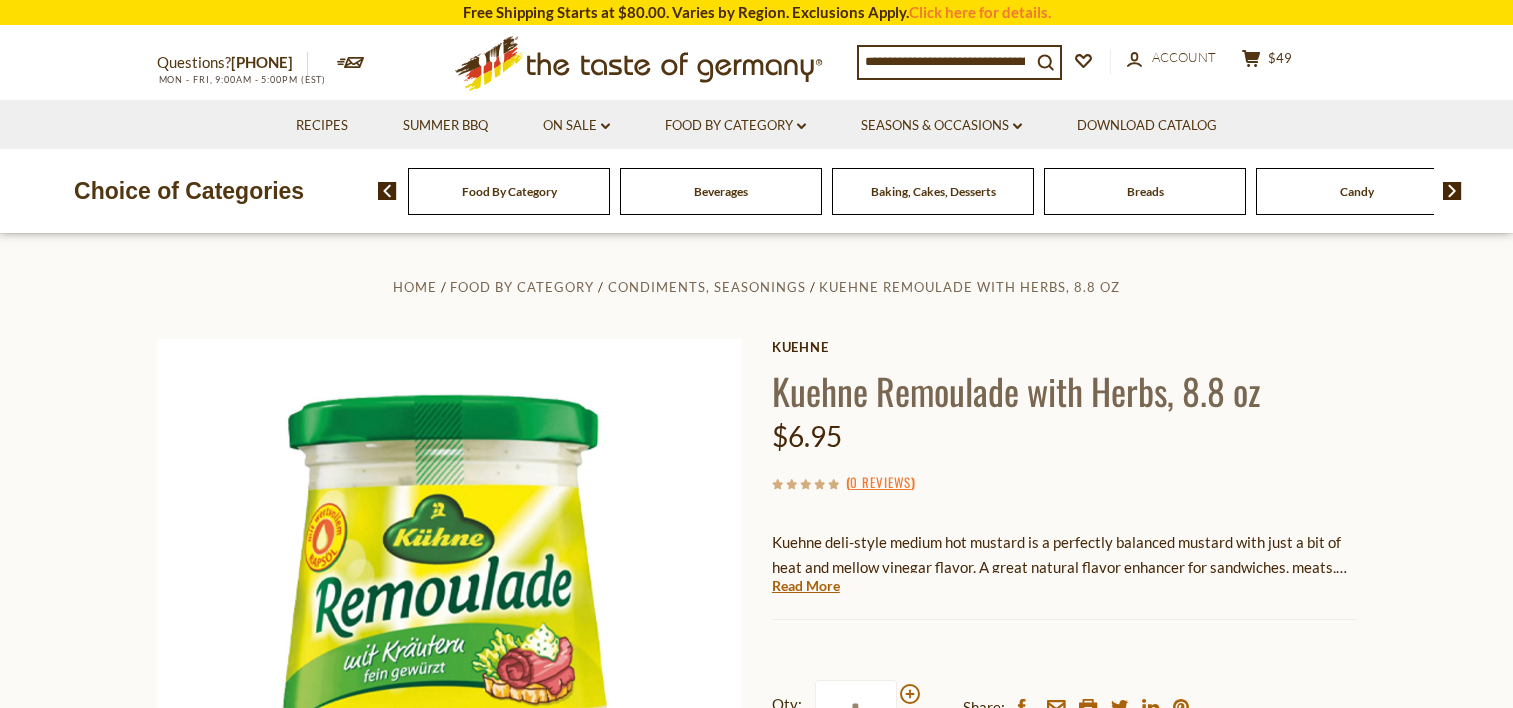 scroll, scrollTop: 0, scrollLeft: 0, axis: both 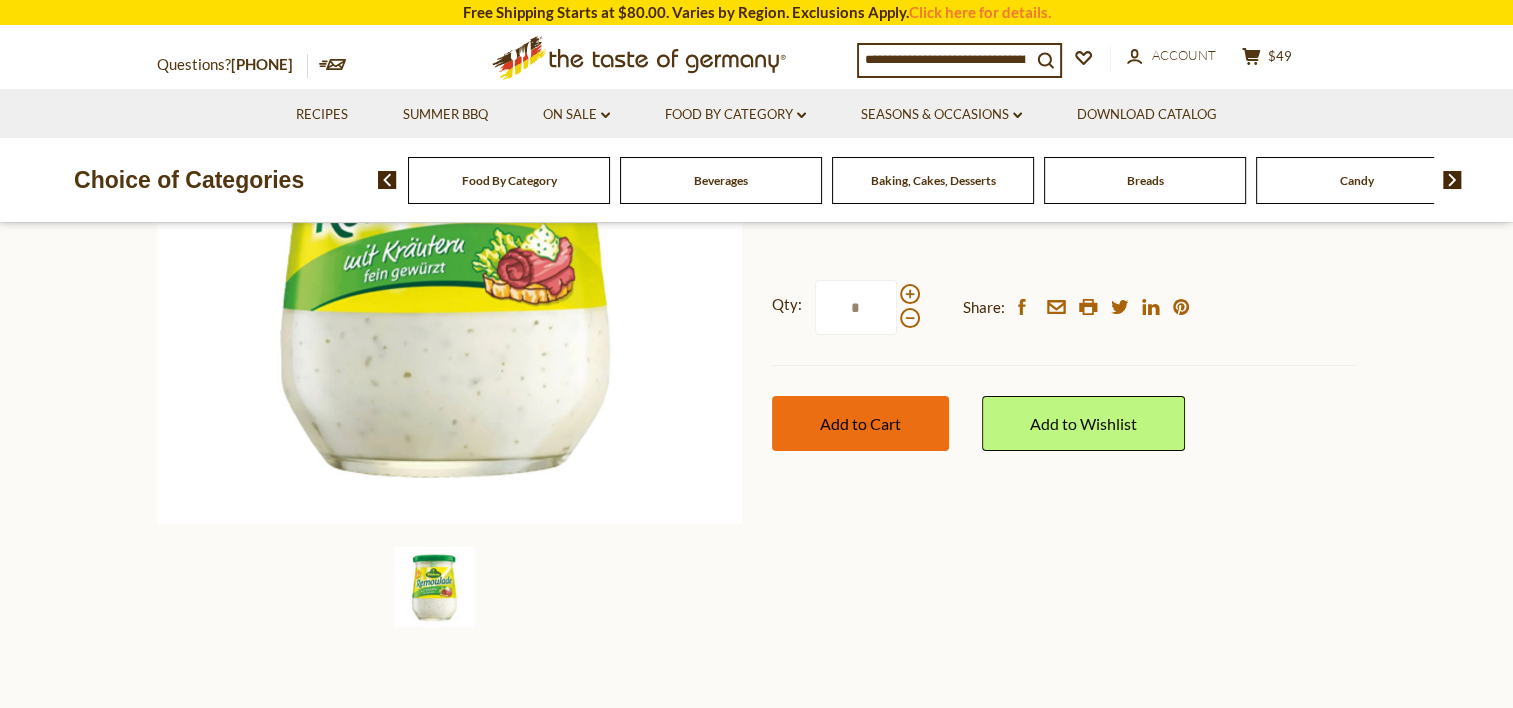 click on "Add to Cart" at bounding box center (860, 423) 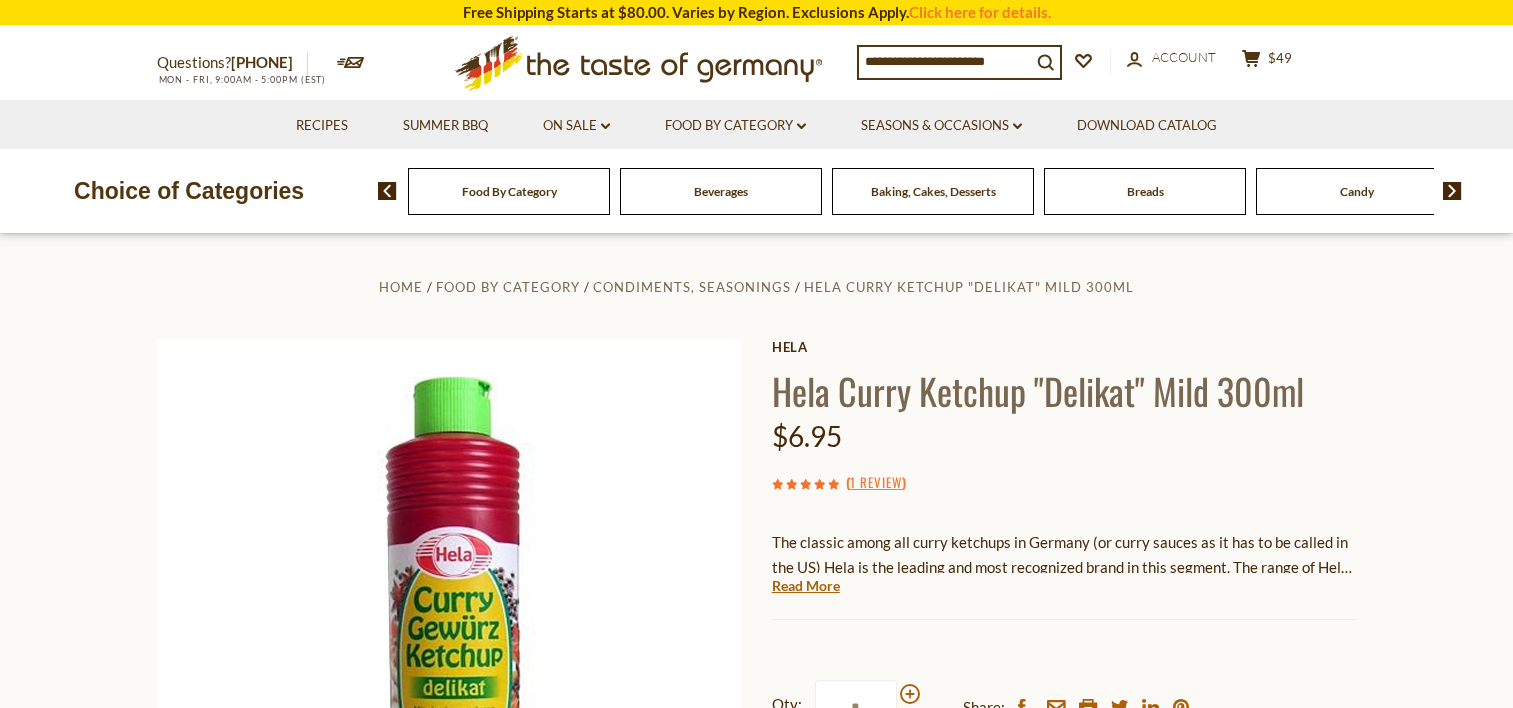 scroll, scrollTop: 0, scrollLeft: 0, axis: both 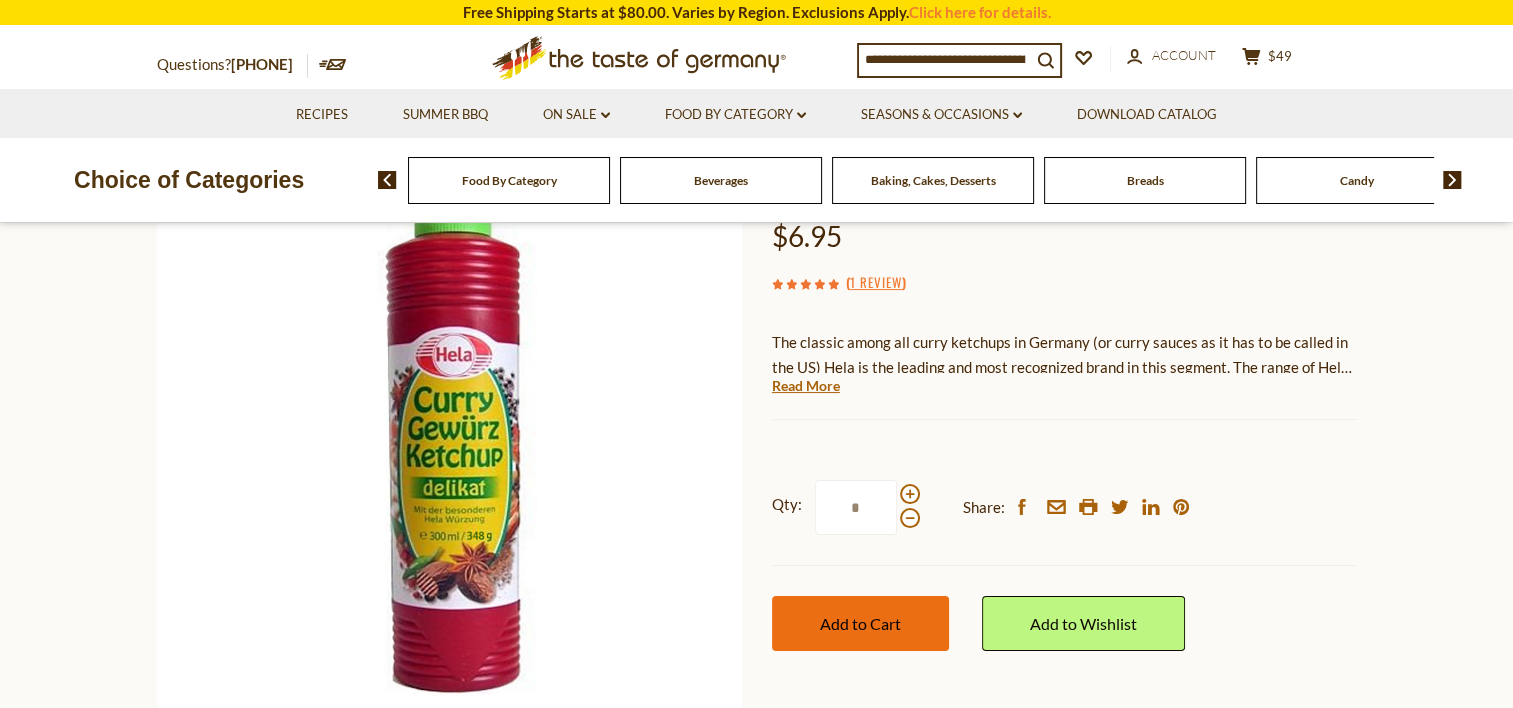 click on "Add to Cart" at bounding box center (860, 623) 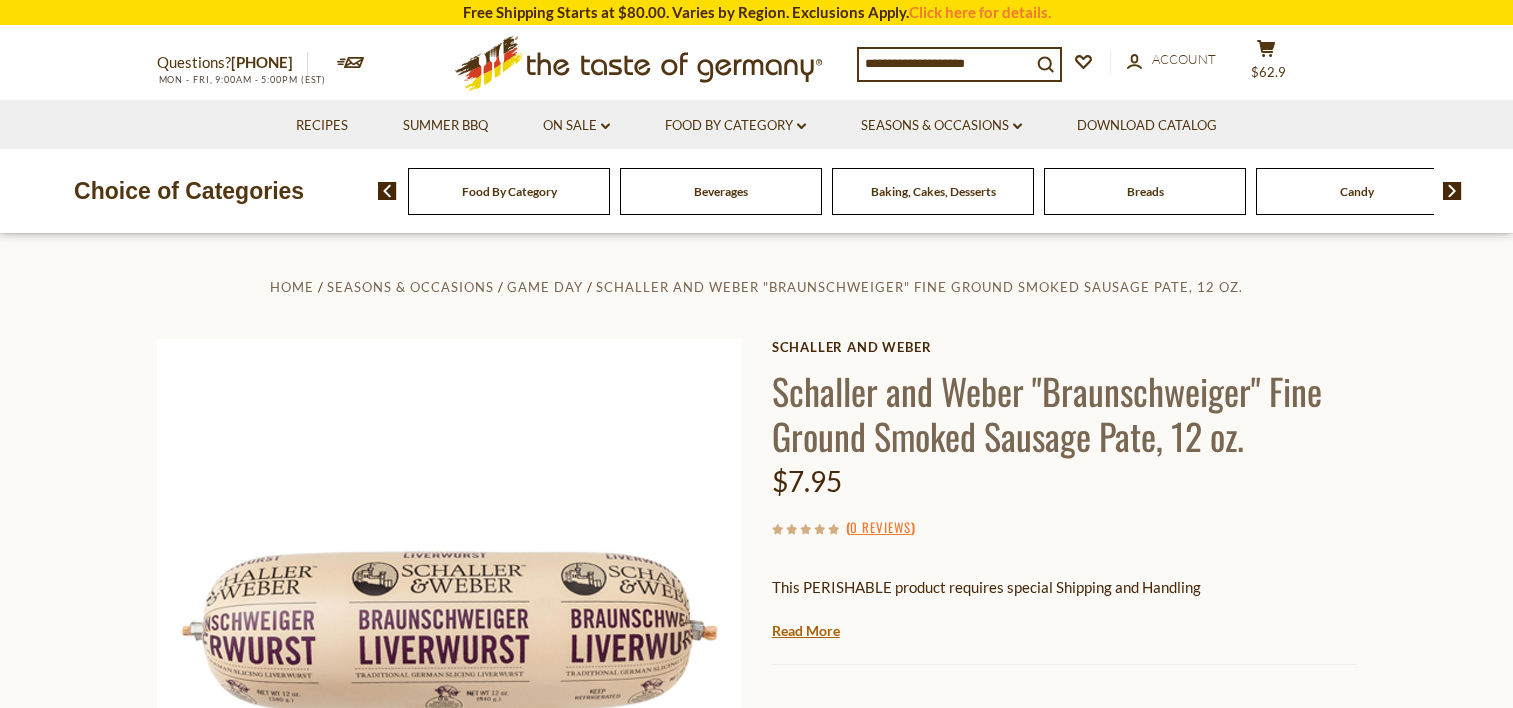 scroll, scrollTop: 0, scrollLeft: 0, axis: both 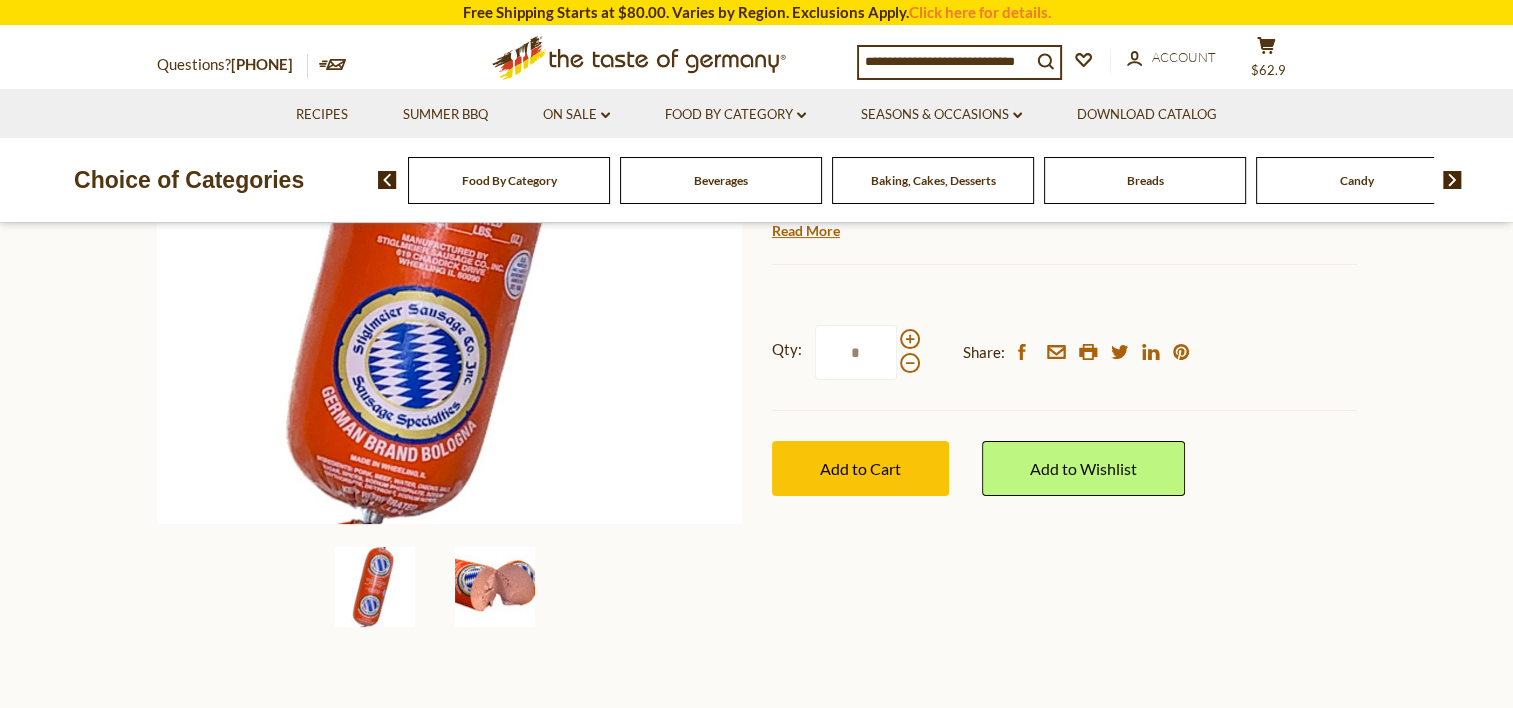 click at bounding box center (495, 587) 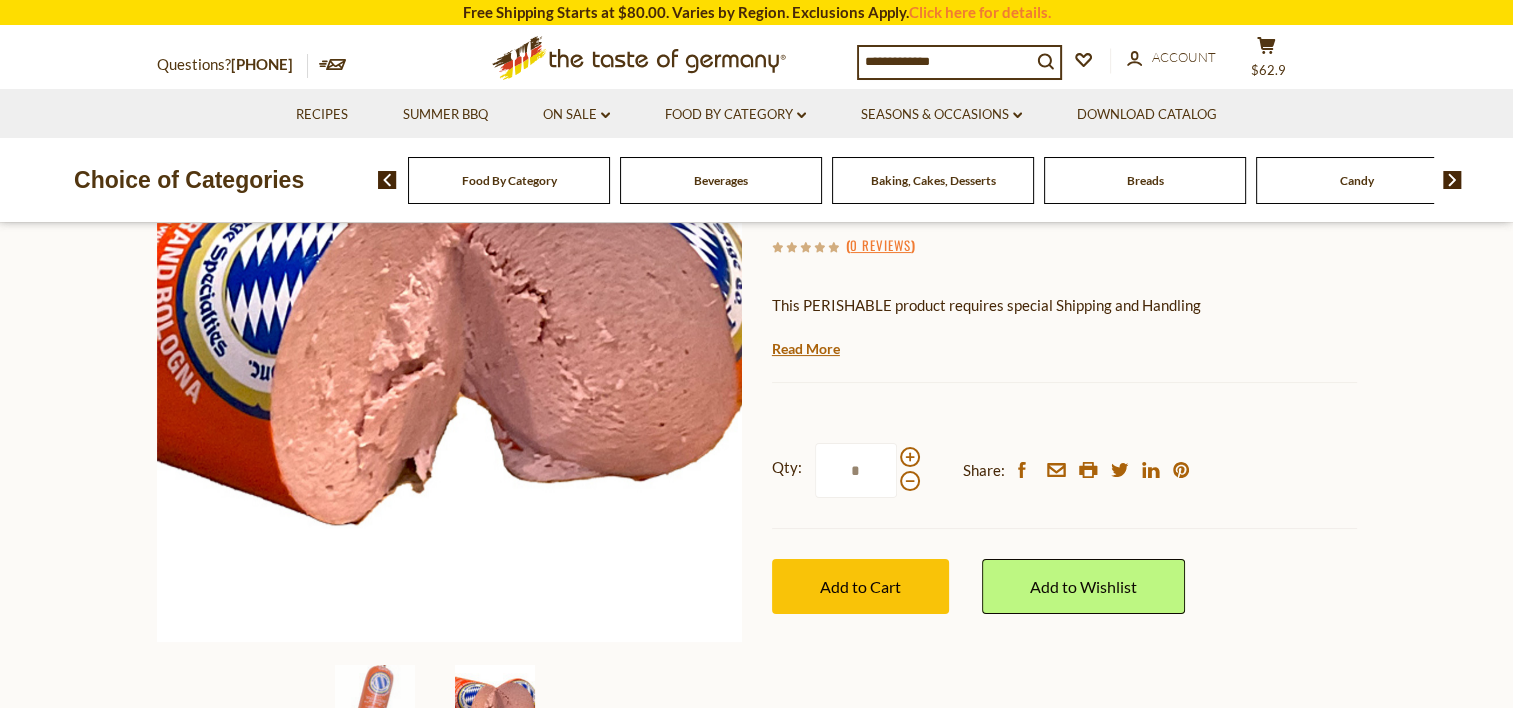 scroll, scrollTop: 300, scrollLeft: 0, axis: vertical 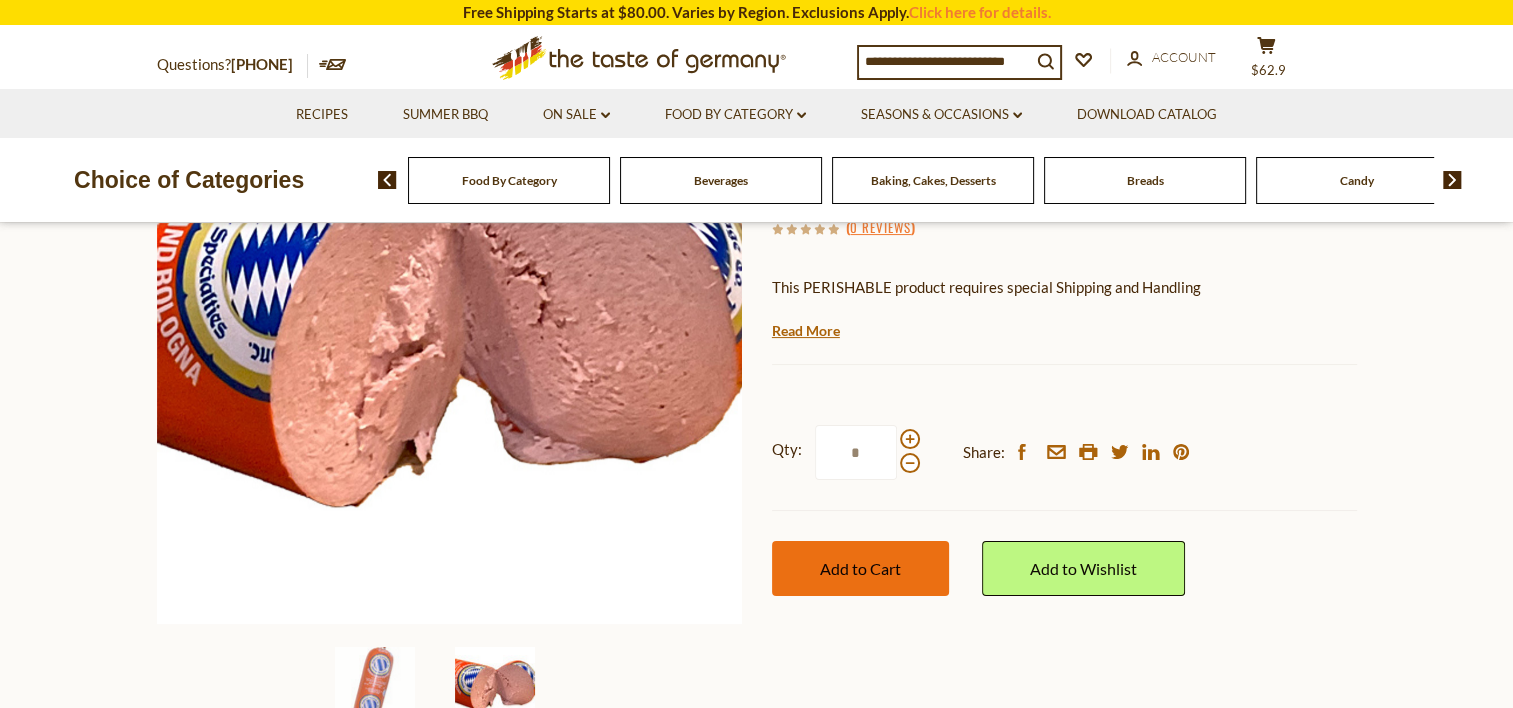 click on "Add to Cart" at bounding box center (860, 568) 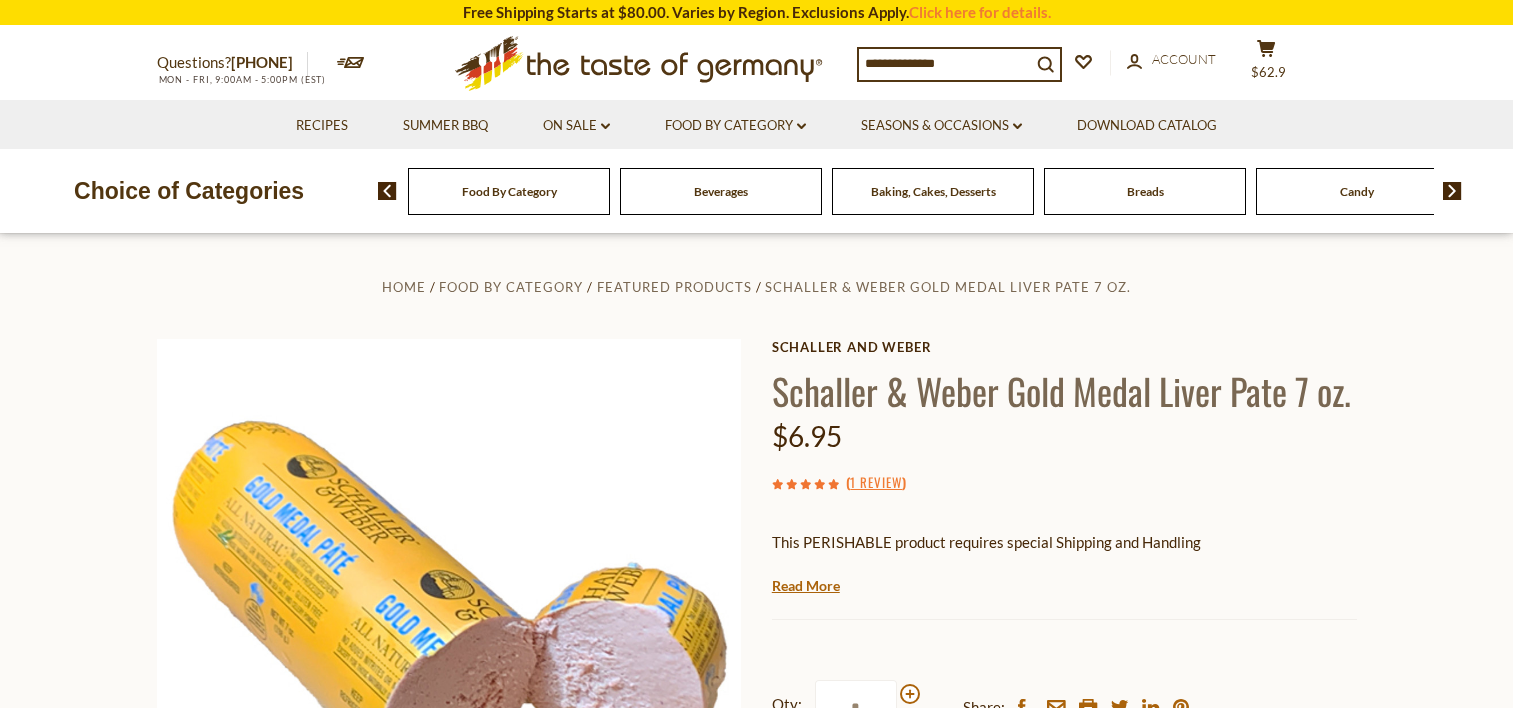 scroll, scrollTop: 0, scrollLeft: 0, axis: both 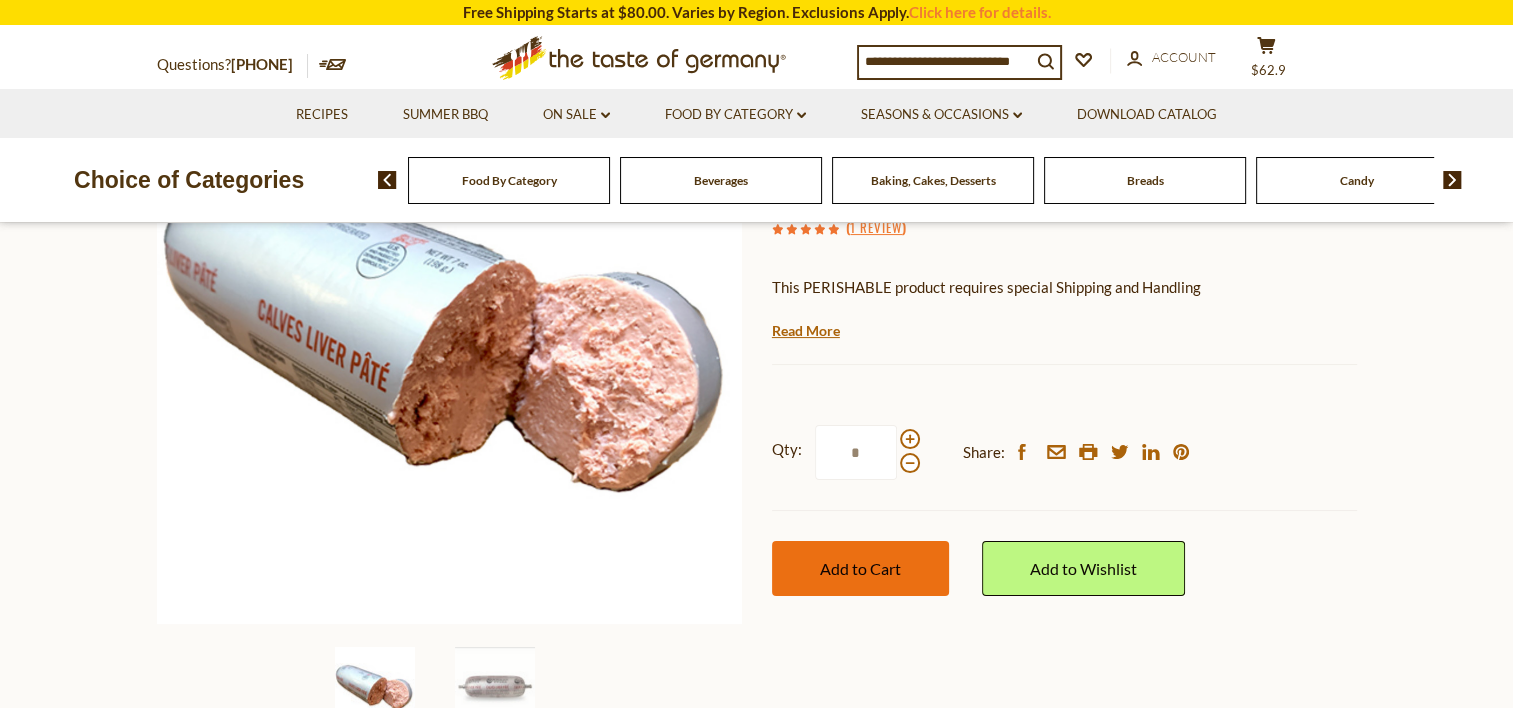 drag, startPoint x: 864, startPoint y: 562, endPoint x: 872, endPoint y: 555, distance: 10.630146 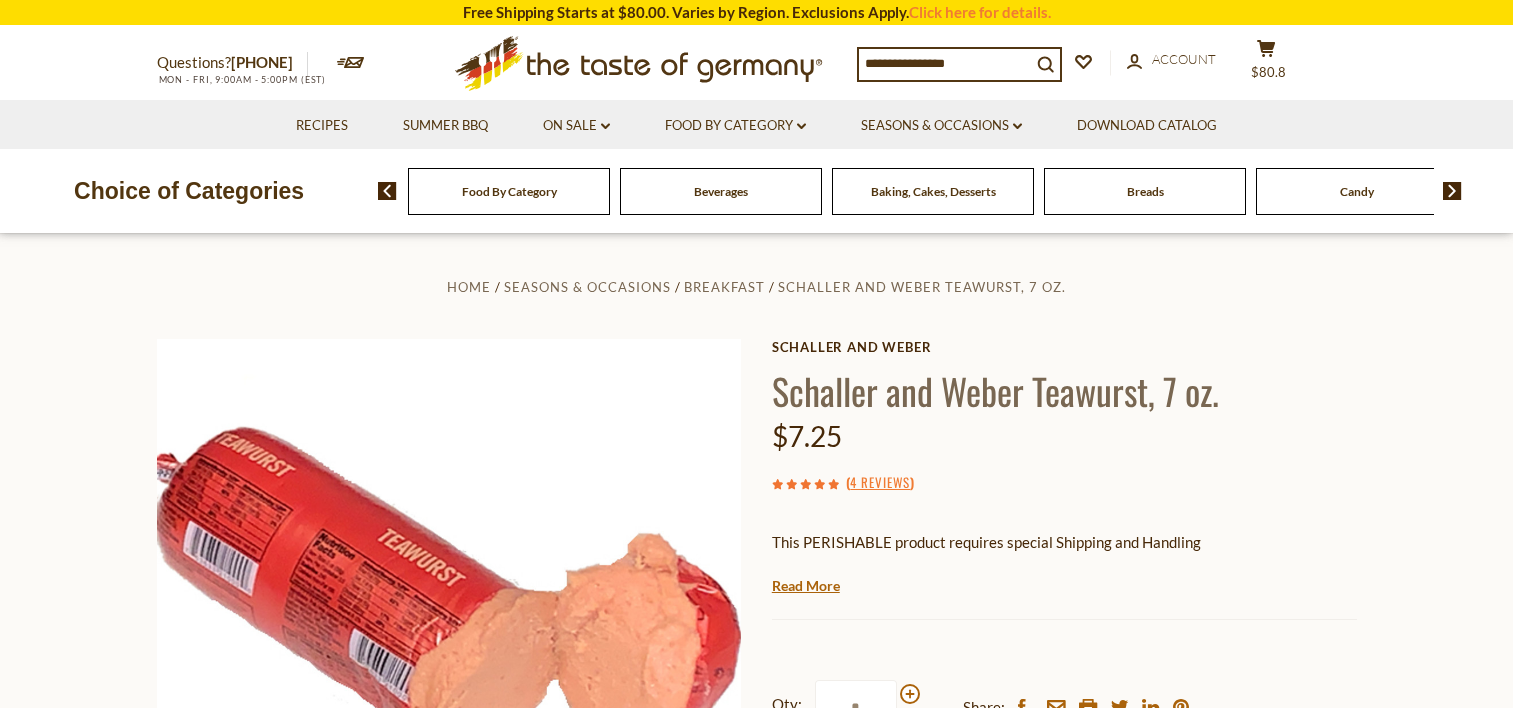 scroll, scrollTop: 0, scrollLeft: 0, axis: both 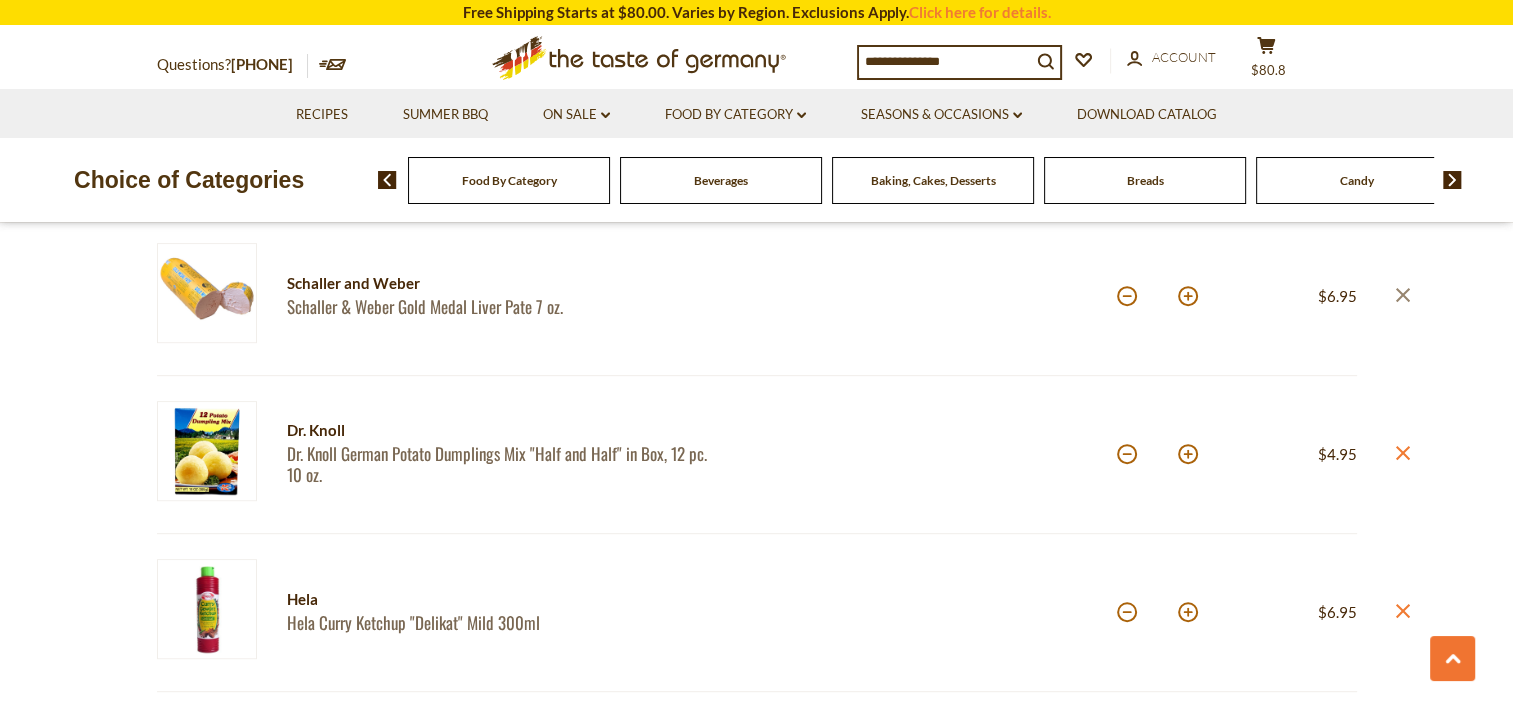 click on "close" 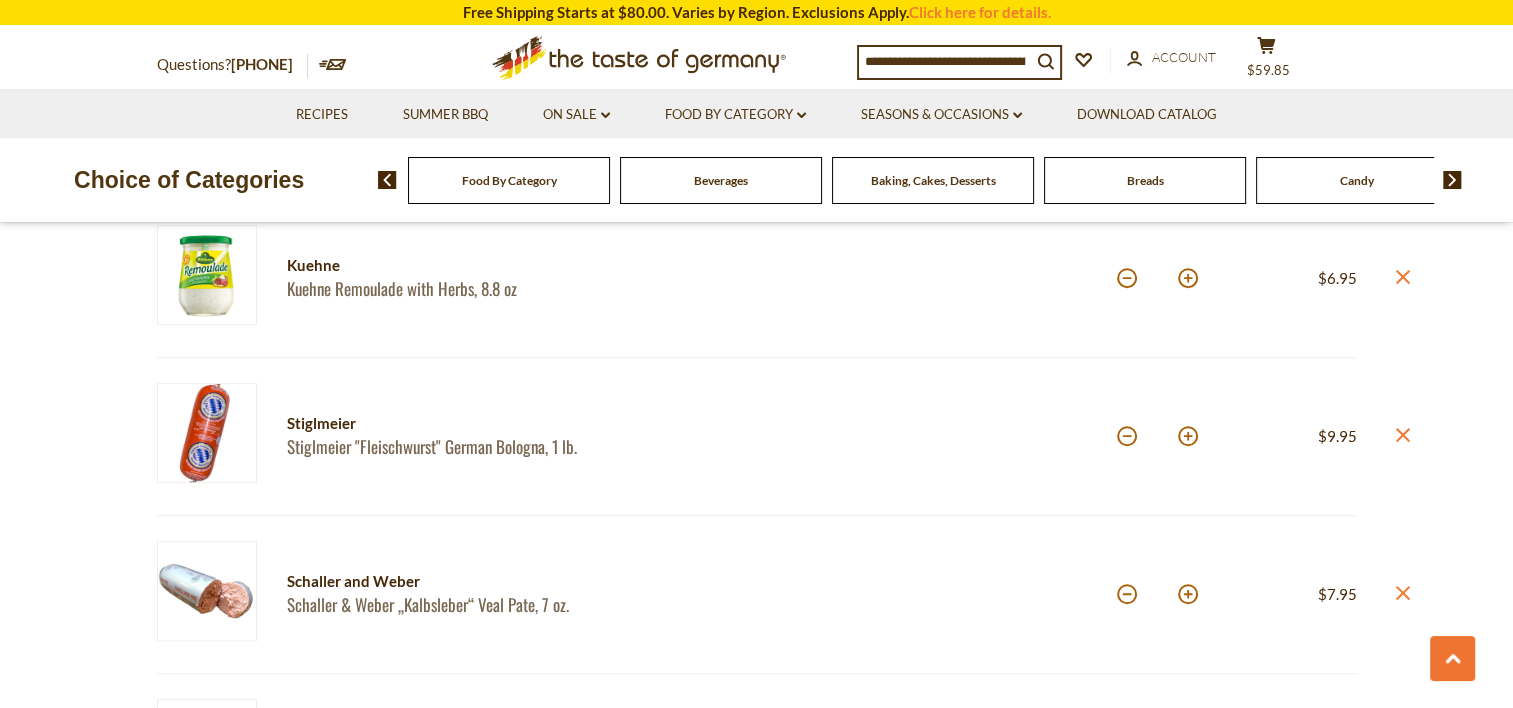 scroll, scrollTop: 1200, scrollLeft: 0, axis: vertical 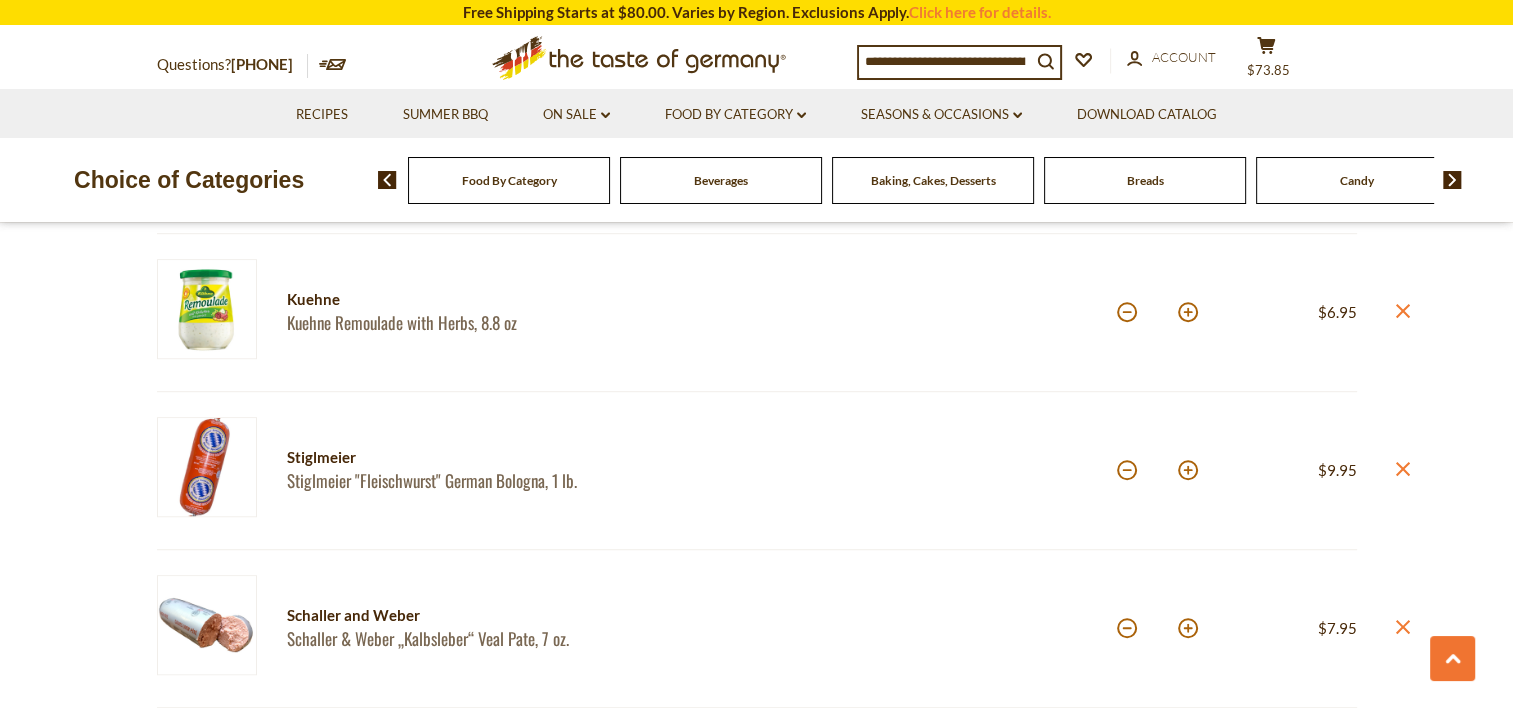 click at bounding box center [207, 467] 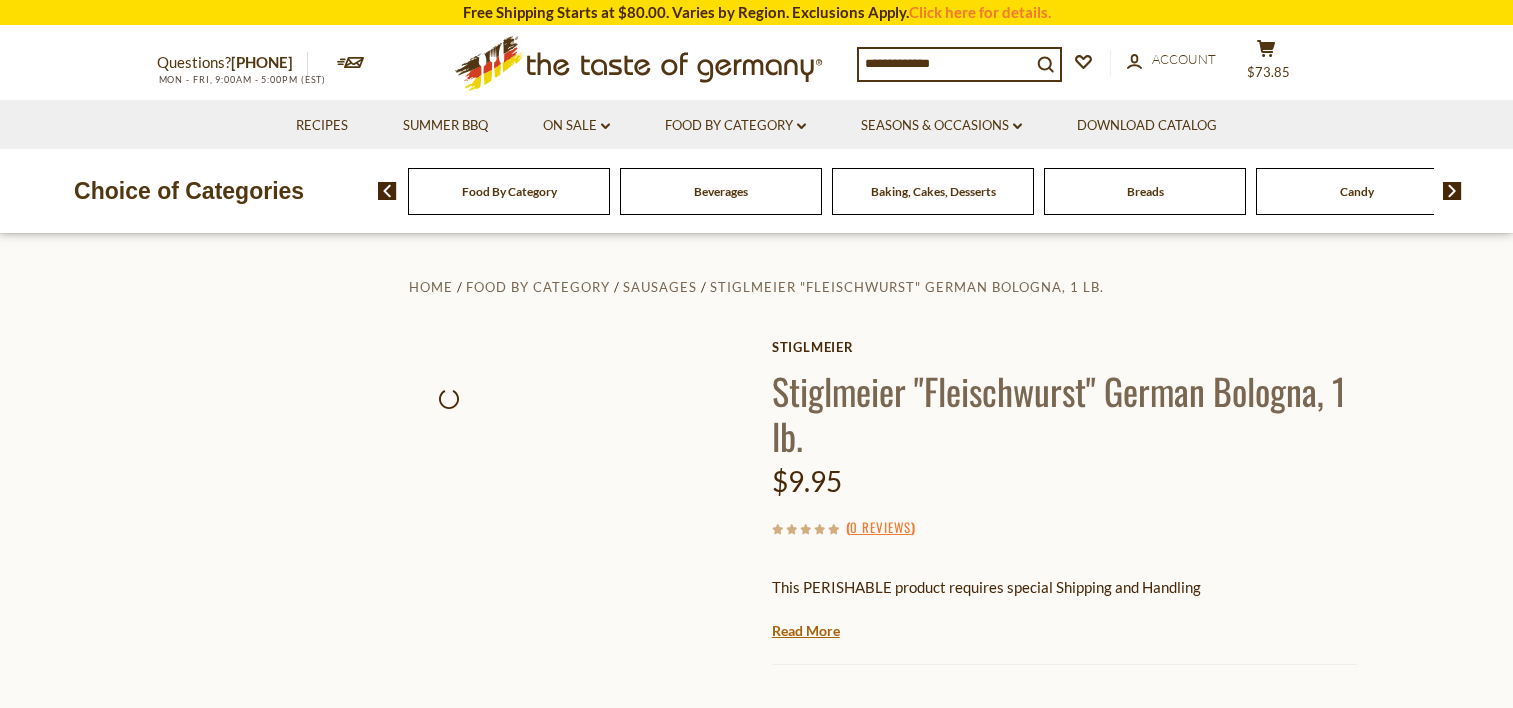 scroll, scrollTop: 0, scrollLeft: 0, axis: both 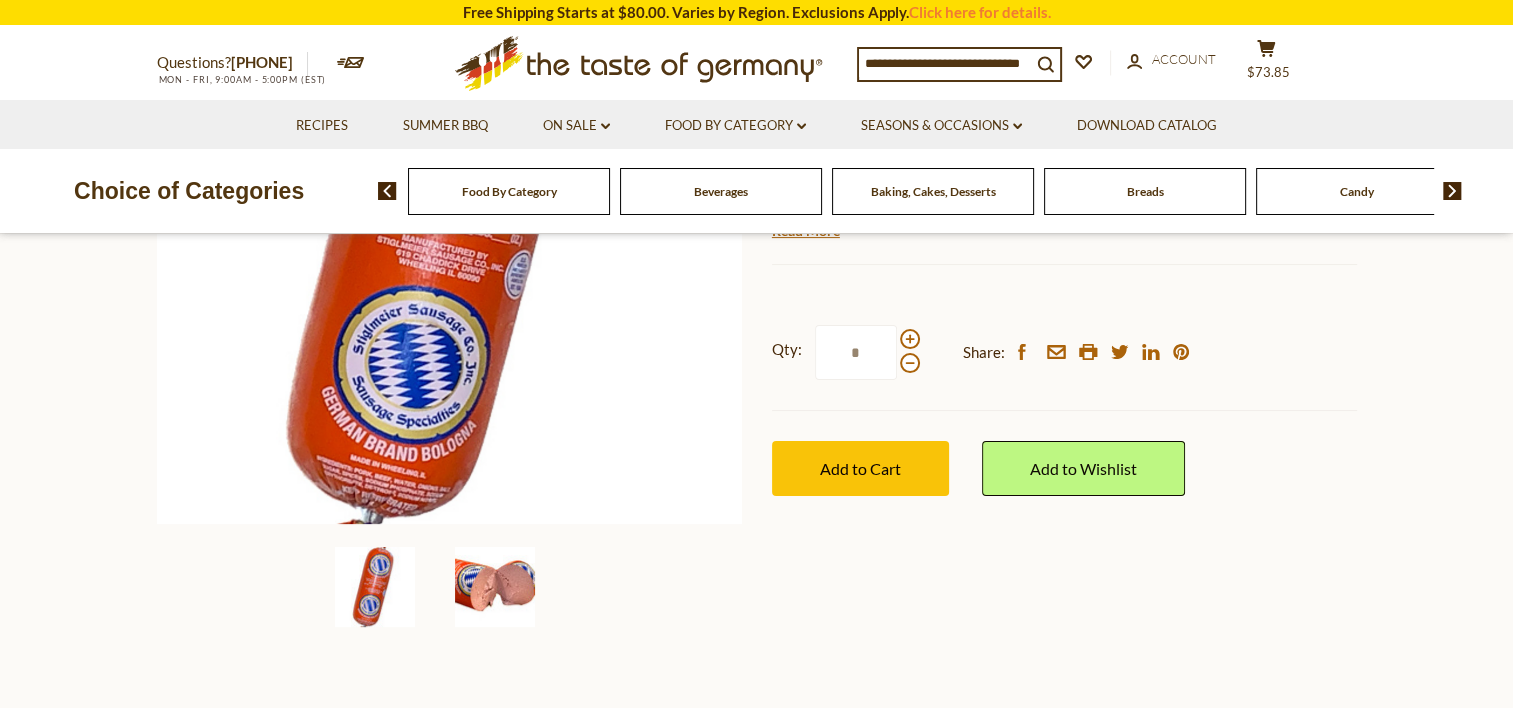 click at bounding box center (495, 587) 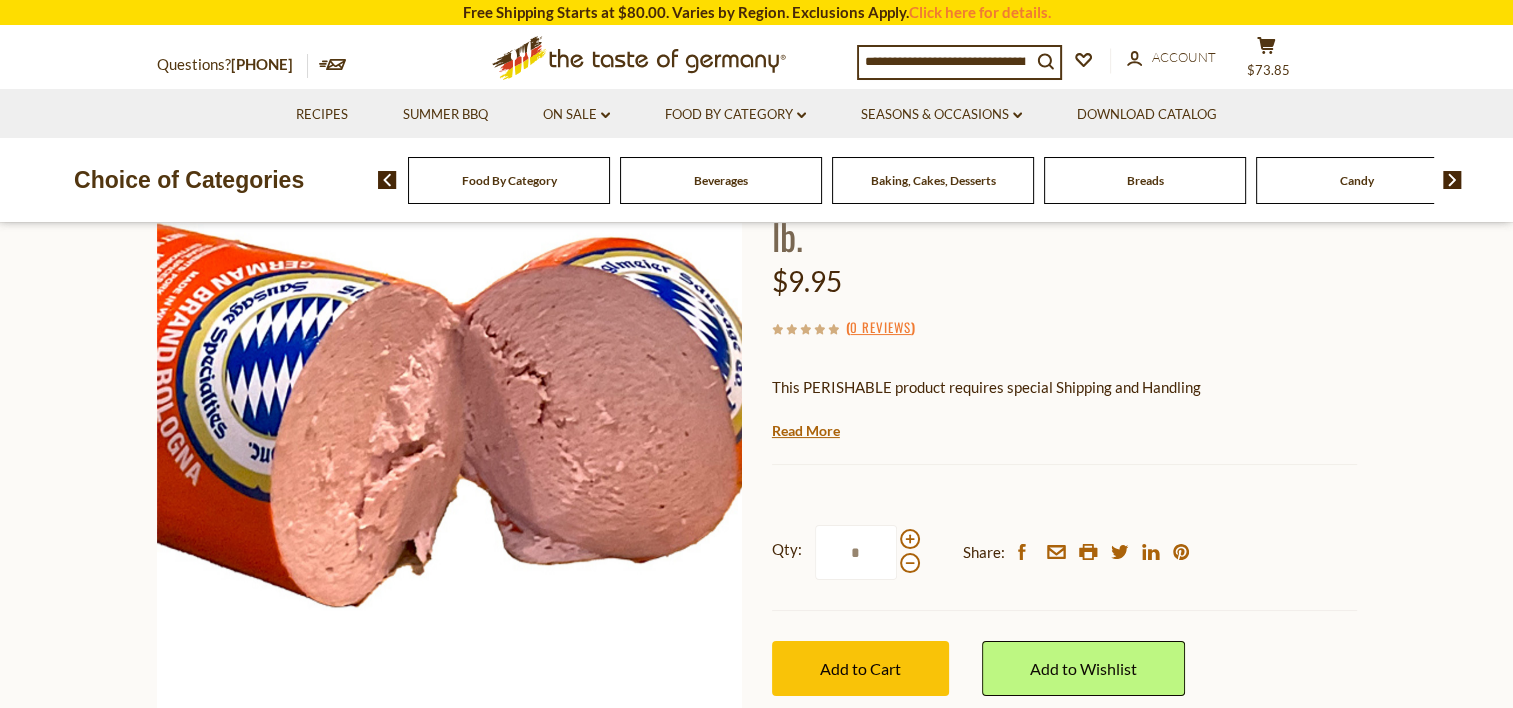 scroll, scrollTop: 0, scrollLeft: 0, axis: both 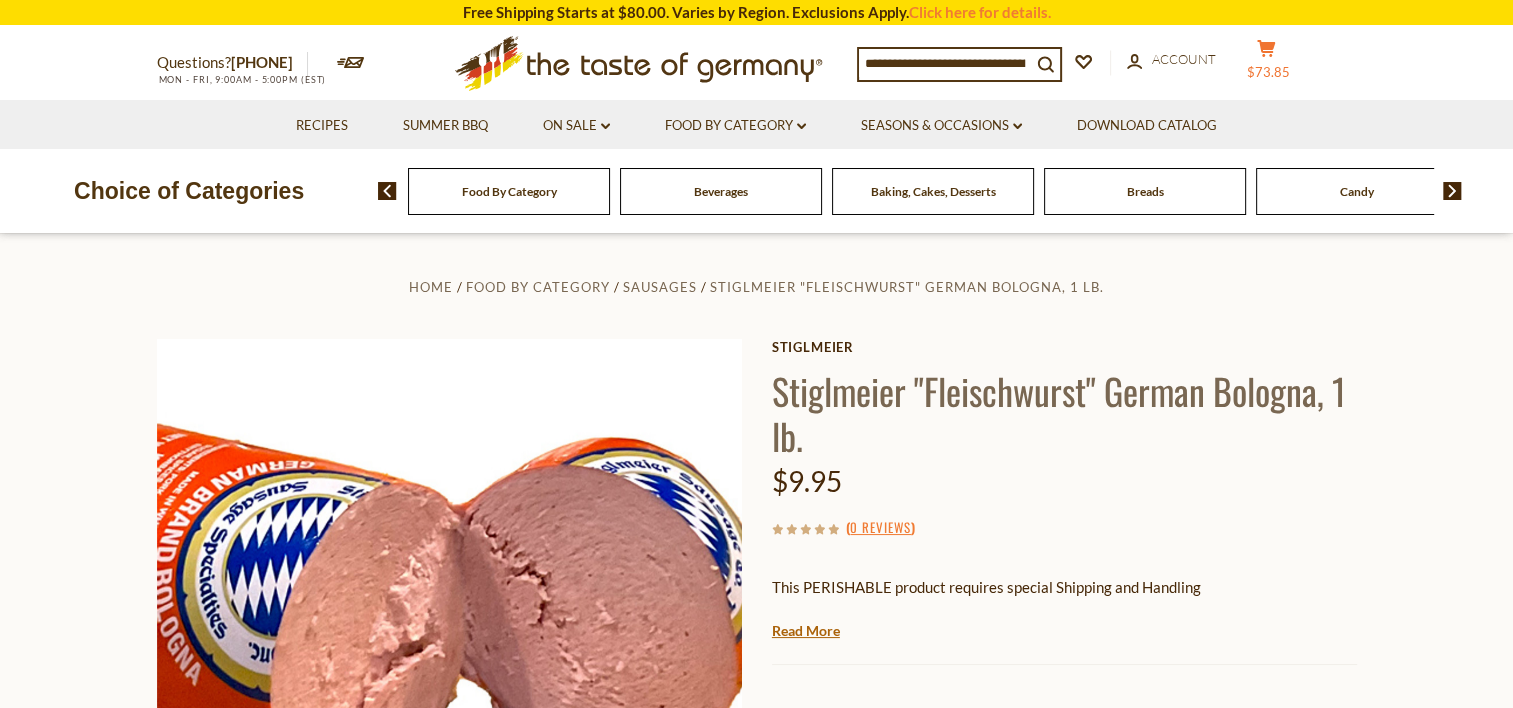 click on "cart" 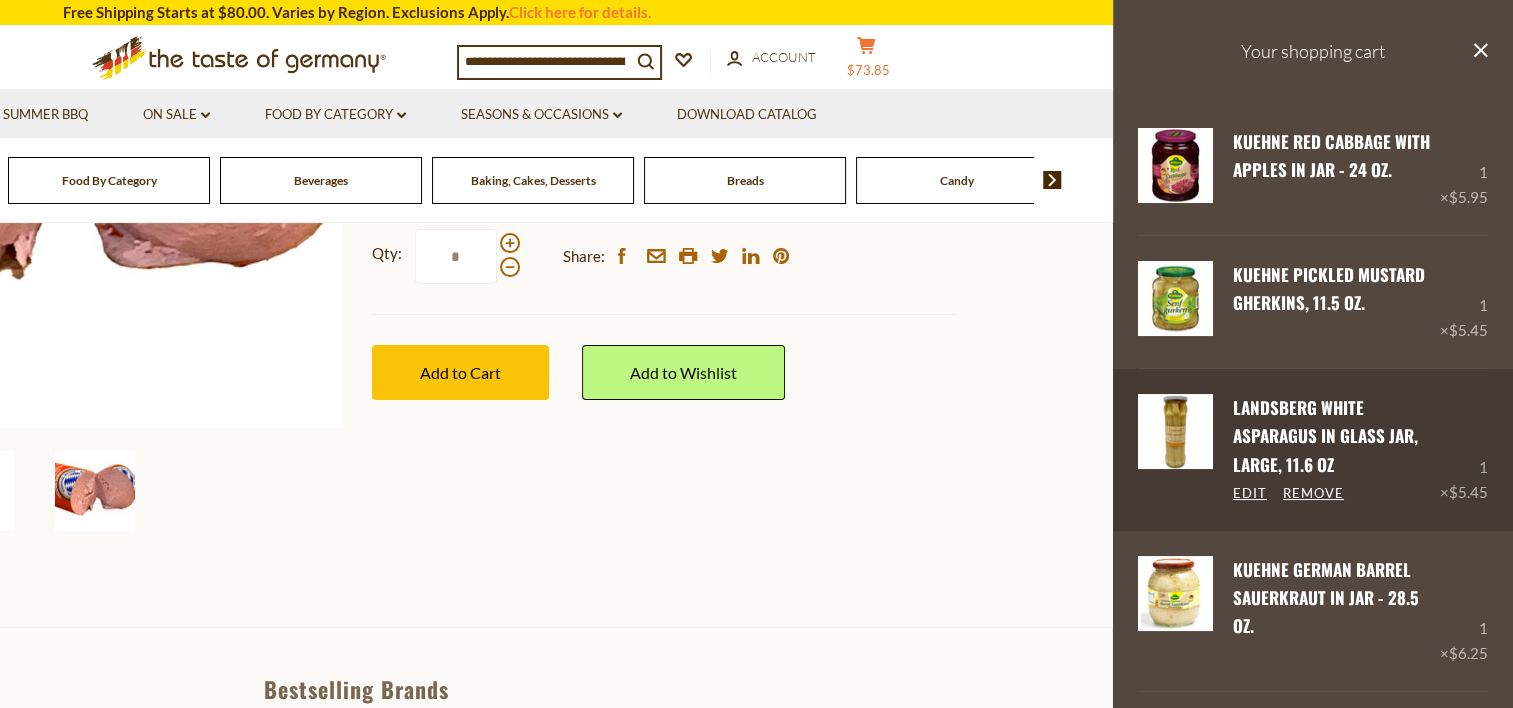 scroll, scrollTop: 500, scrollLeft: 0, axis: vertical 